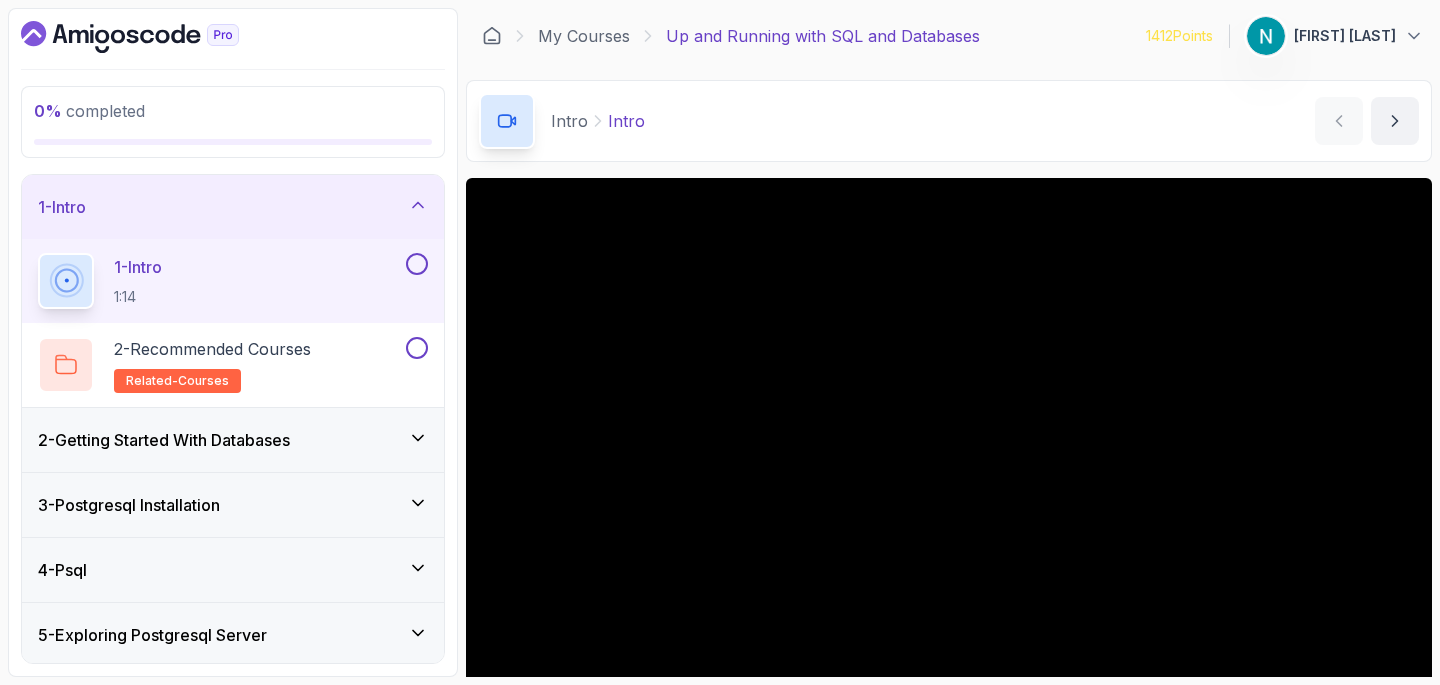 scroll, scrollTop: 0, scrollLeft: 0, axis: both 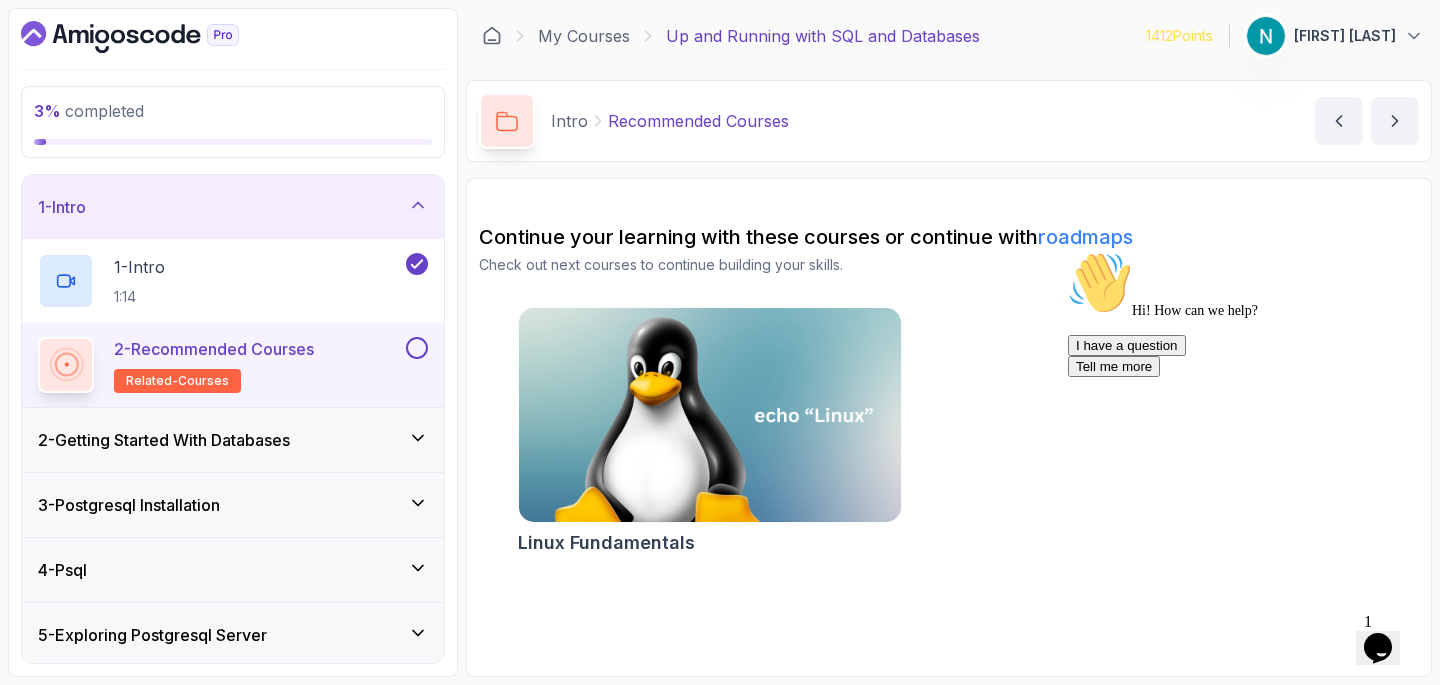 click at bounding box center (417, 348) 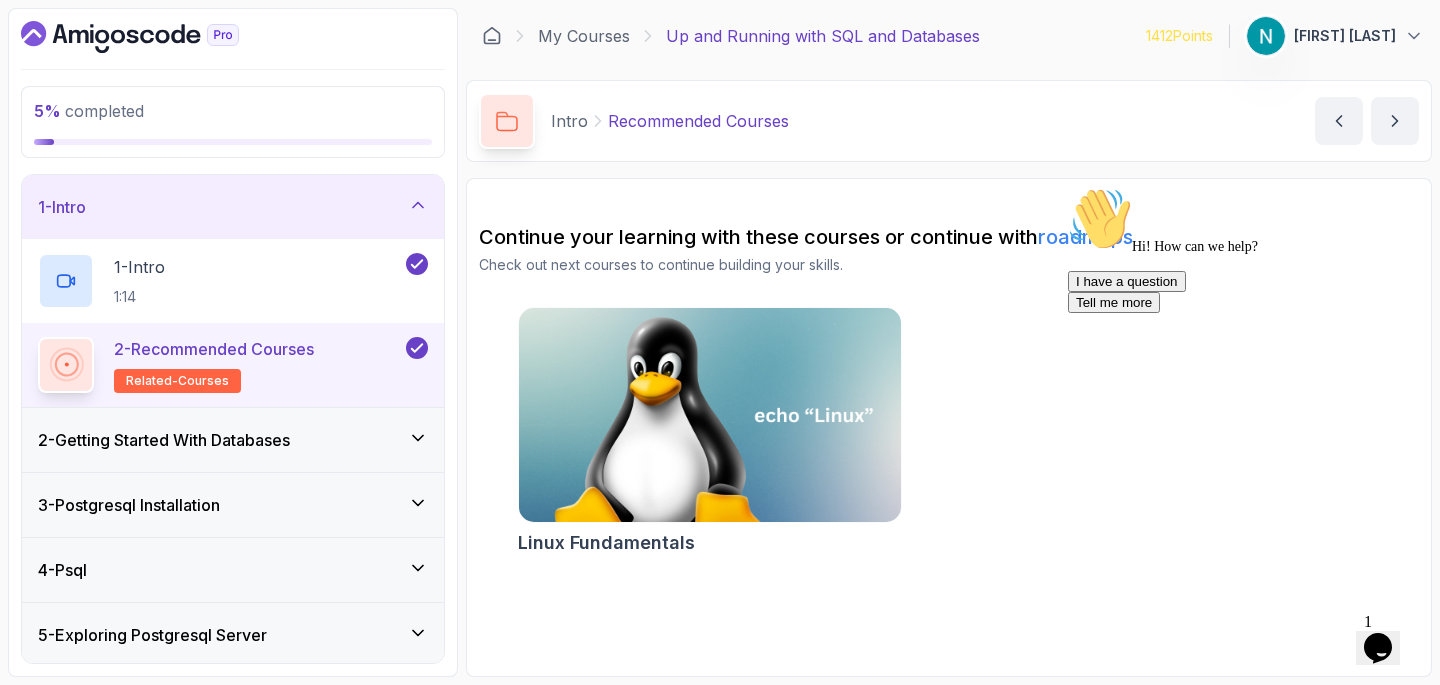click on "2  -  Getting Started With Databases" at bounding box center [233, 440] 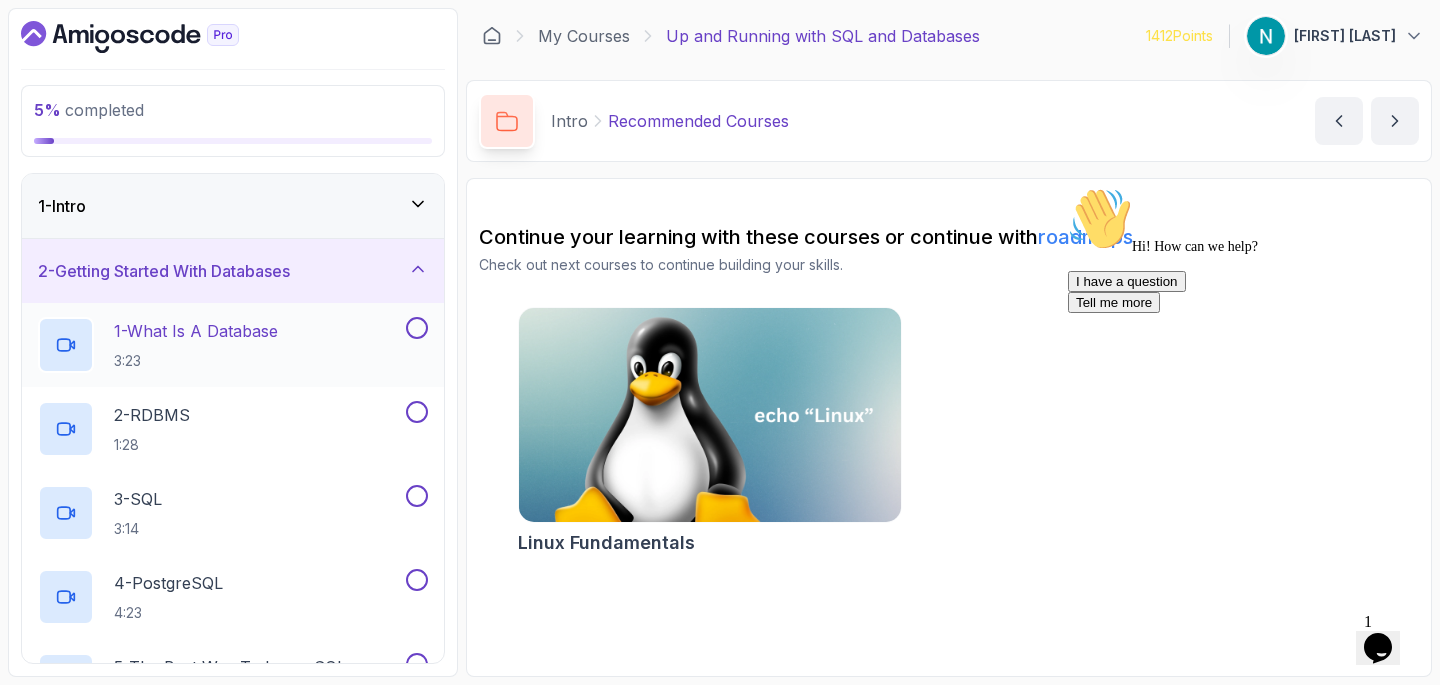 click on "1  -  What Is A Database 3:23" at bounding box center [220, 345] 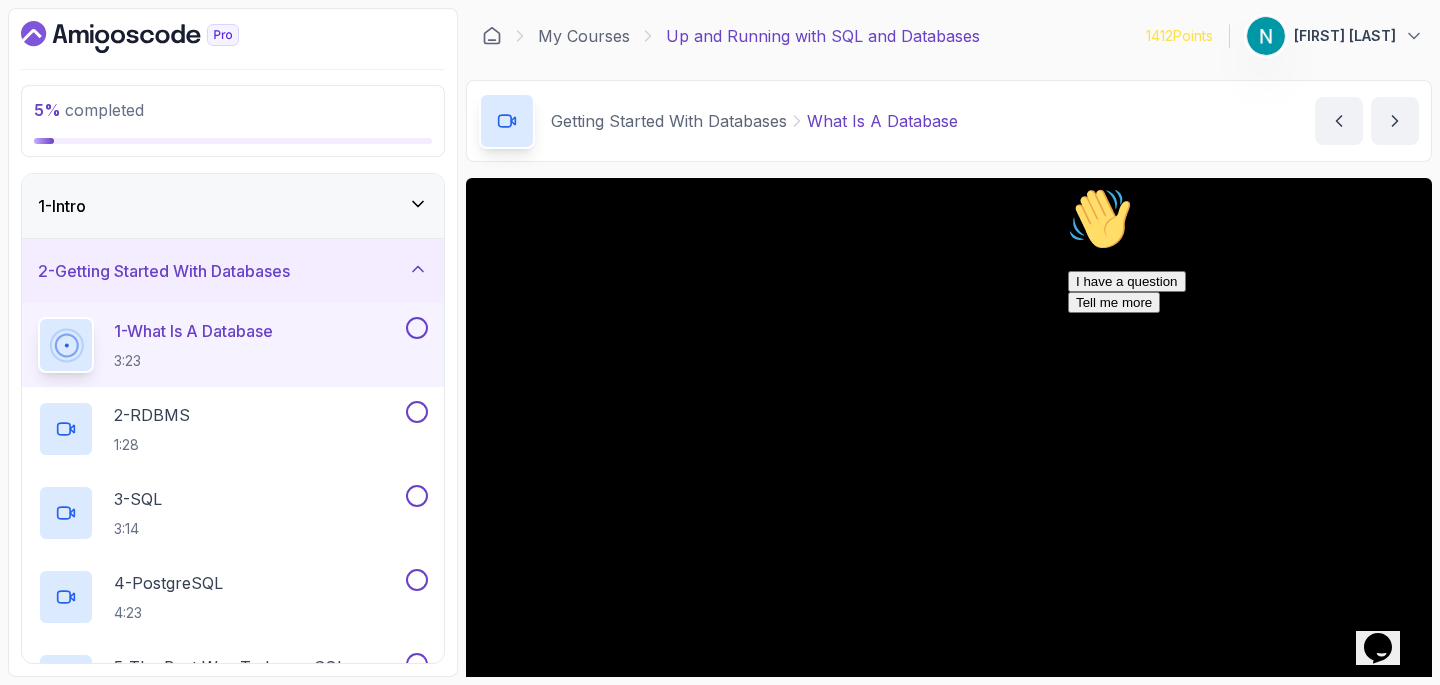 click at bounding box center [1068, 187] 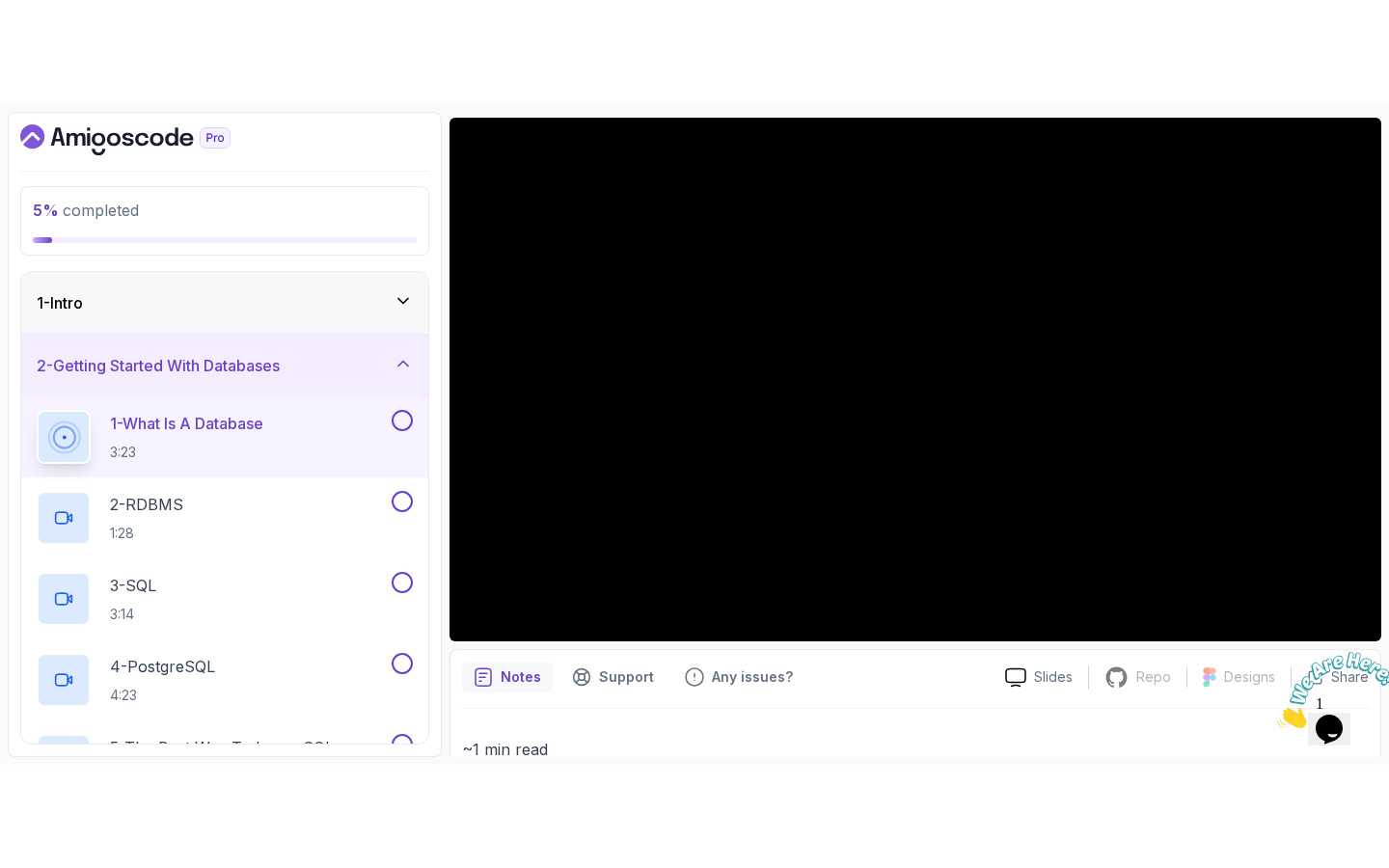 scroll, scrollTop: 176, scrollLeft: 0, axis: vertical 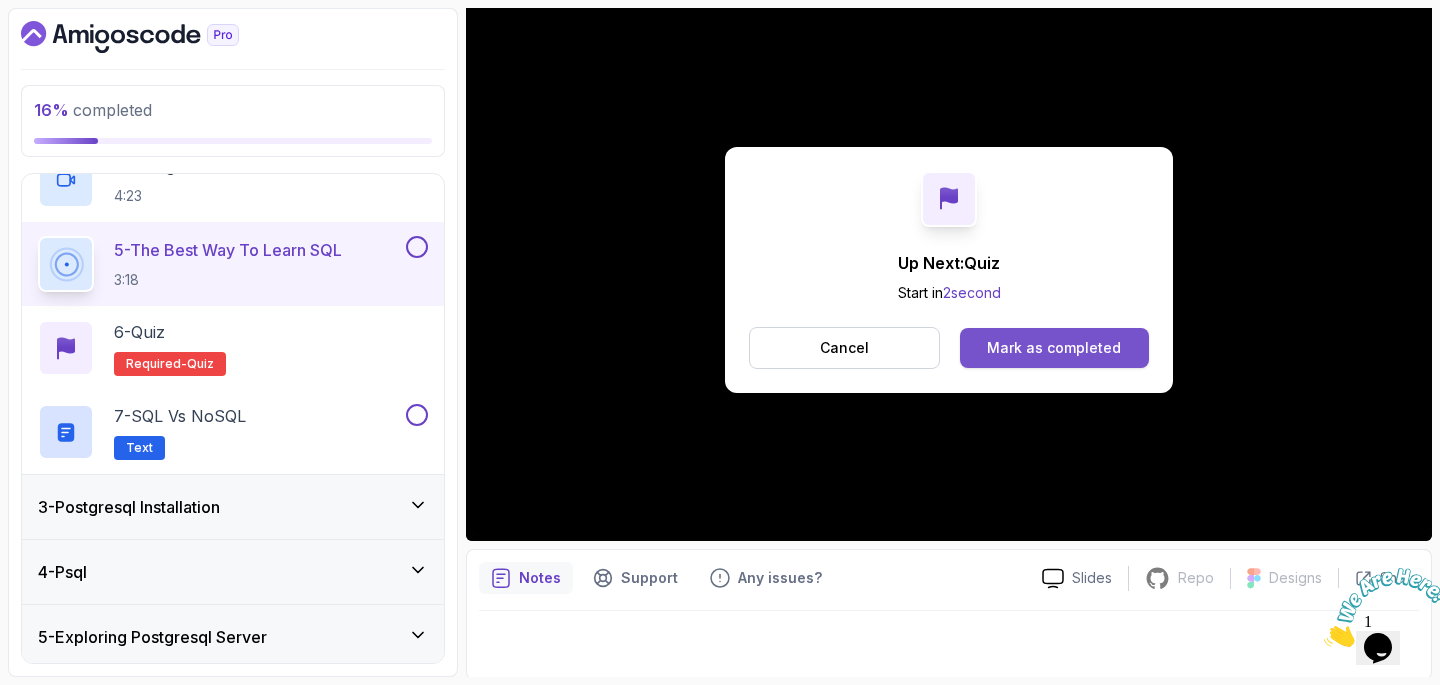 click on "Mark as completed" at bounding box center [1054, 348] 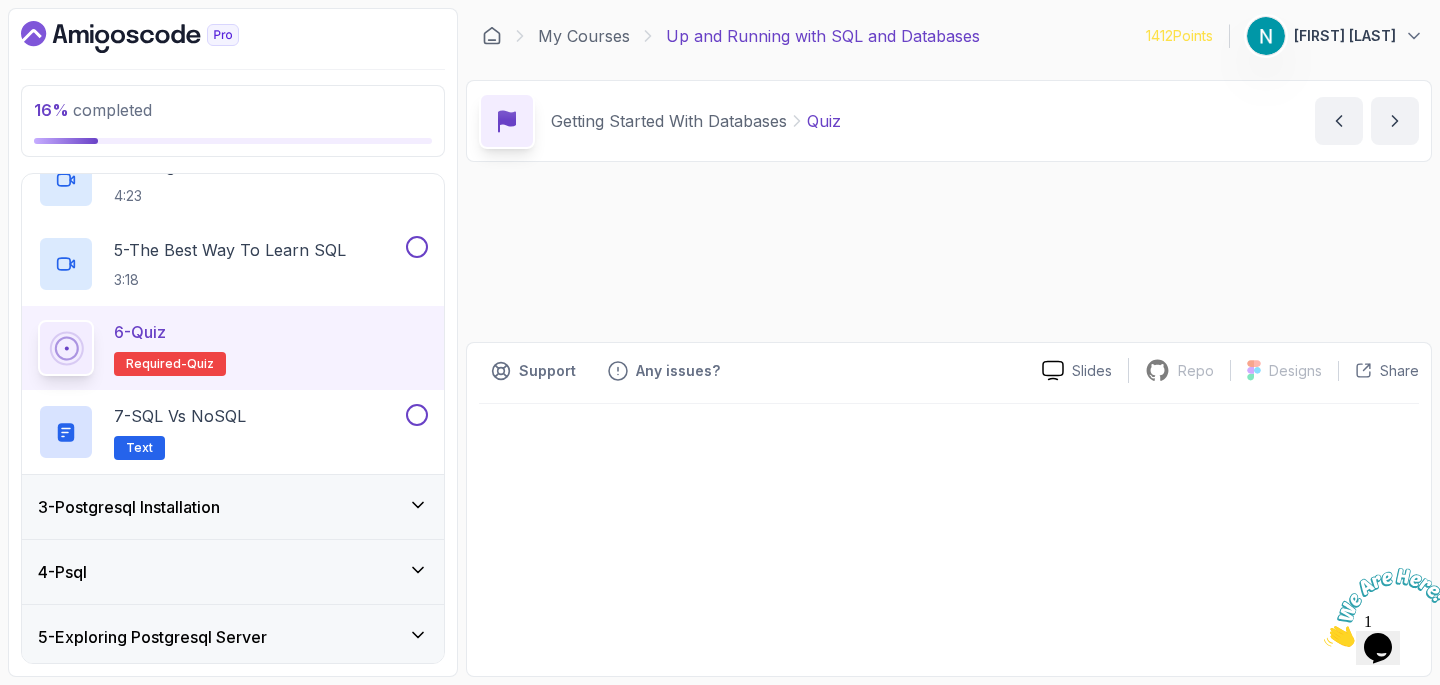 scroll, scrollTop: 0, scrollLeft: 0, axis: both 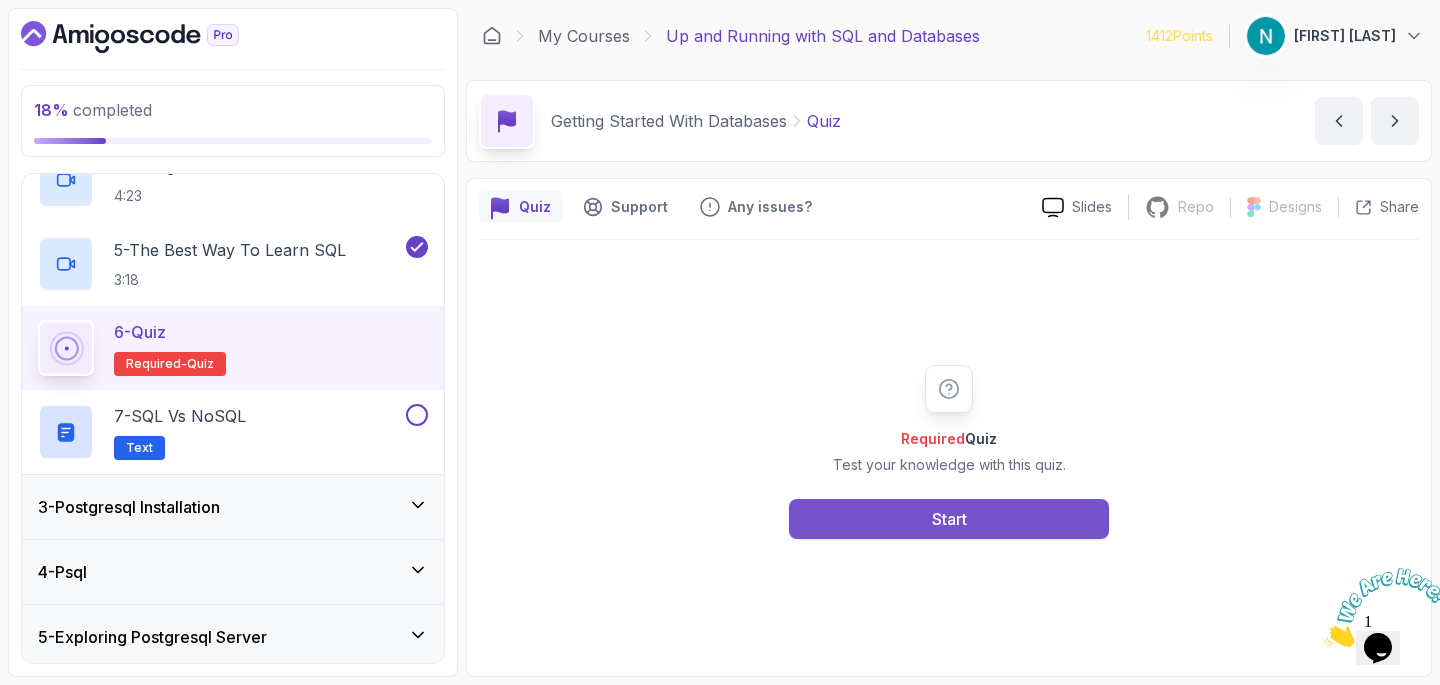 click on "Start" at bounding box center [949, 519] 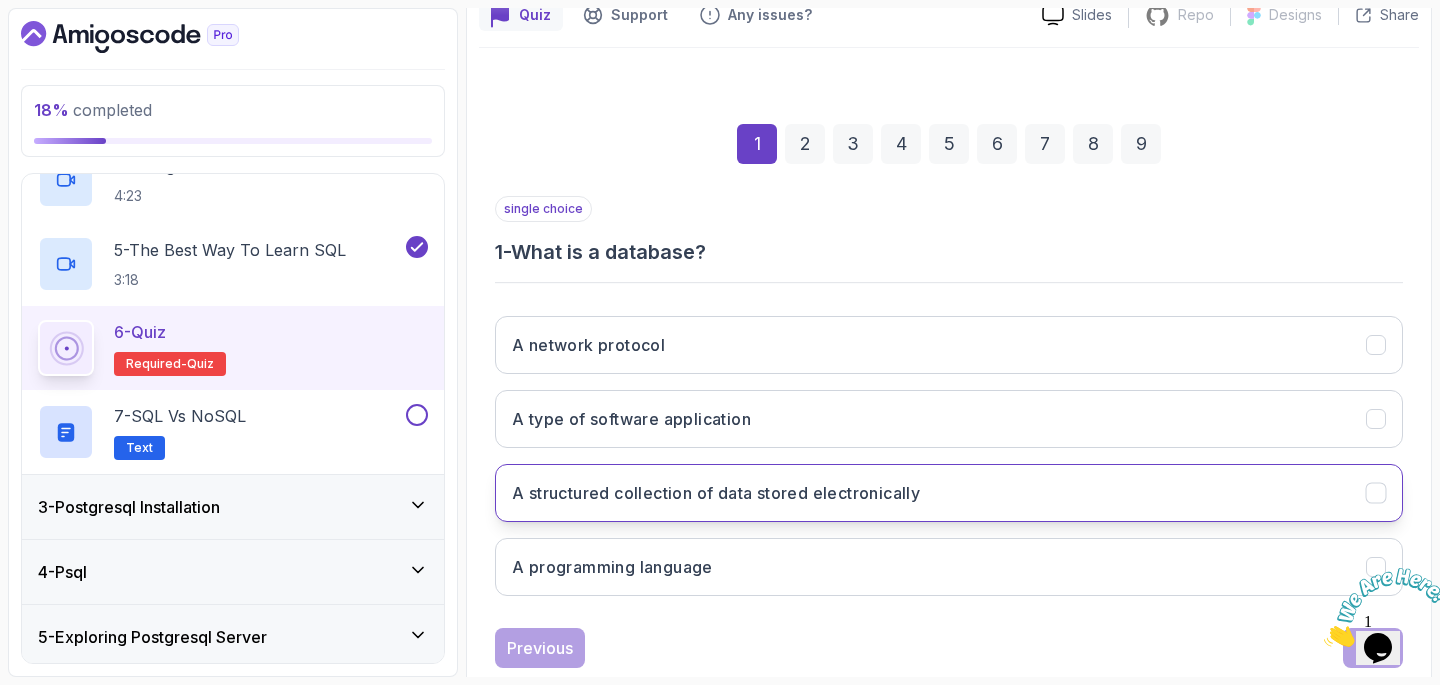 scroll, scrollTop: 222, scrollLeft: 0, axis: vertical 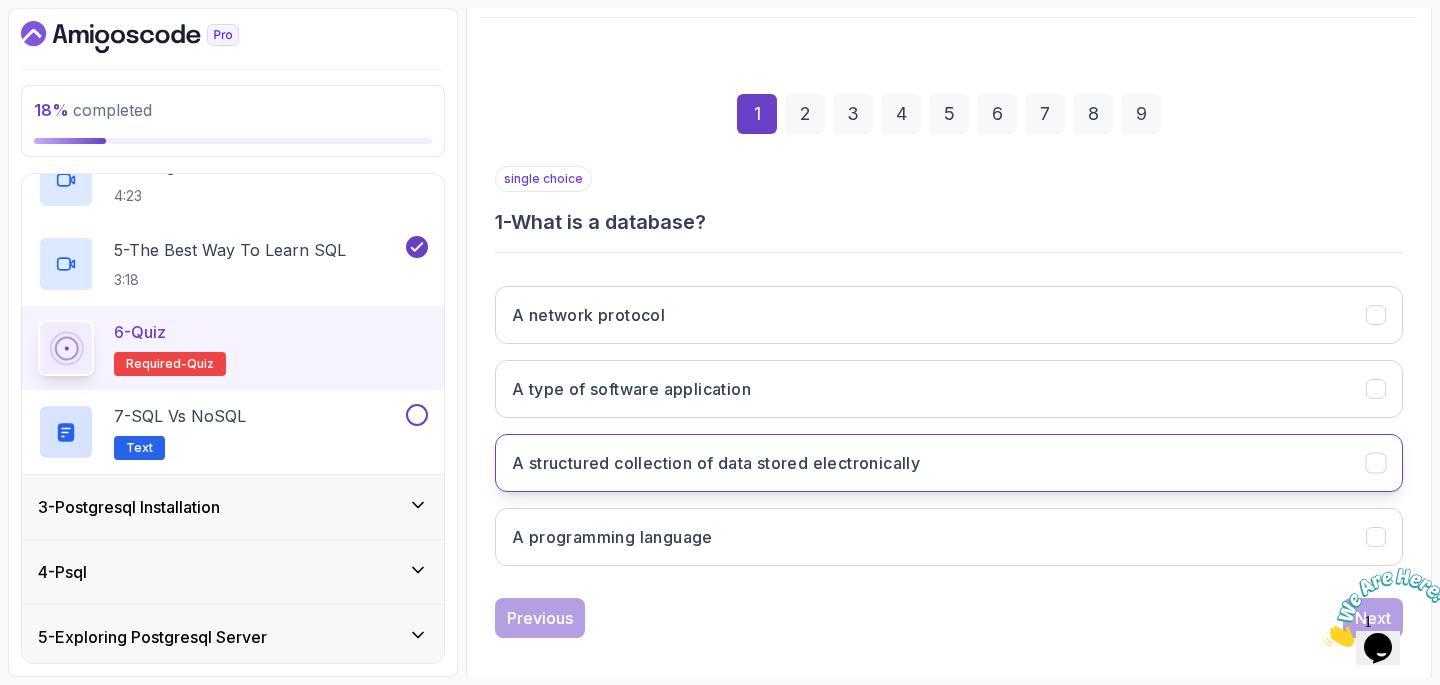 click on "A structured collection of data stored electronically" at bounding box center [716, 463] 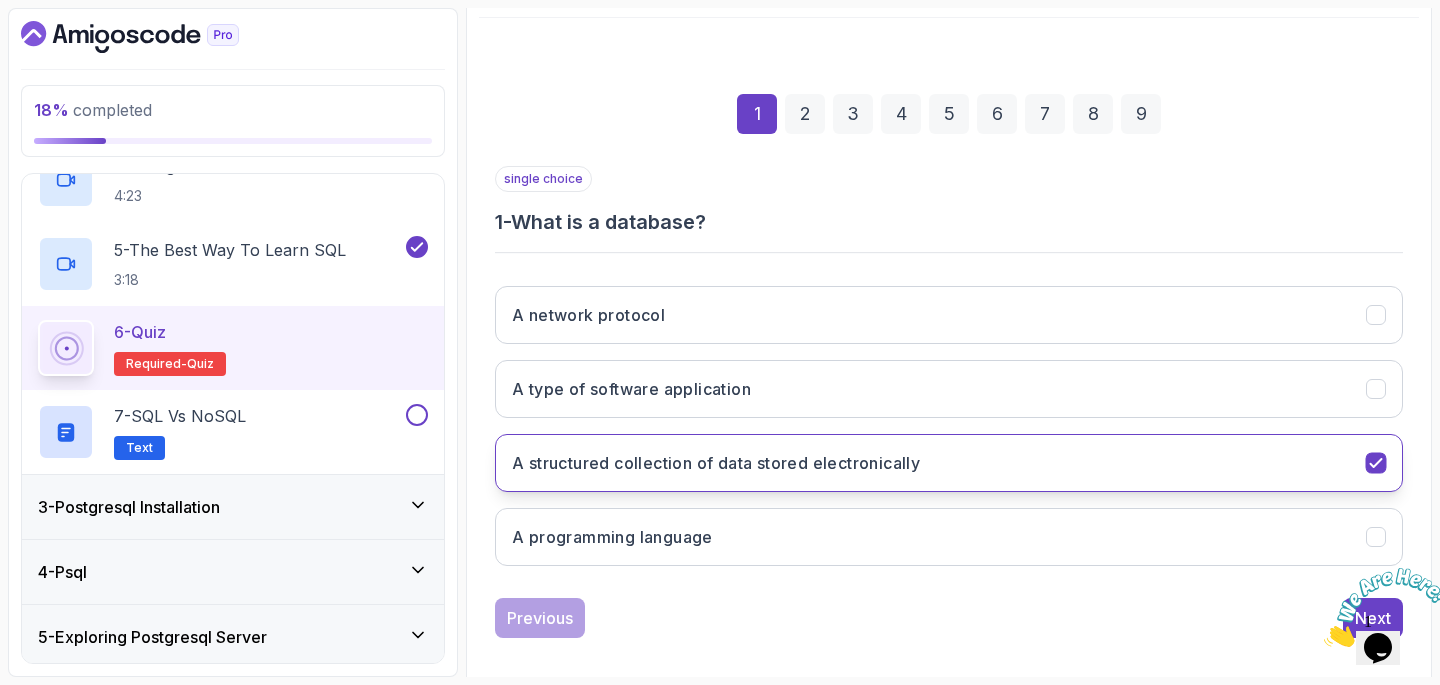 scroll, scrollTop: 240, scrollLeft: 0, axis: vertical 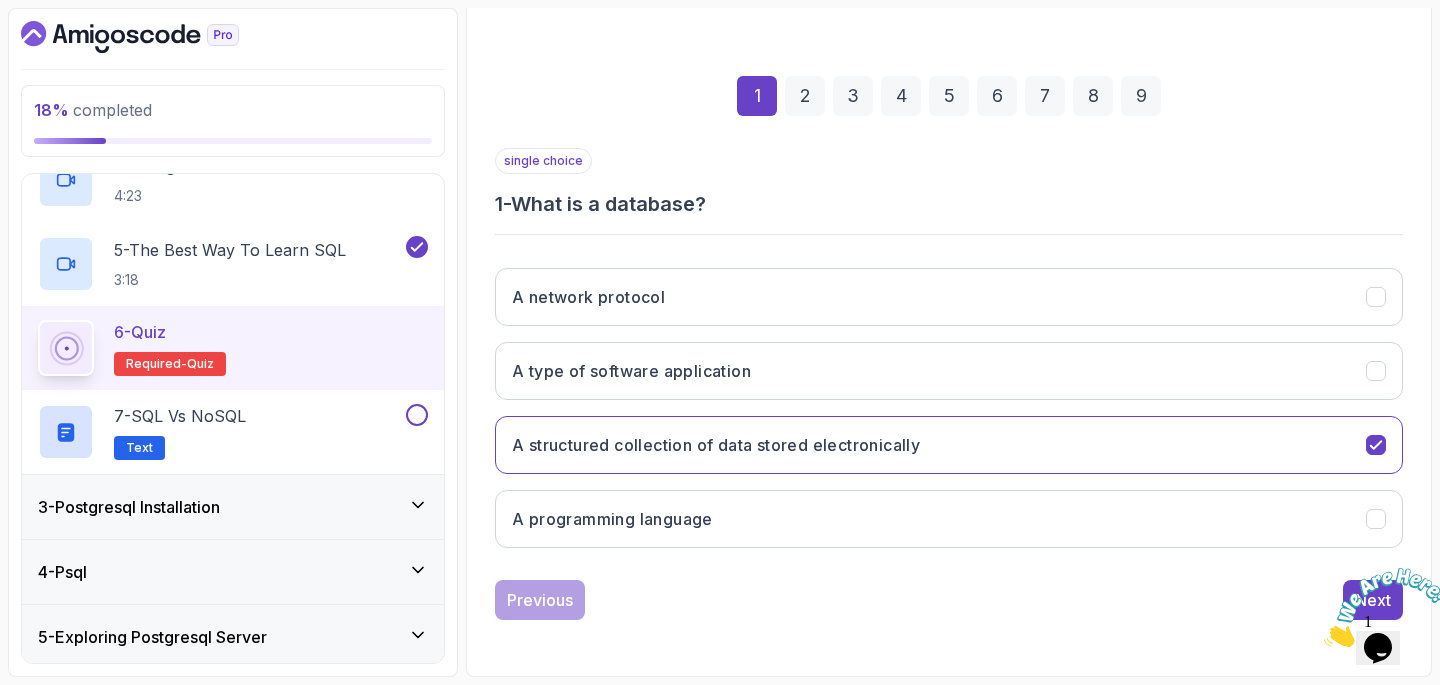 click at bounding box center [1324, 641] 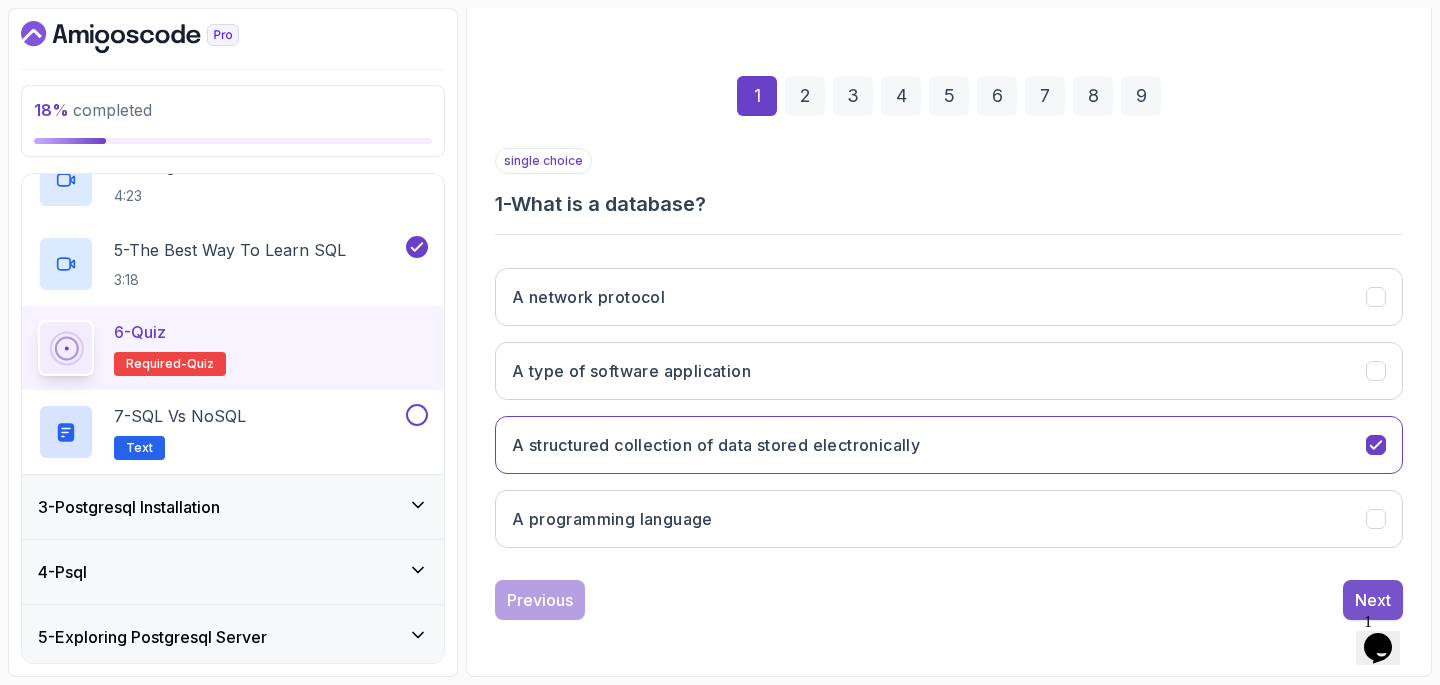 click on "Next" at bounding box center (1373, 600) 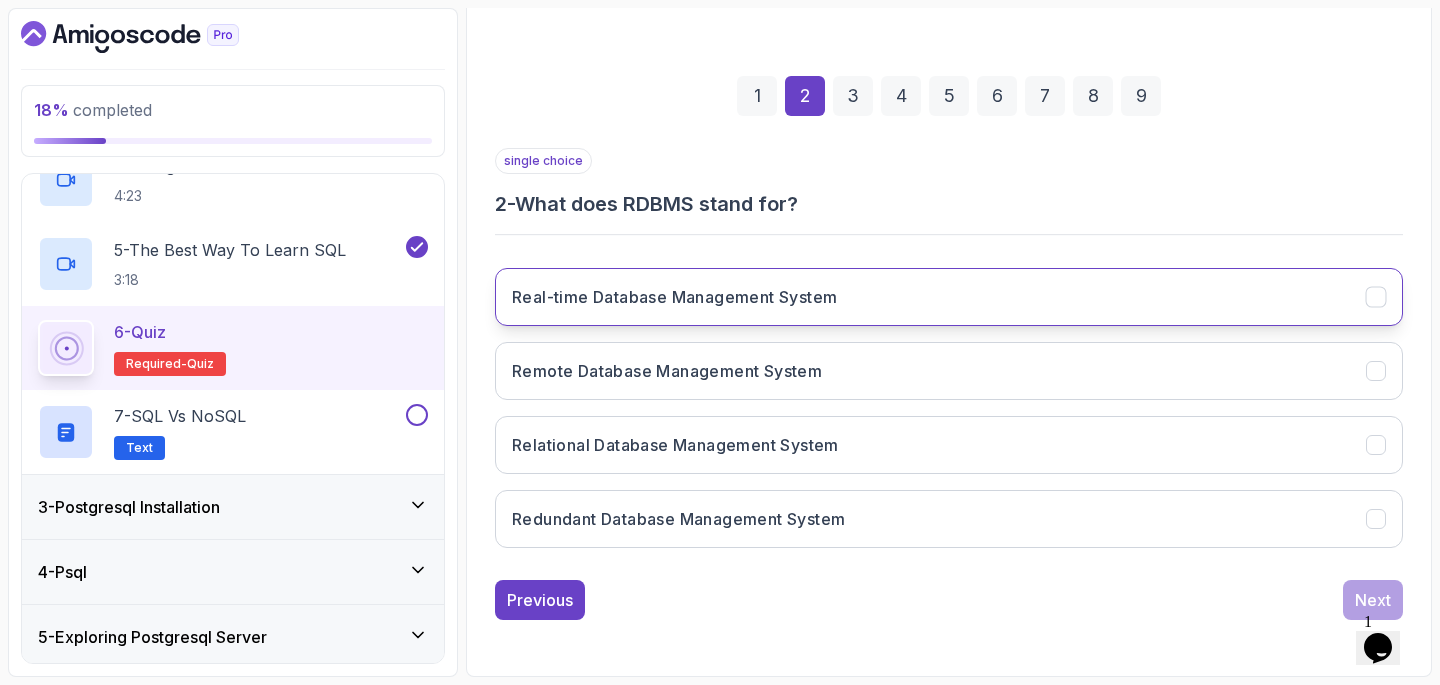 click on "Real-time Database Management System" at bounding box center (949, 297) 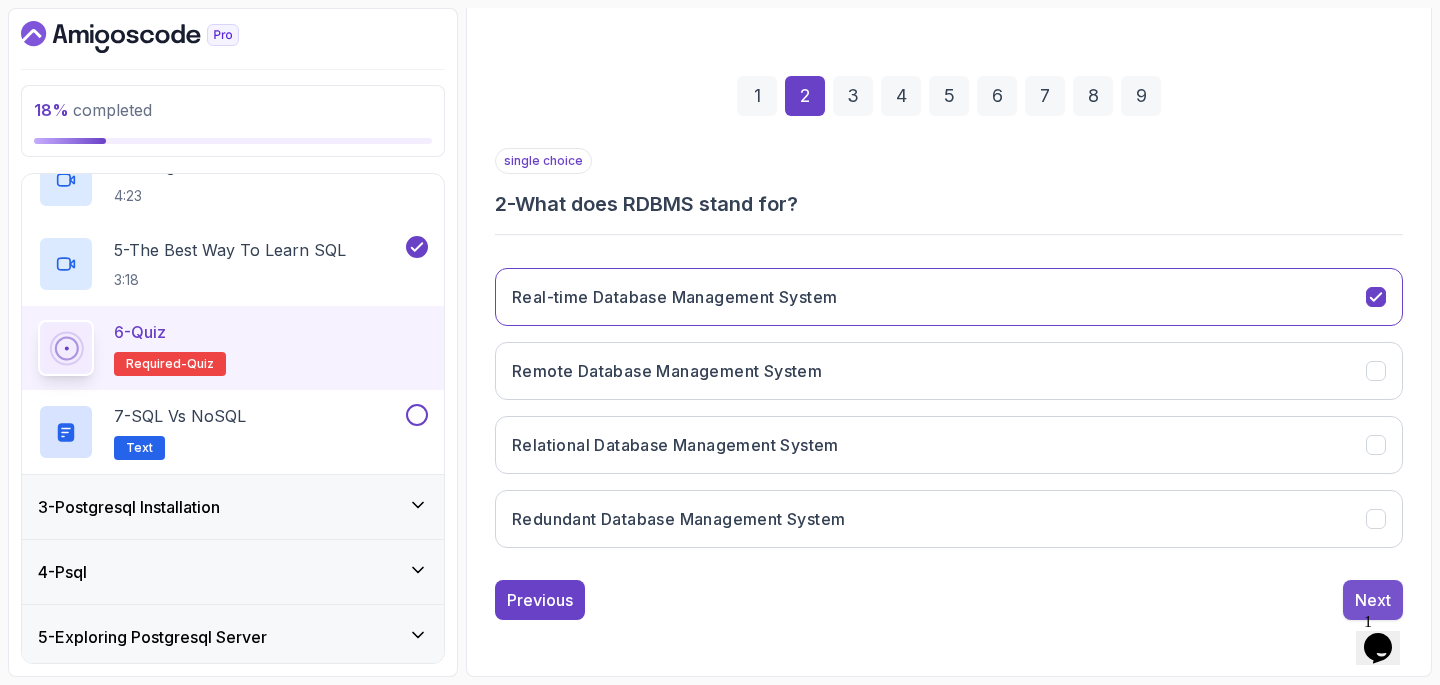 click on "Next" at bounding box center [1373, 600] 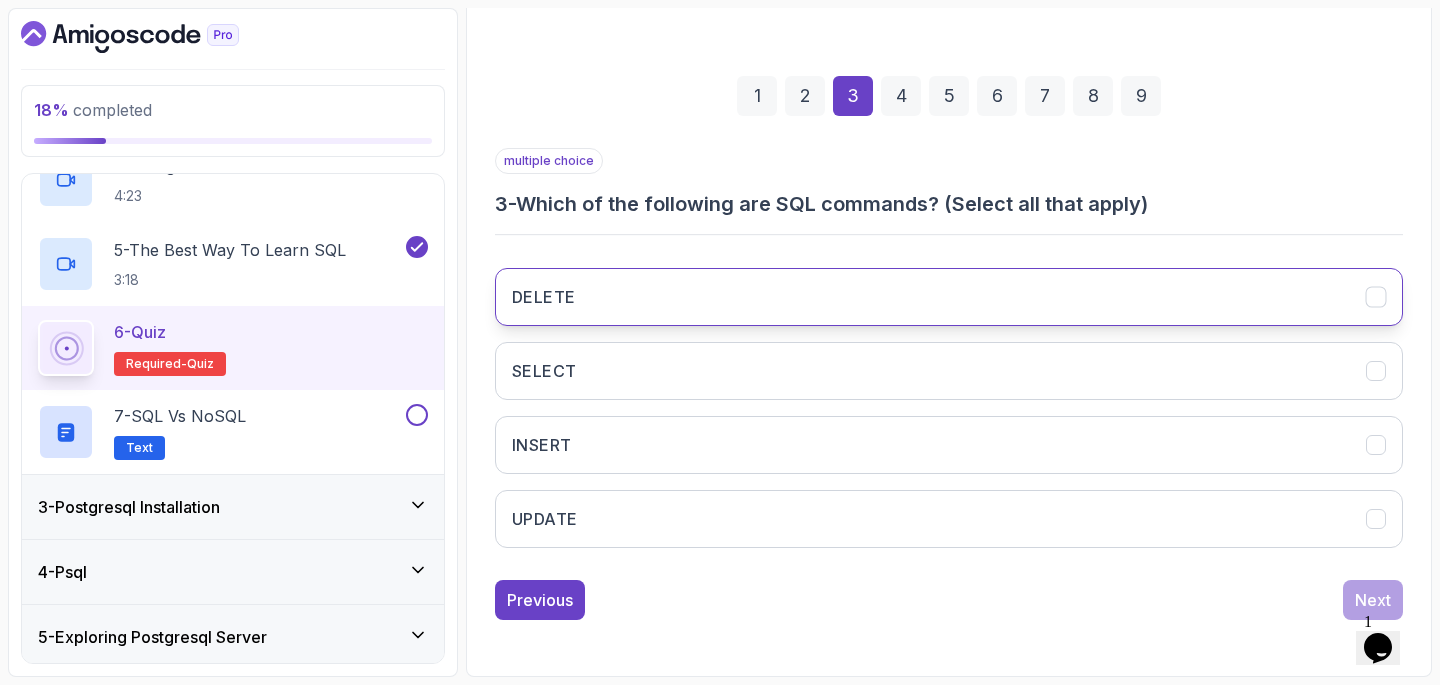 click on "DELETE" at bounding box center [949, 297] 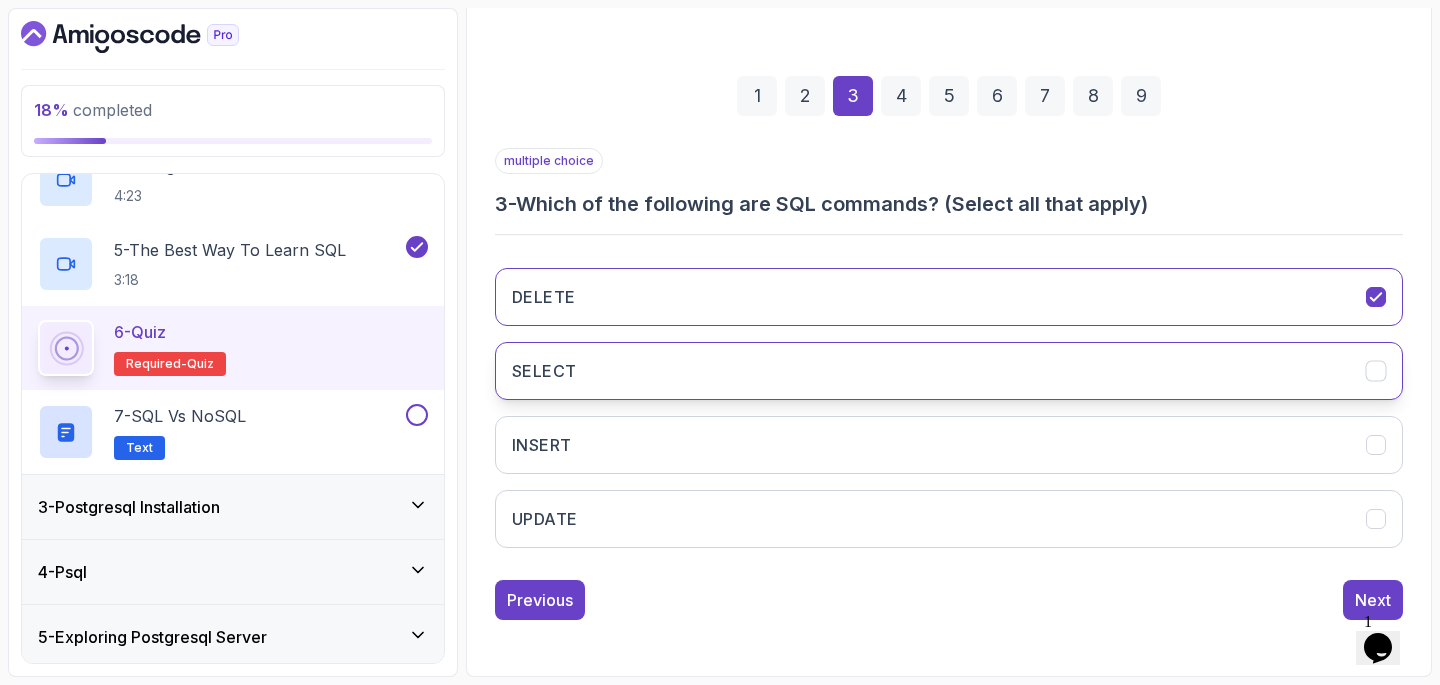 click on "SELECT" at bounding box center [949, 371] 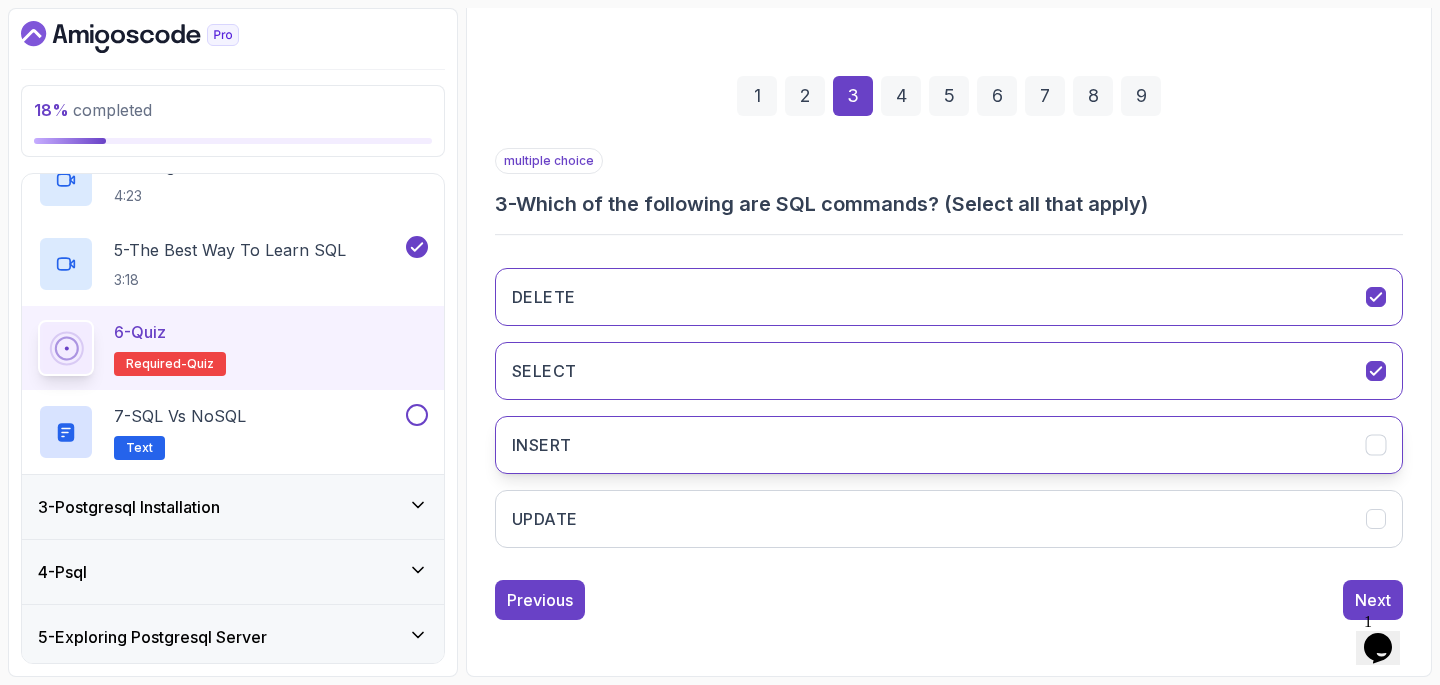 click on "INSERT" at bounding box center (949, 445) 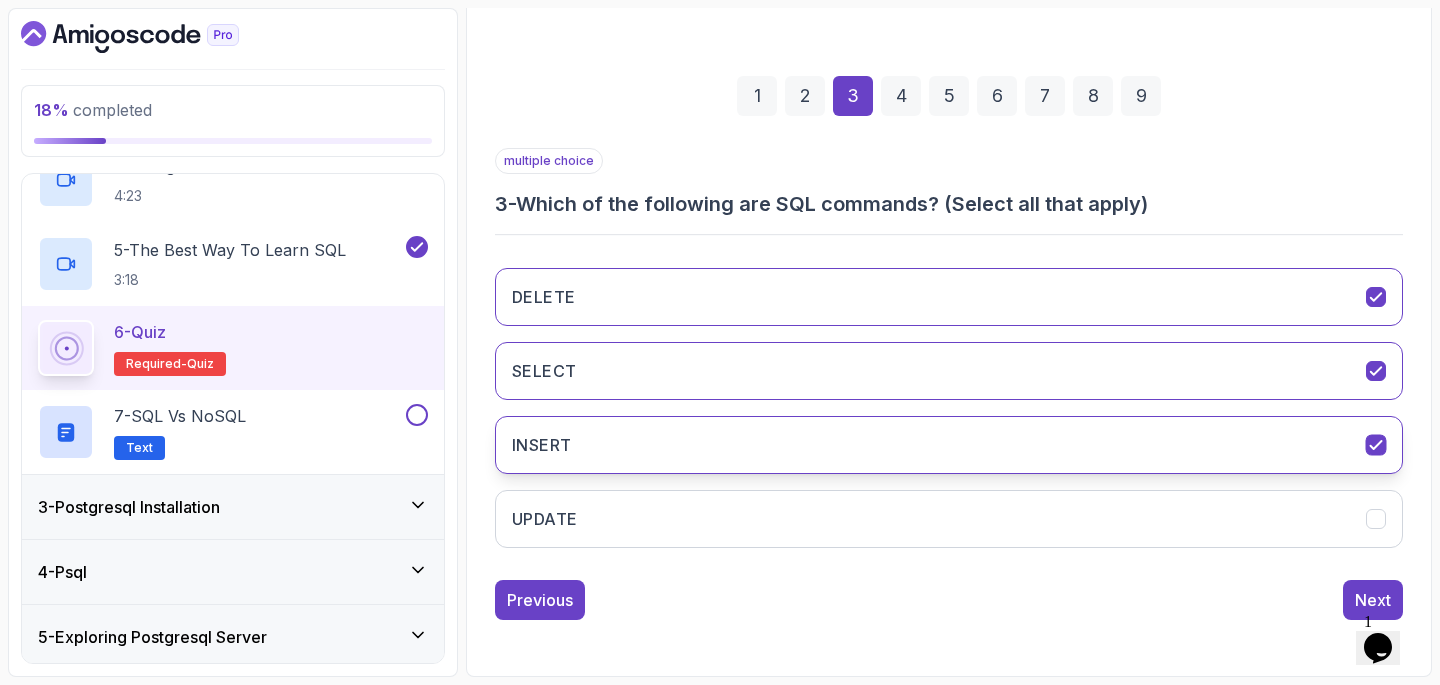 click on "INSERT" at bounding box center (949, 445) 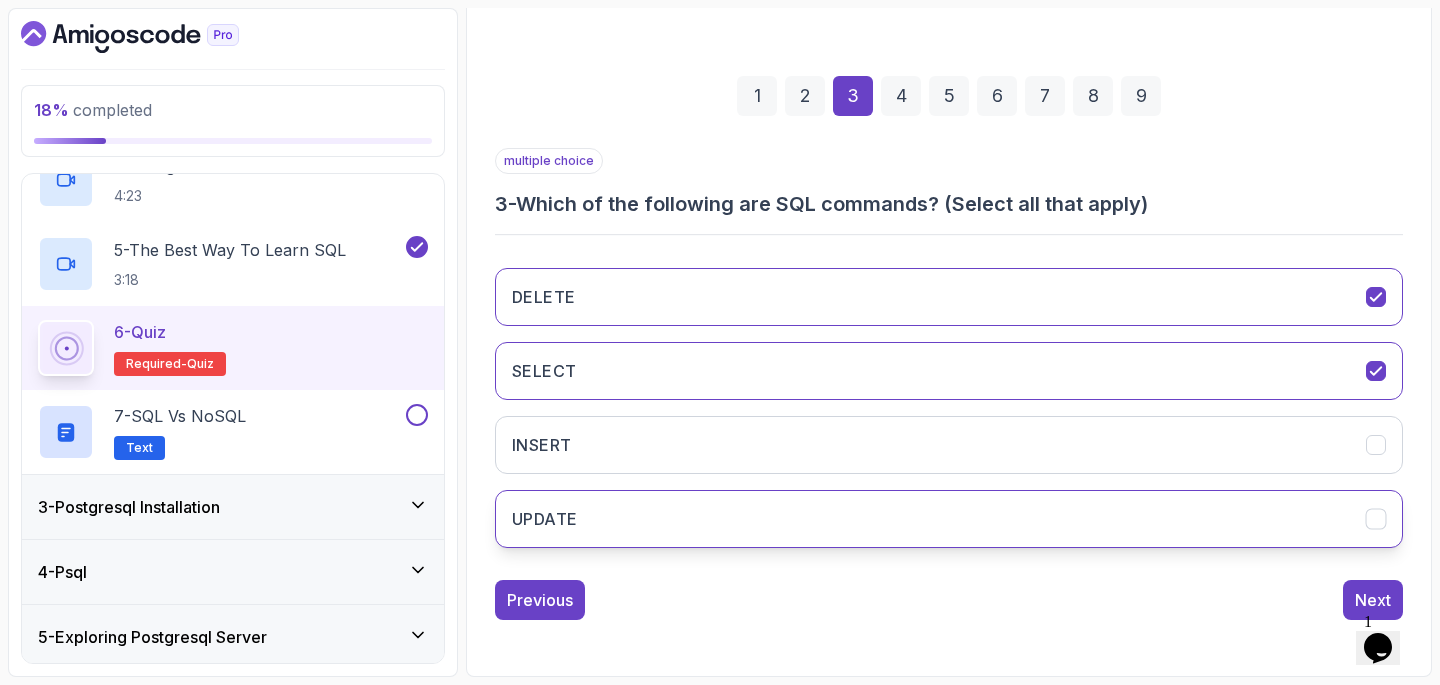 click on "UPDATE" at bounding box center (949, 519) 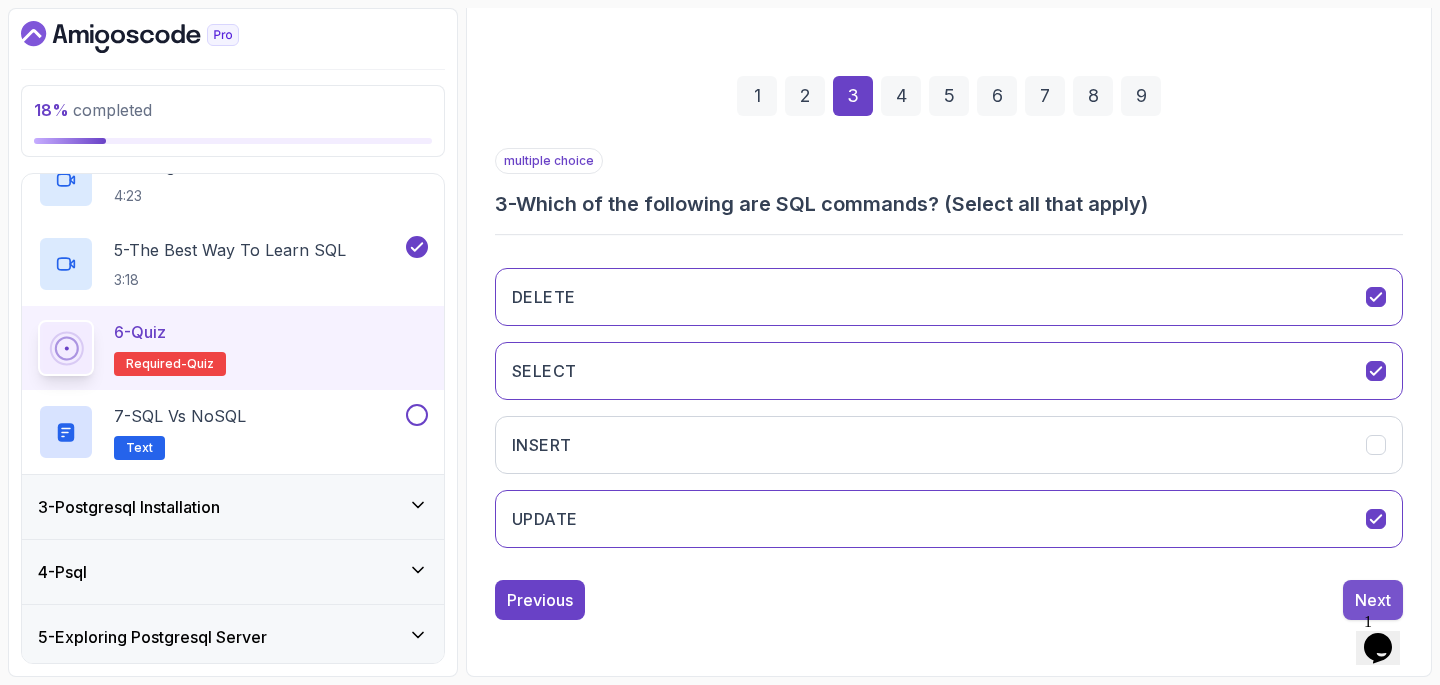 click on "Next" at bounding box center [1373, 600] 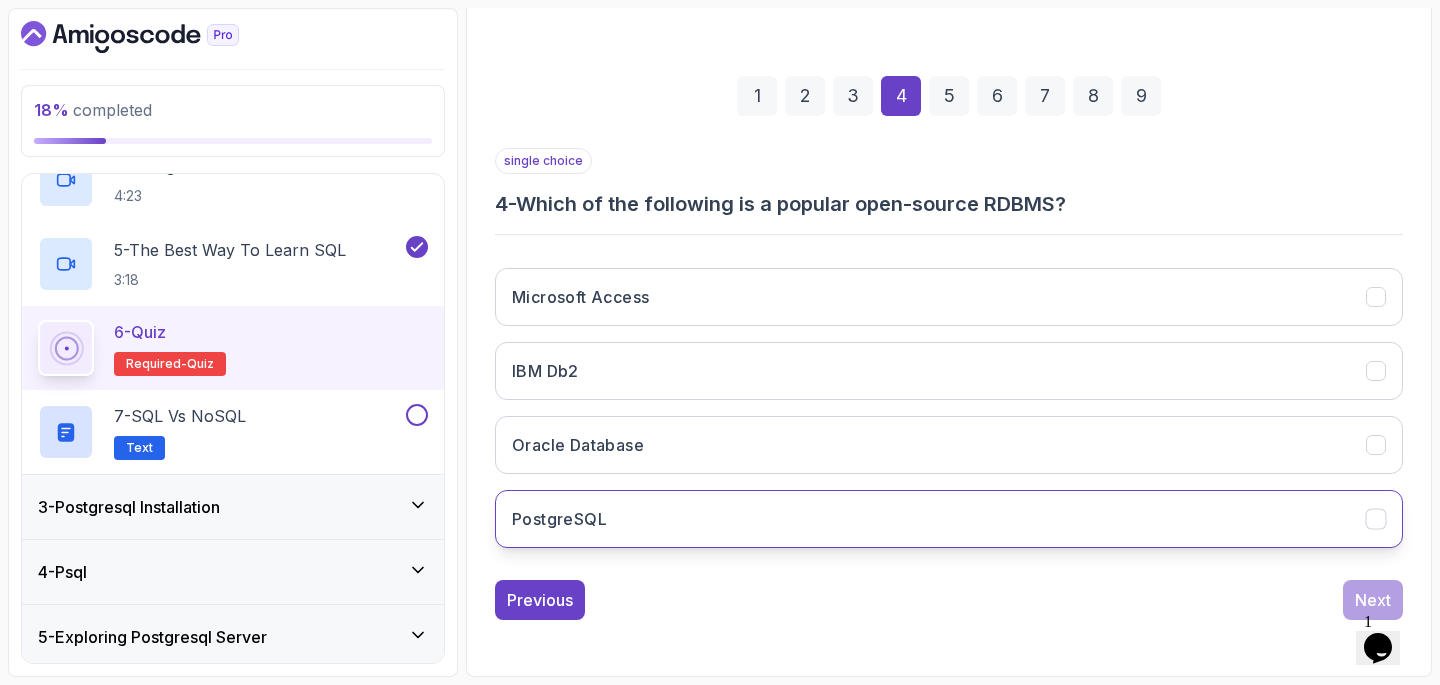 click on "PostgreSQL" at bounding box center [949, 519] 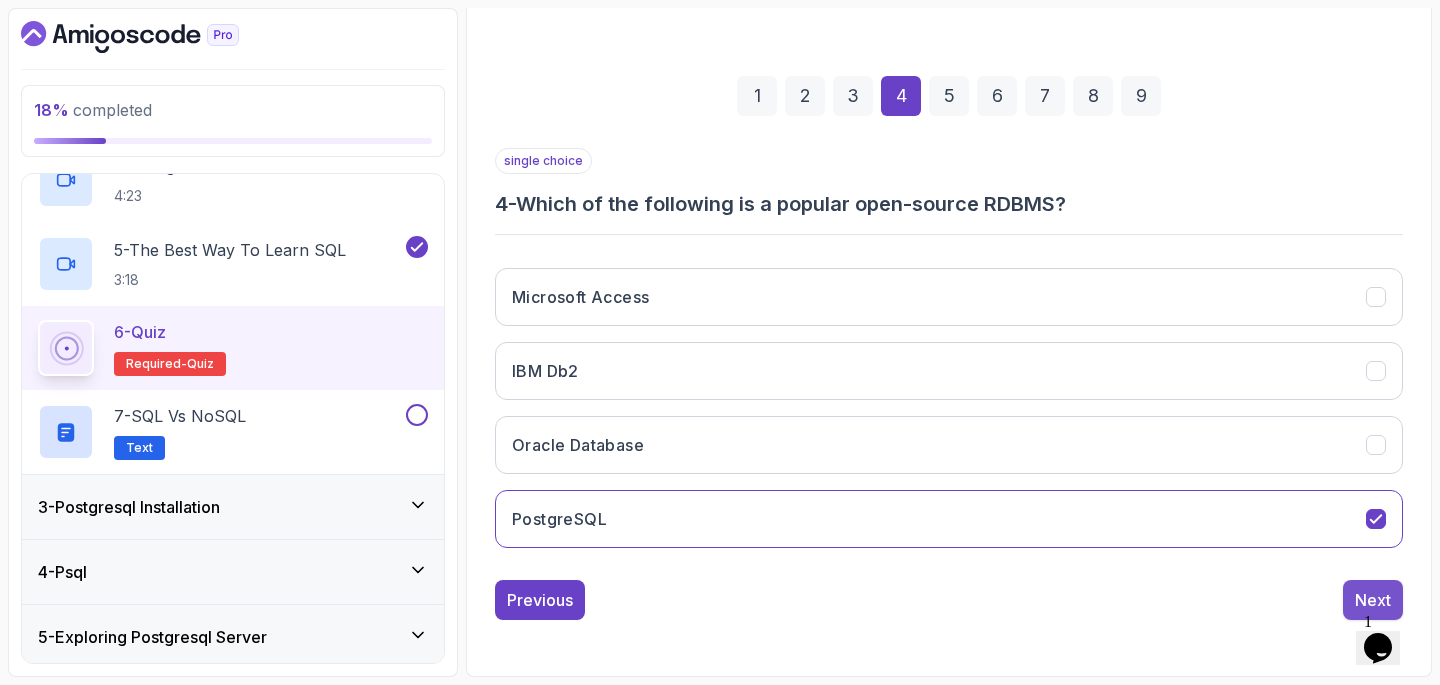 click on "Next" at bounding box center (1373, 600) 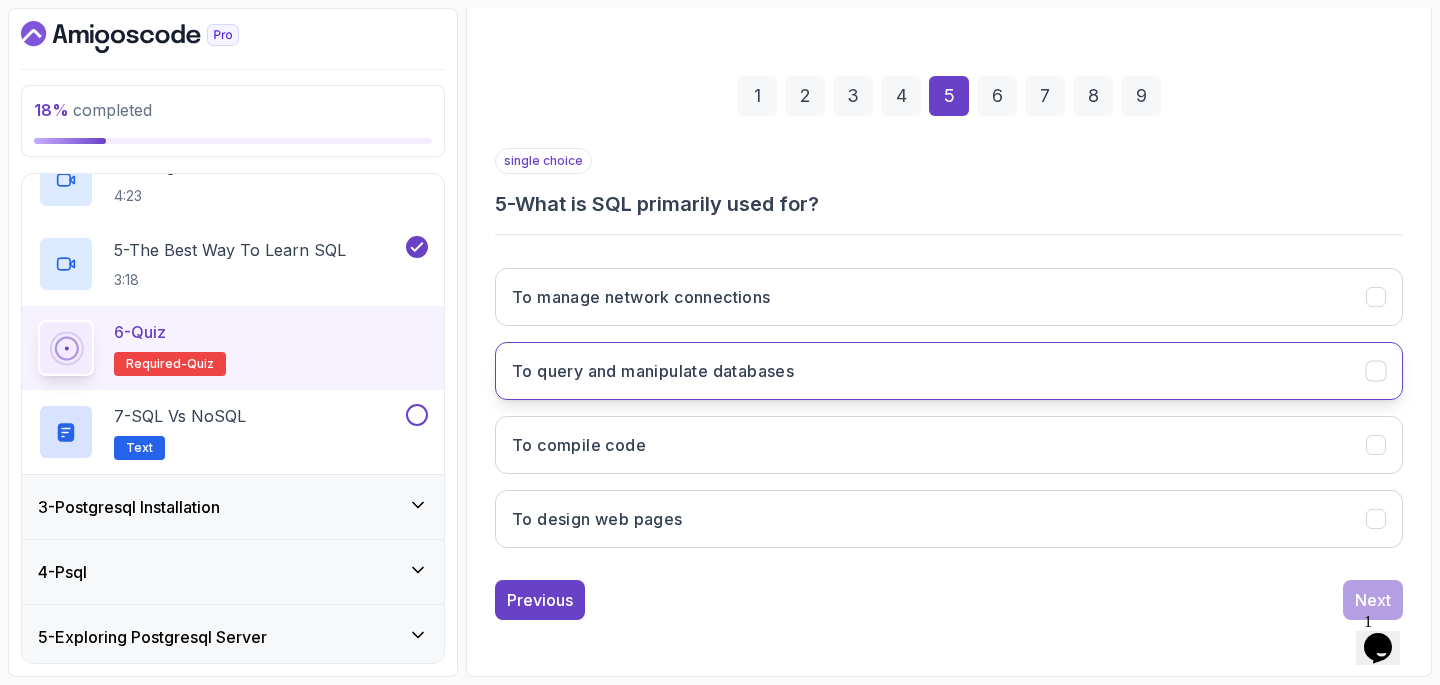 click on "To query and manipulate databases" at bounding box center (949, 371) 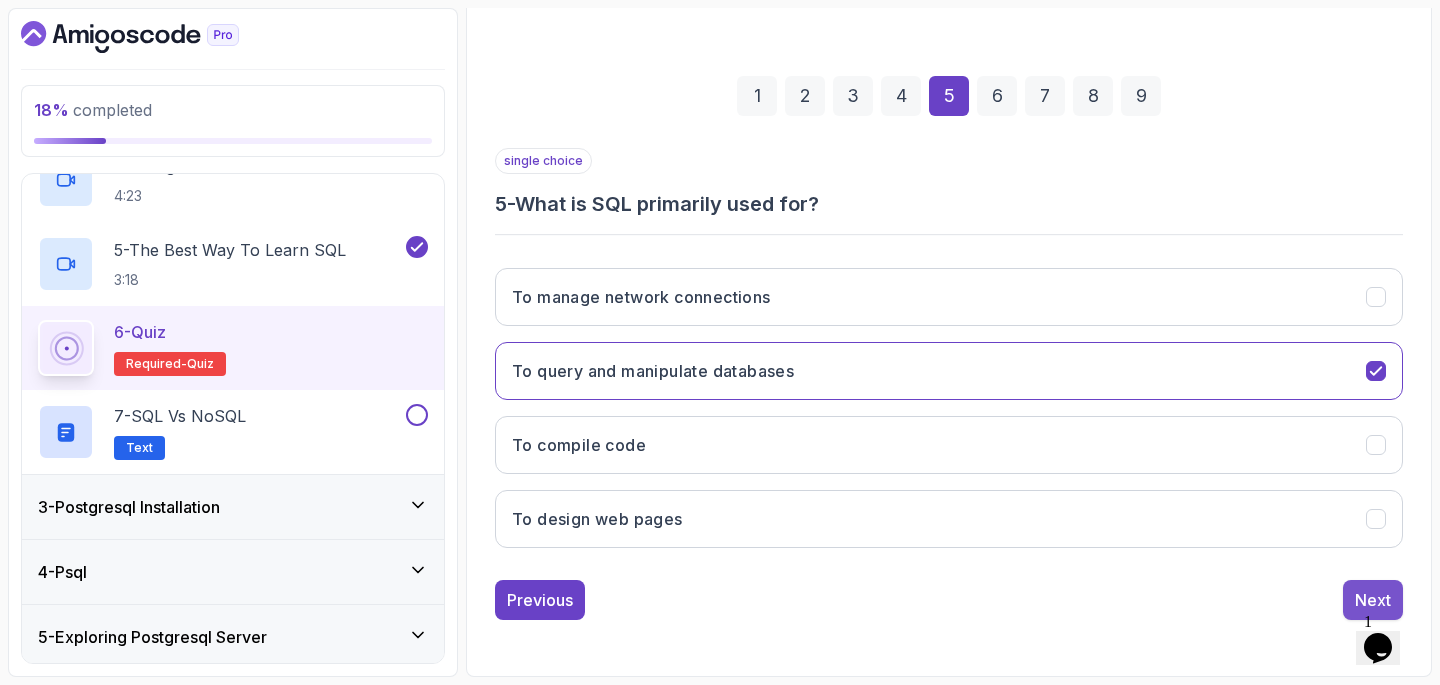 click on "Next" at bounding box center (1373, 600) 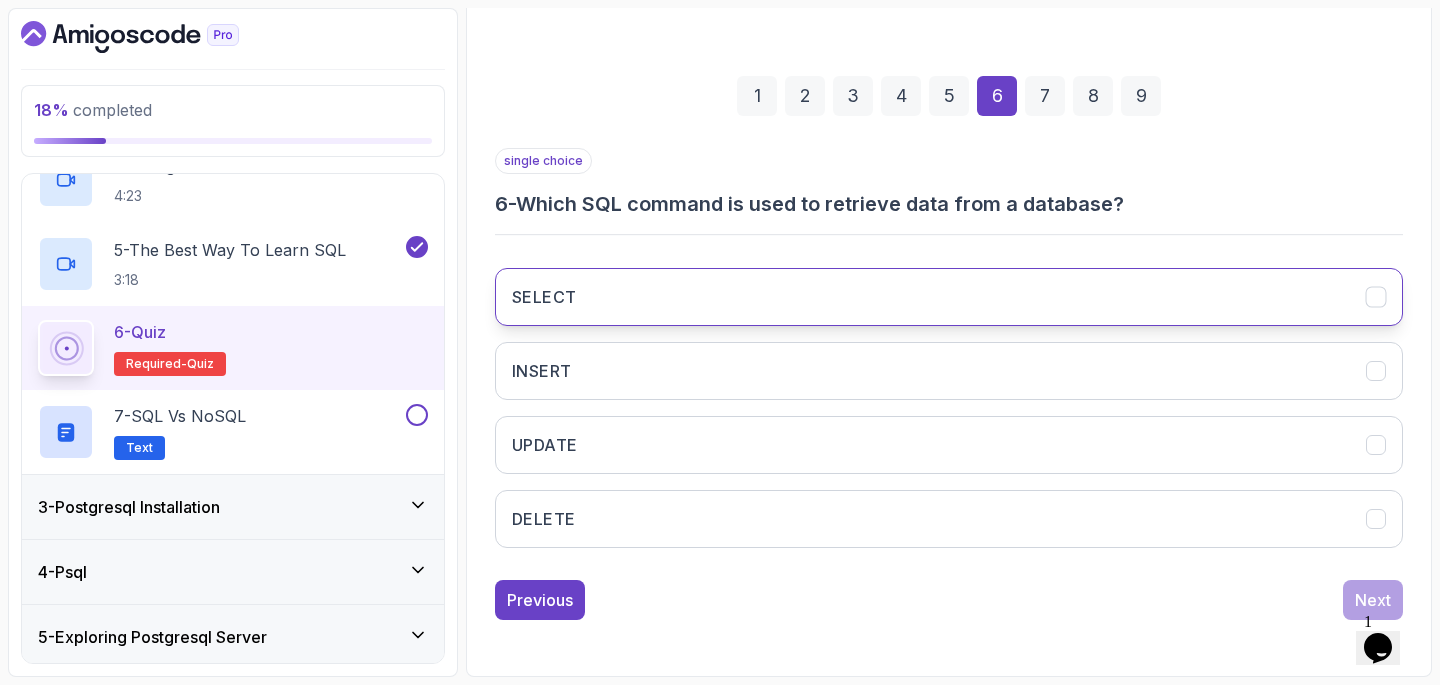 click on "SELECT" at bounding box center (949, 297) 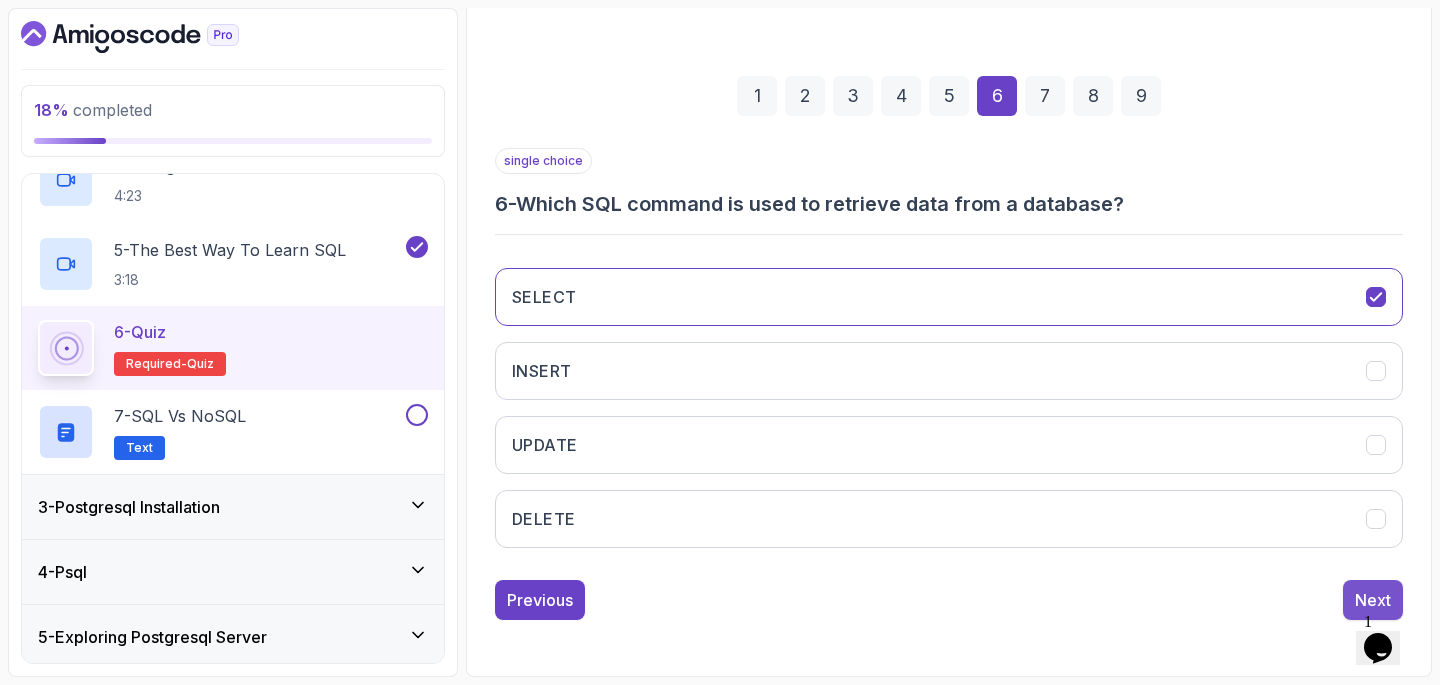 click on "Next" at bounding box center (1373, 600) 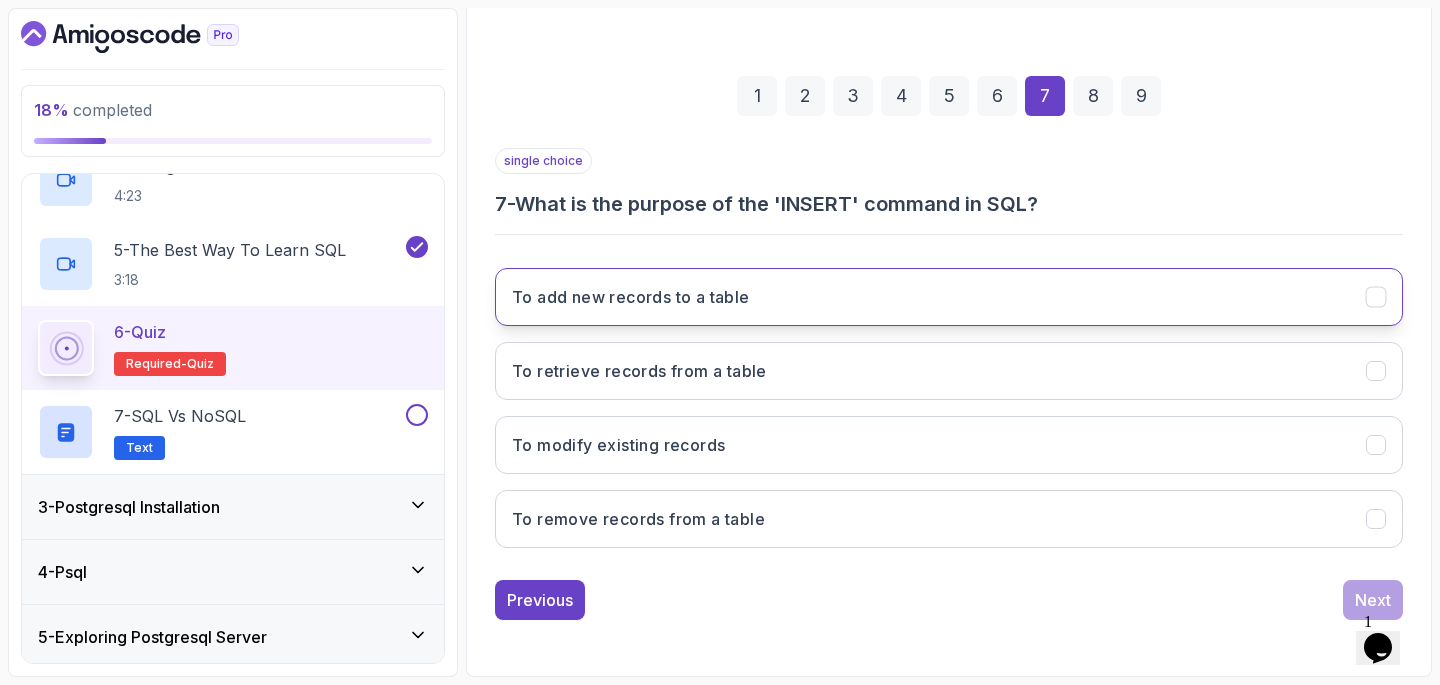 click on "To add new records to a table" at bounding box center (949, 297) 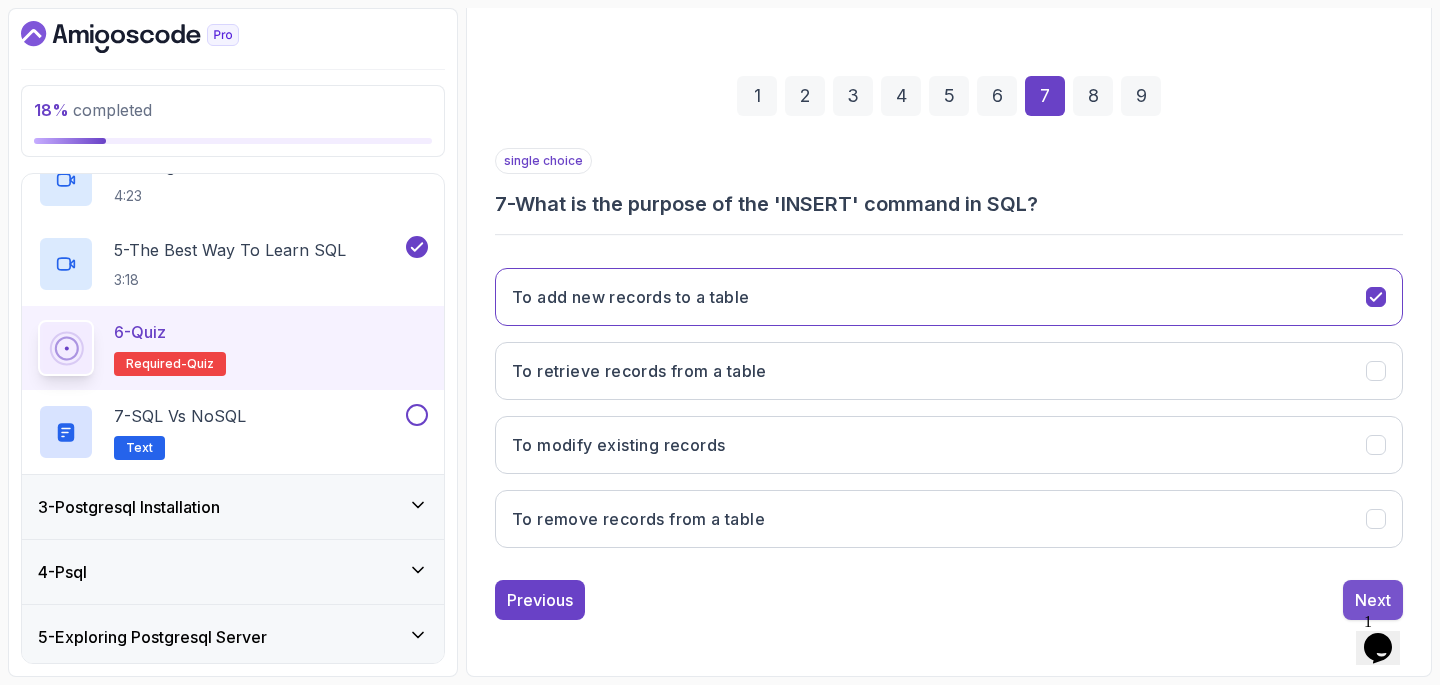 click on "Next" at bounding box center [1373, 600] 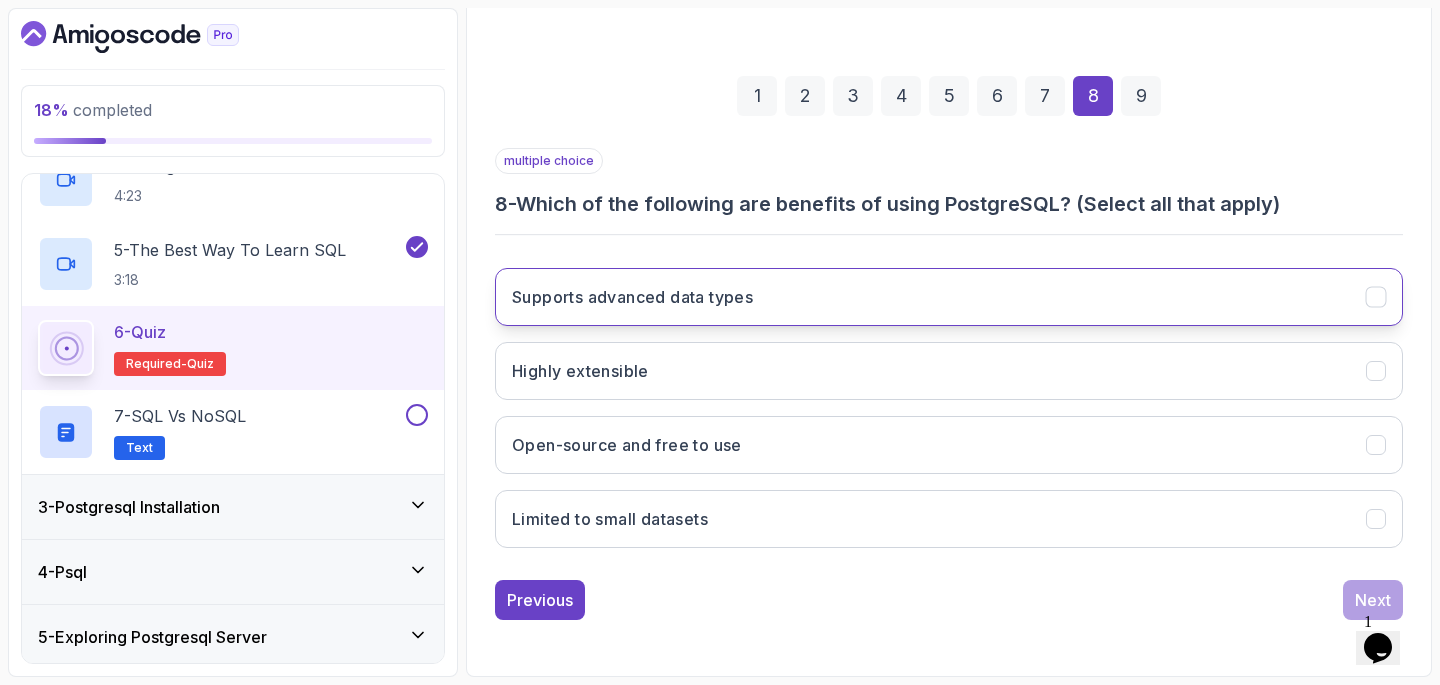 click on "Supports advanced data types" at bounding box center (949, 297) 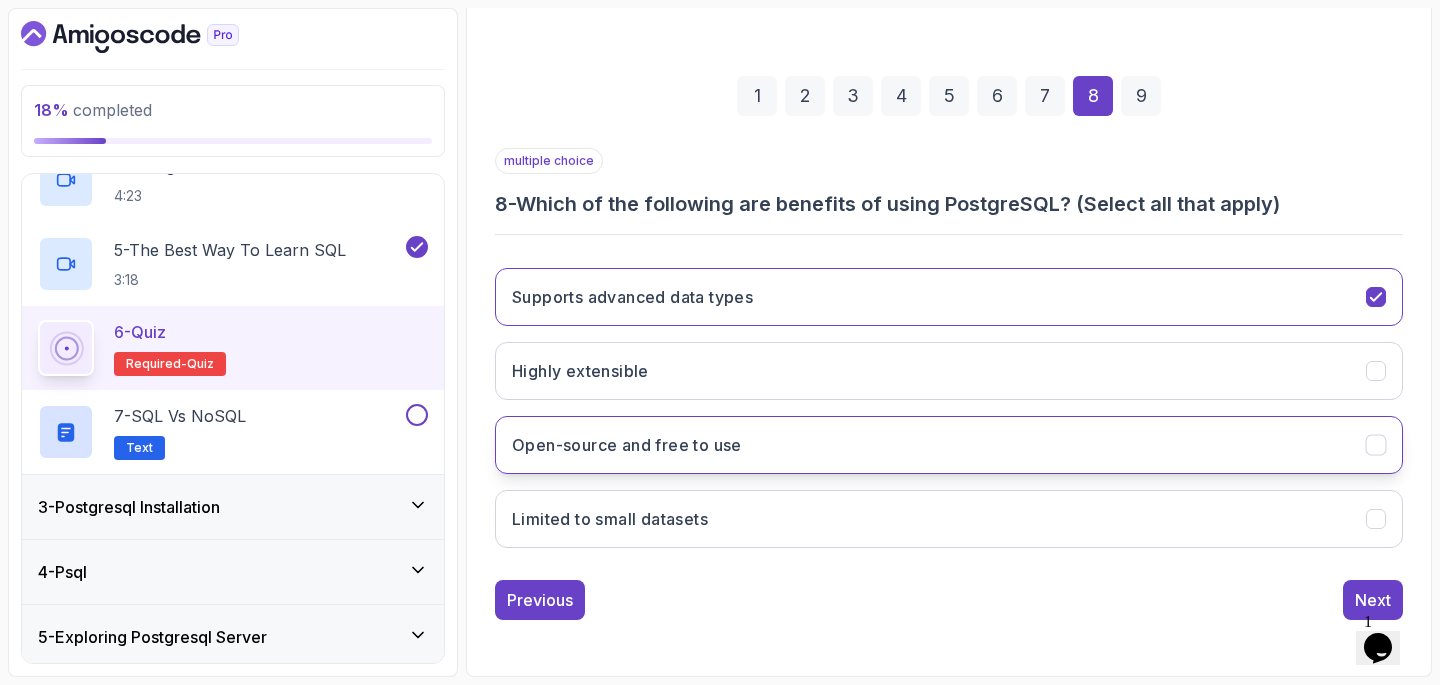click on "Open-source and free to use" at bounding box center [949, 445] 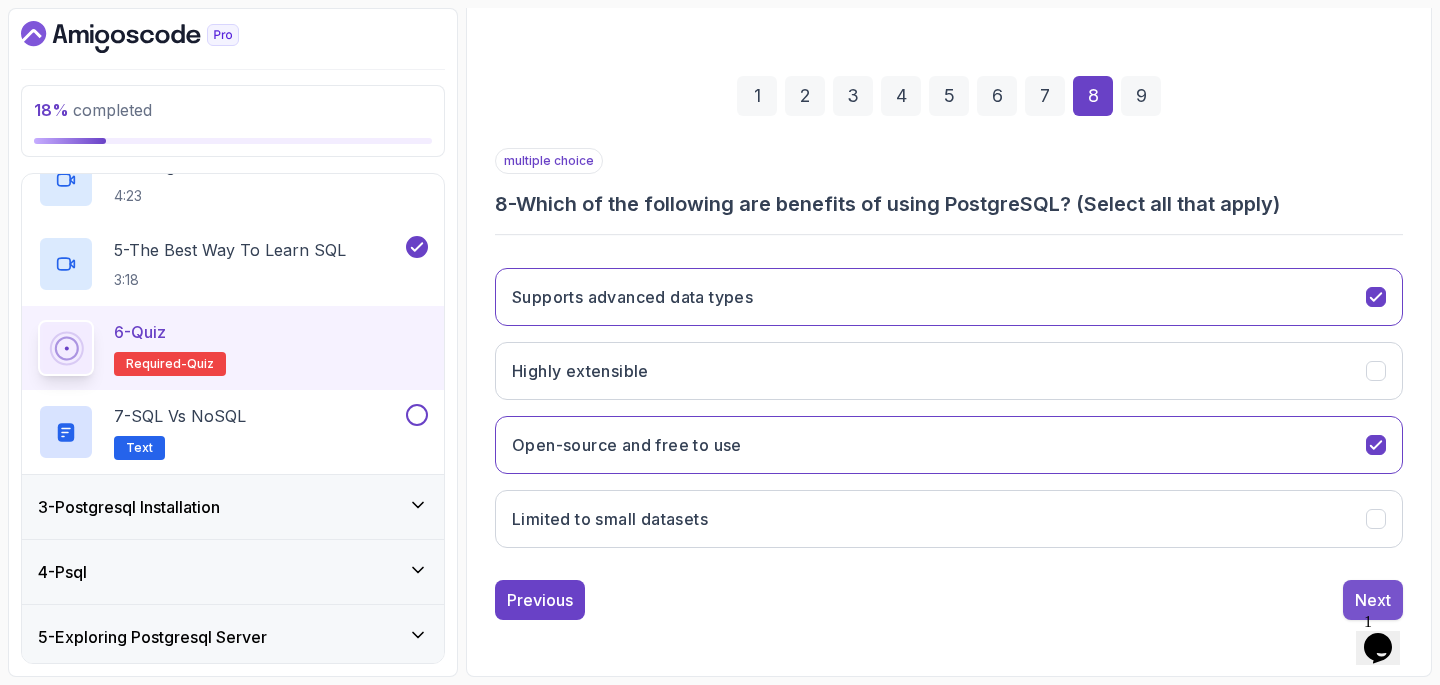 click on "Next" at bounding box center (1373, 600) 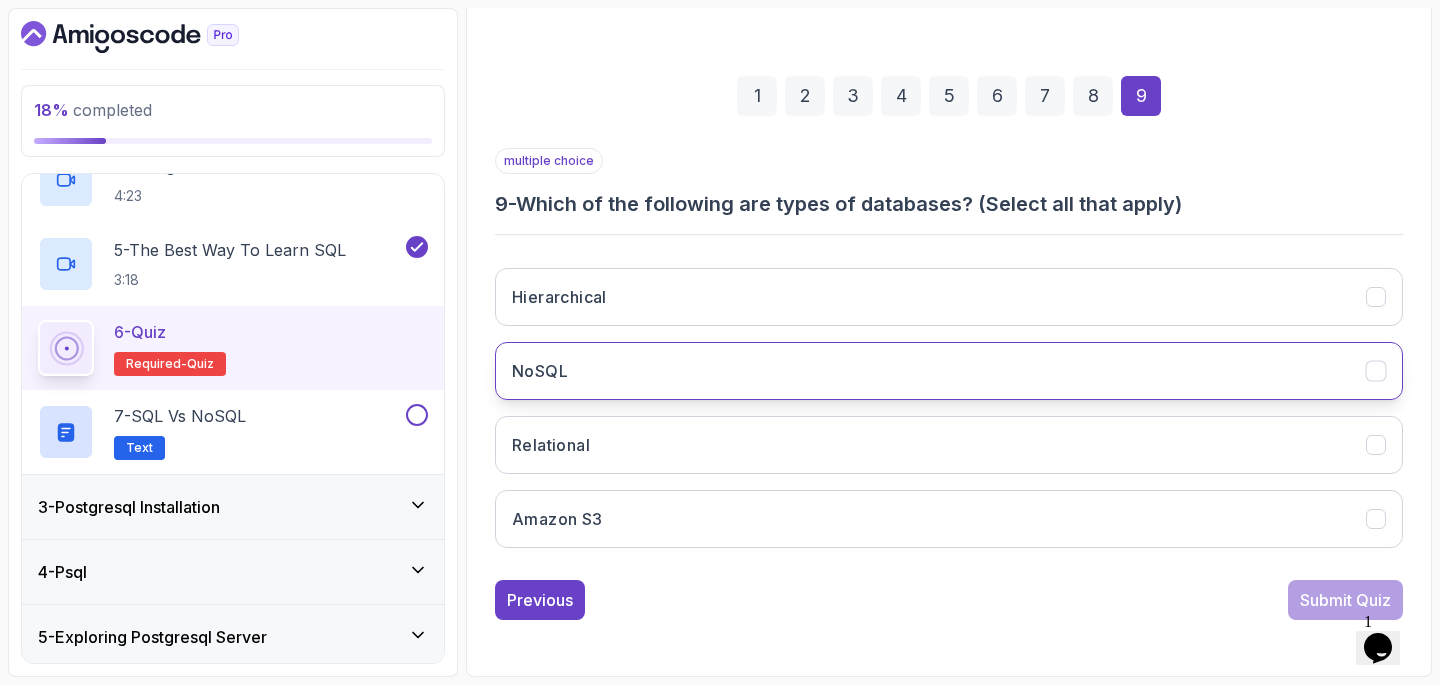 click on "NoSQL" at bounding box center [949, 371] 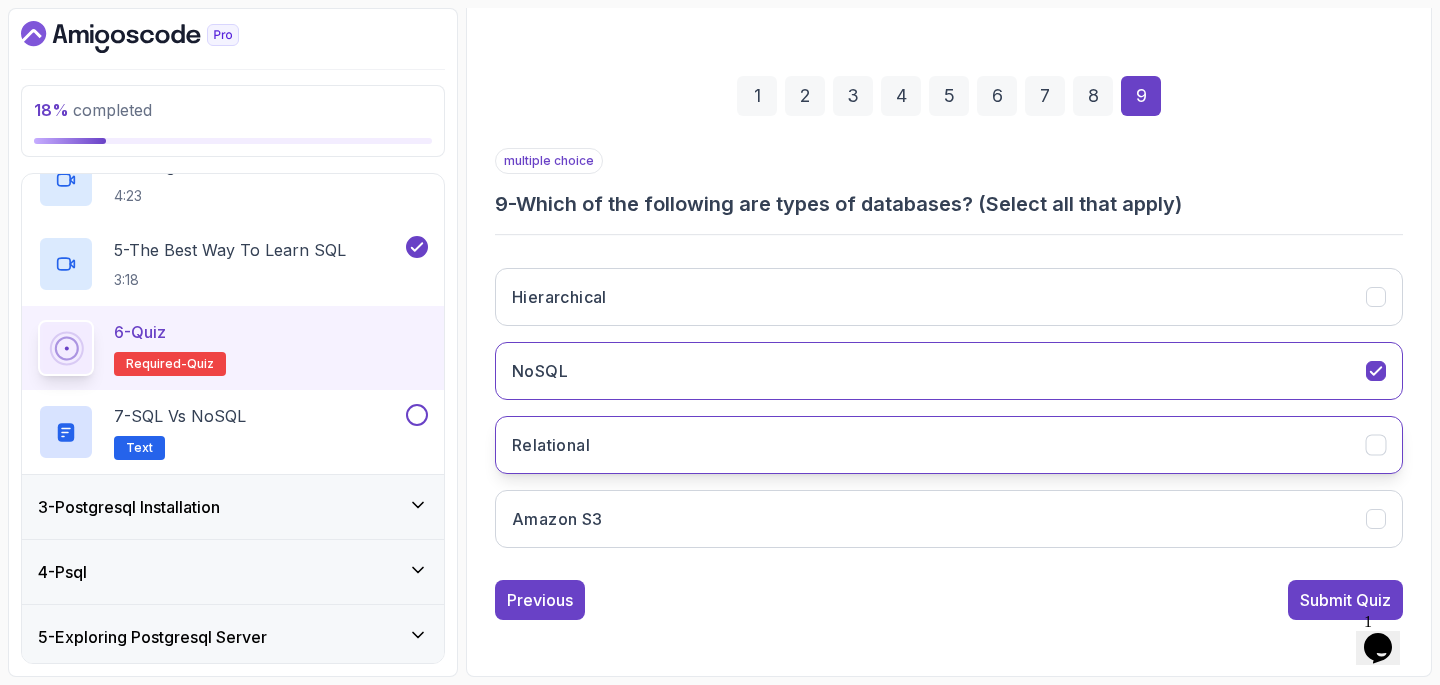 click on "Relational" at bounding box center [949, 445] 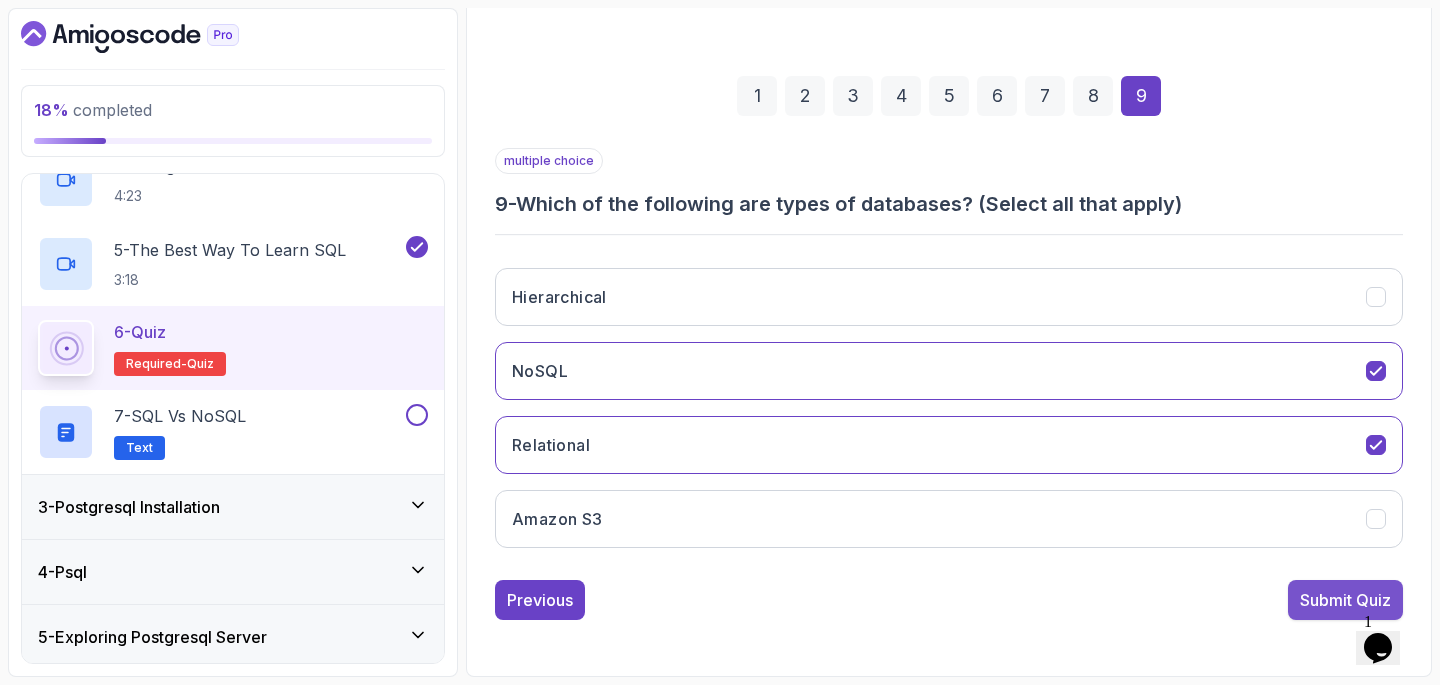 click on "Submit Quiz" at bounding box center (1345, 600) 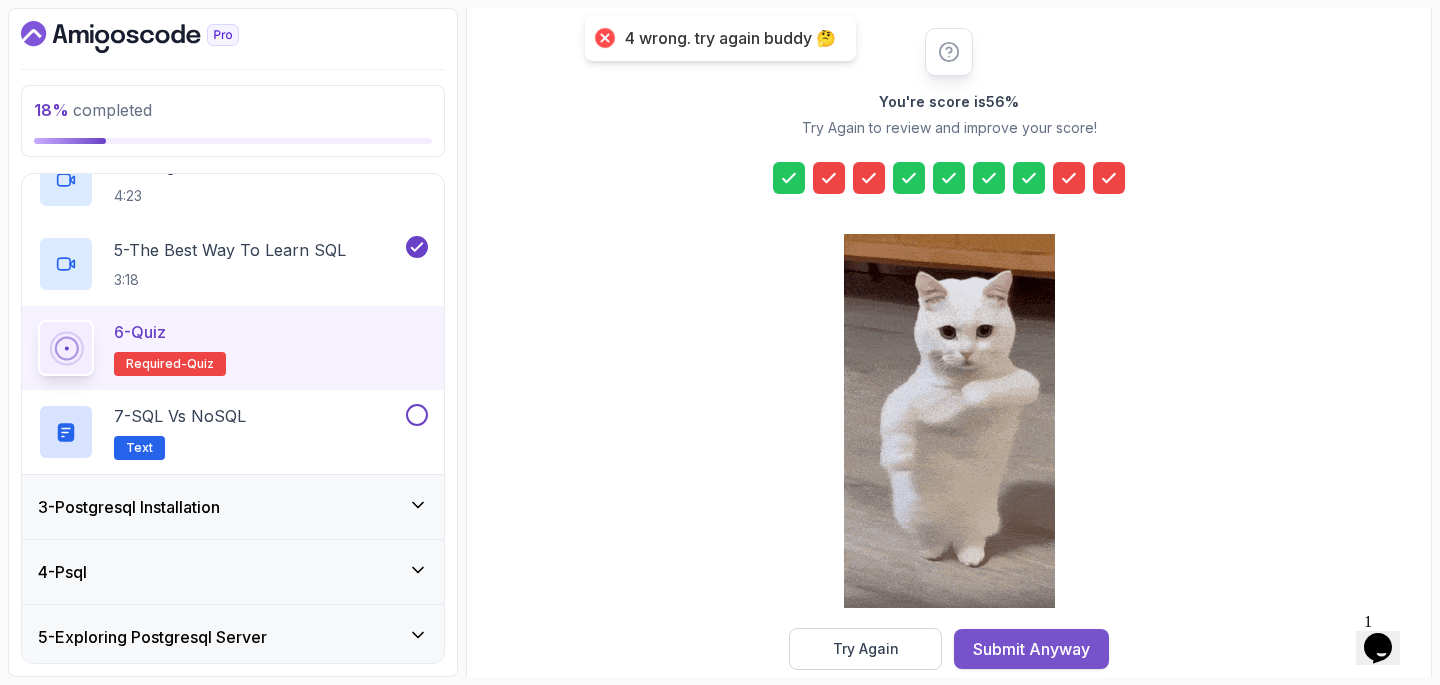 click on "Submit Anyway" at bounding box center [1031, 649] 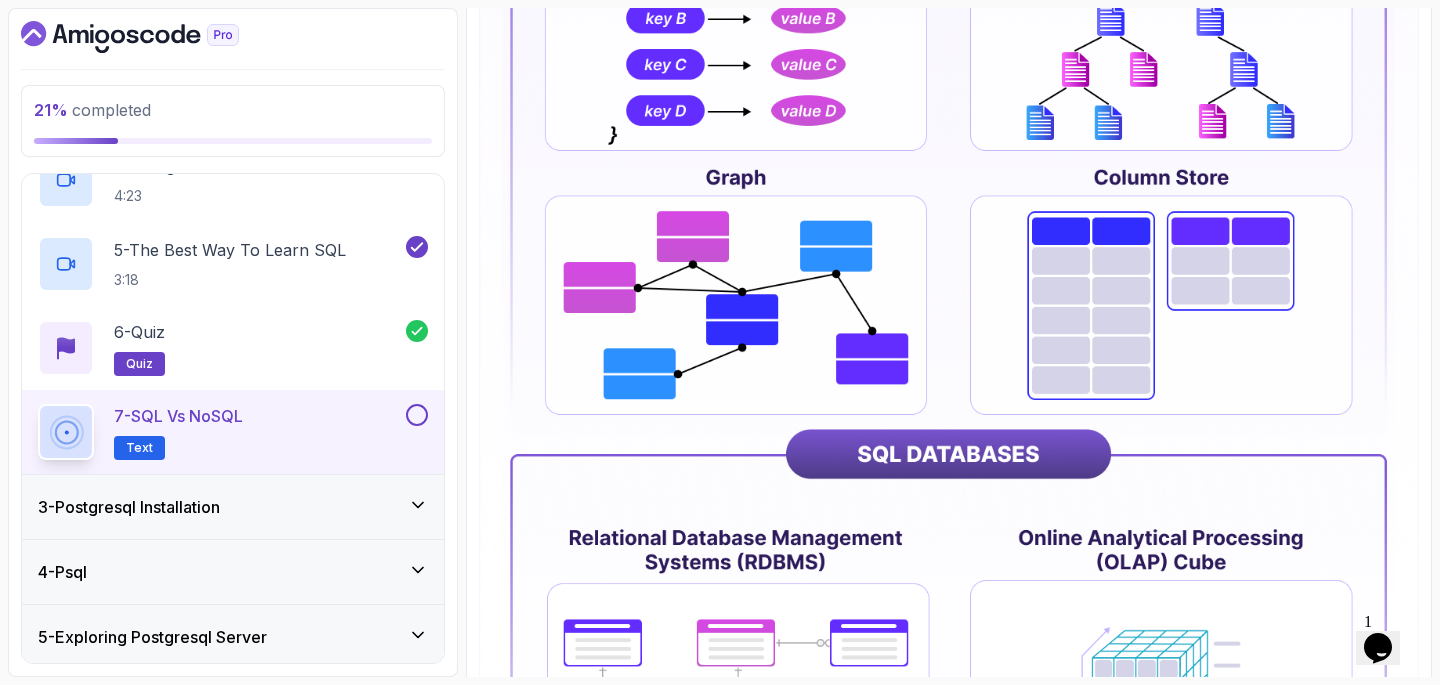 scroll, scrollTop: 610, scrollLeft: 0, axis: vertical 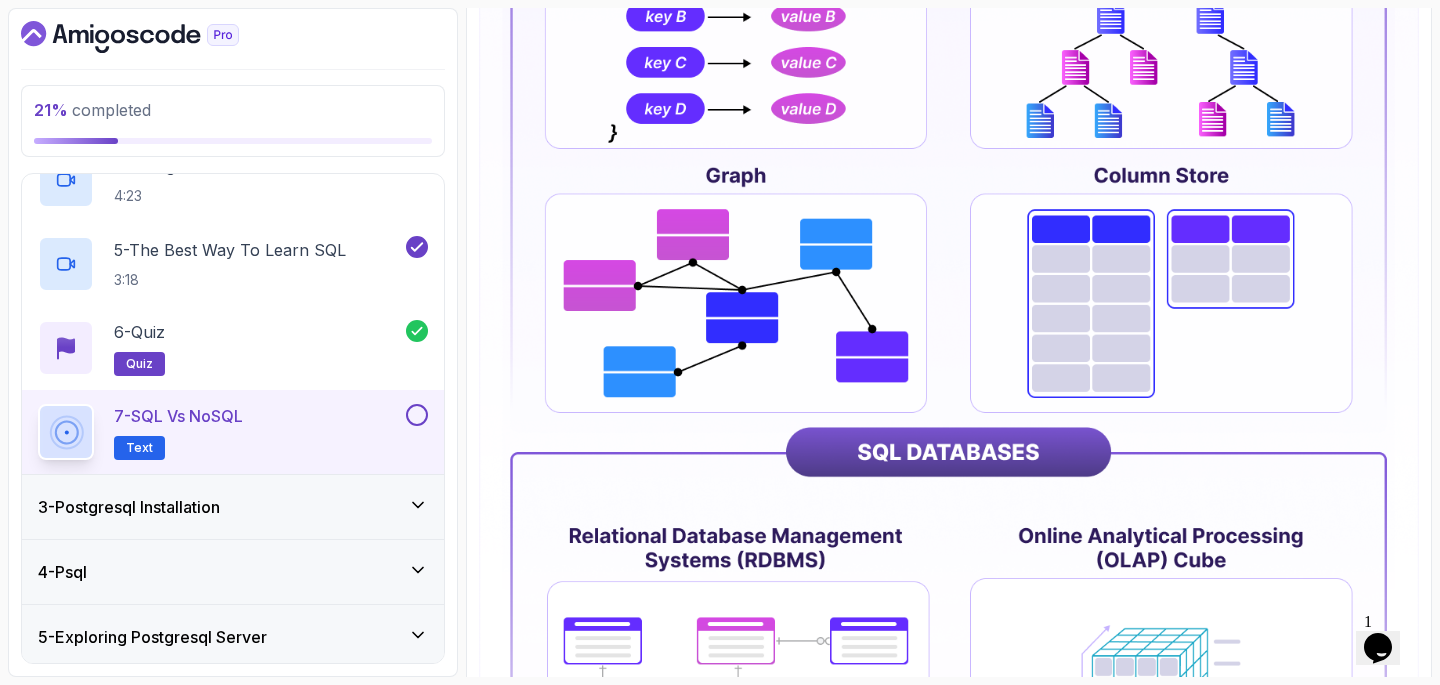 click at bounding box center [417, 415] 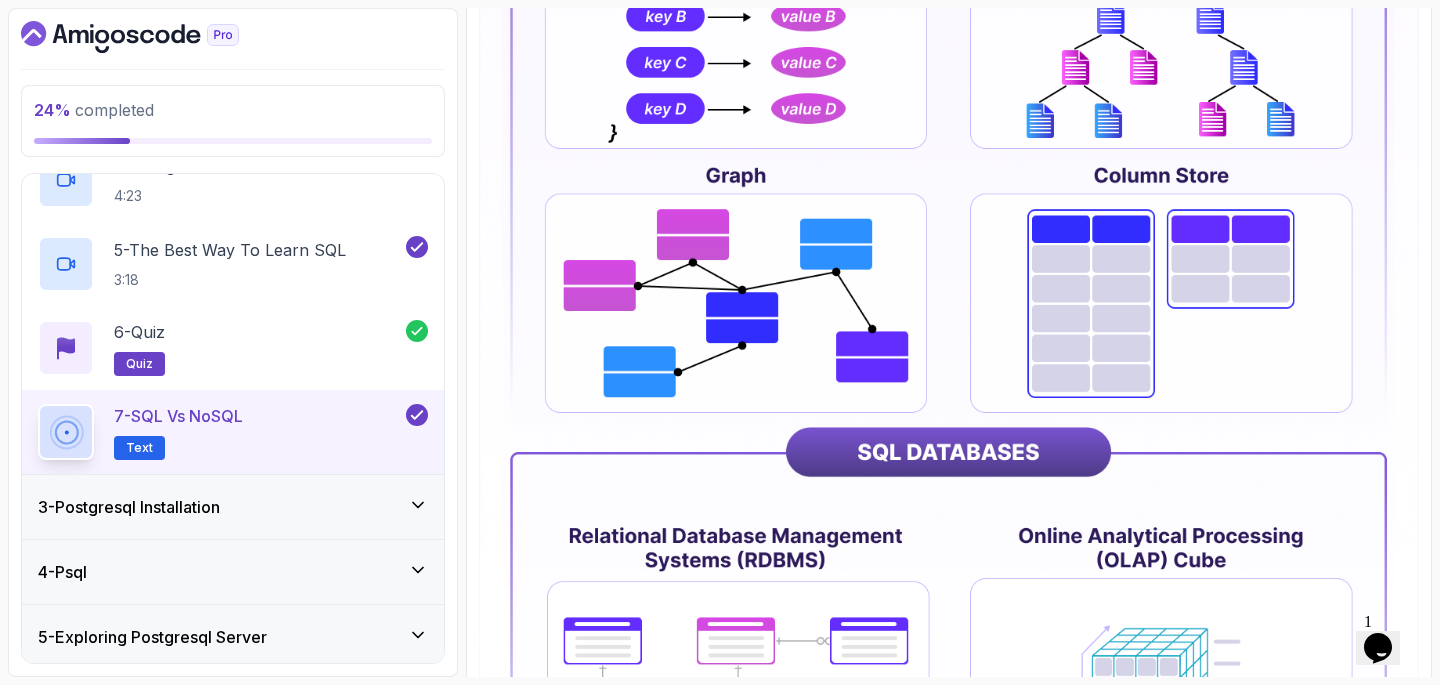 click 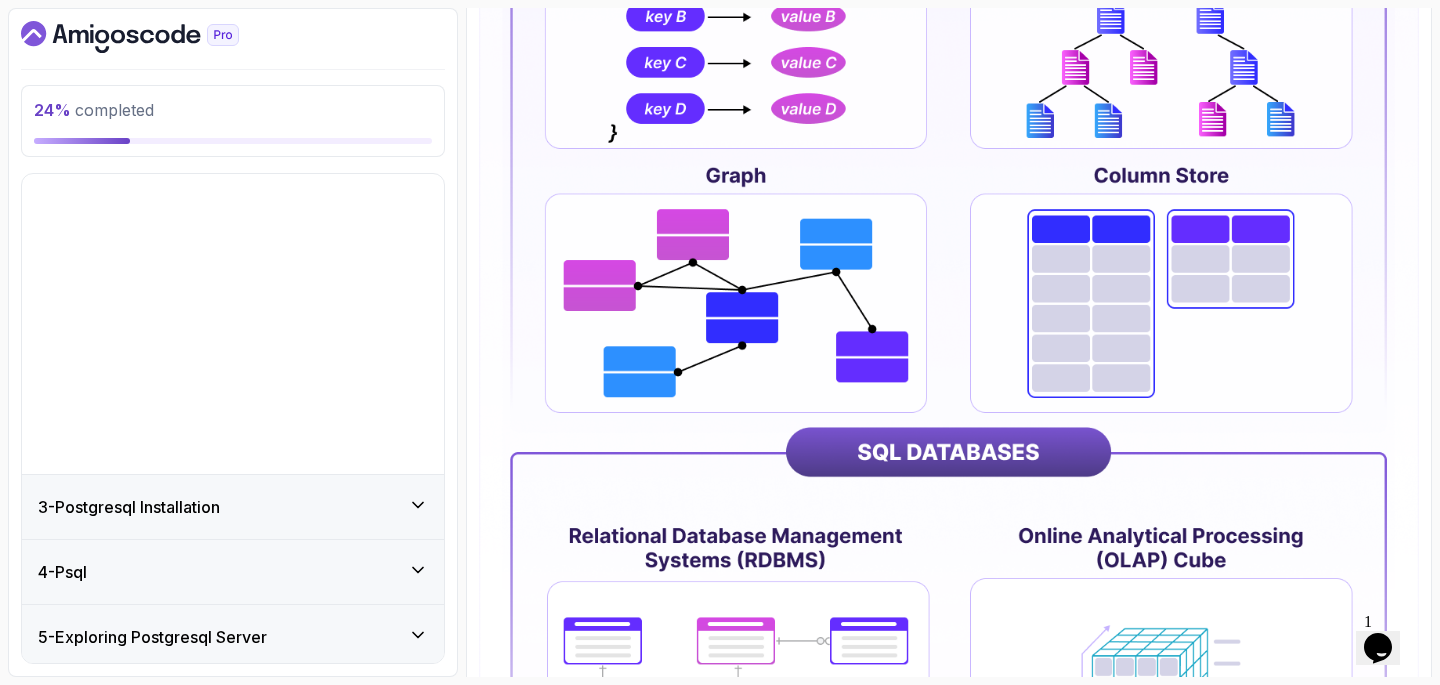 scroll, scrollTop: 31, scrollLeft: 0, axis: vertical 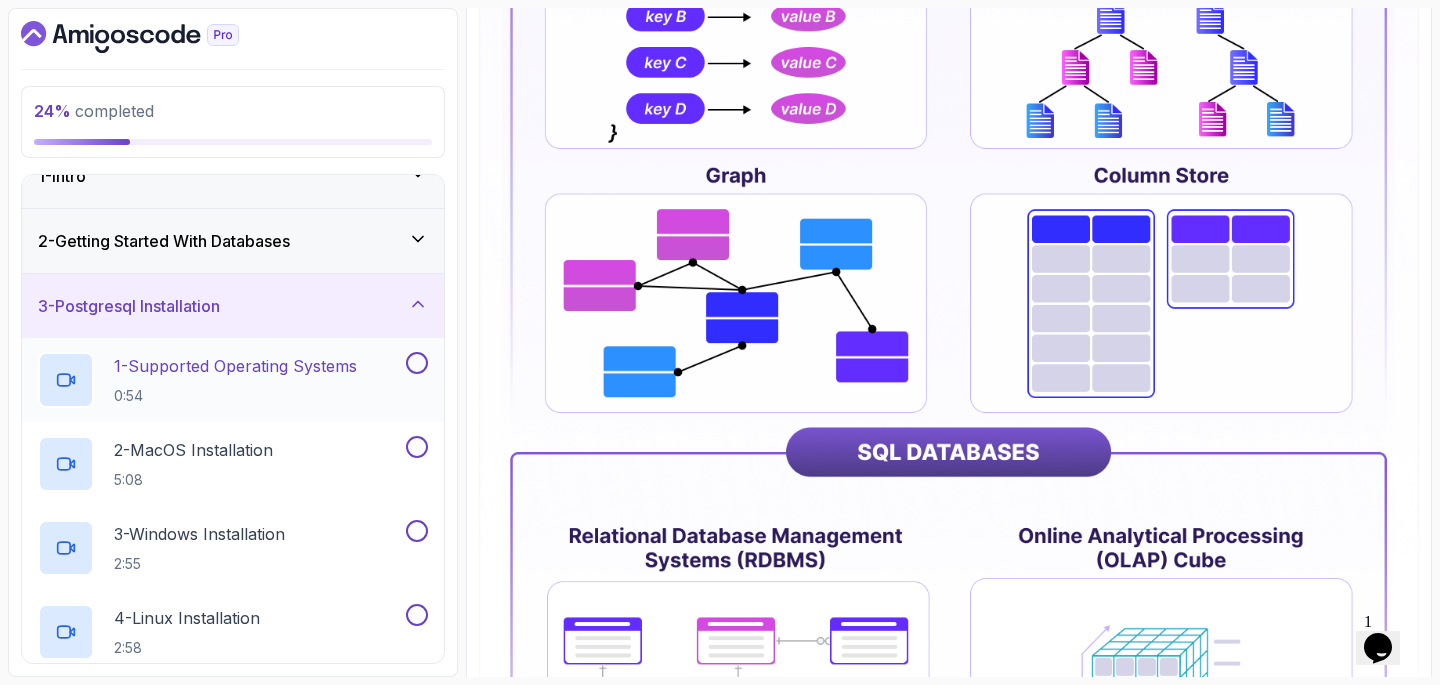 click on "1  -  Supported Operating Systems 0:54" at bounding box center [235, 380] 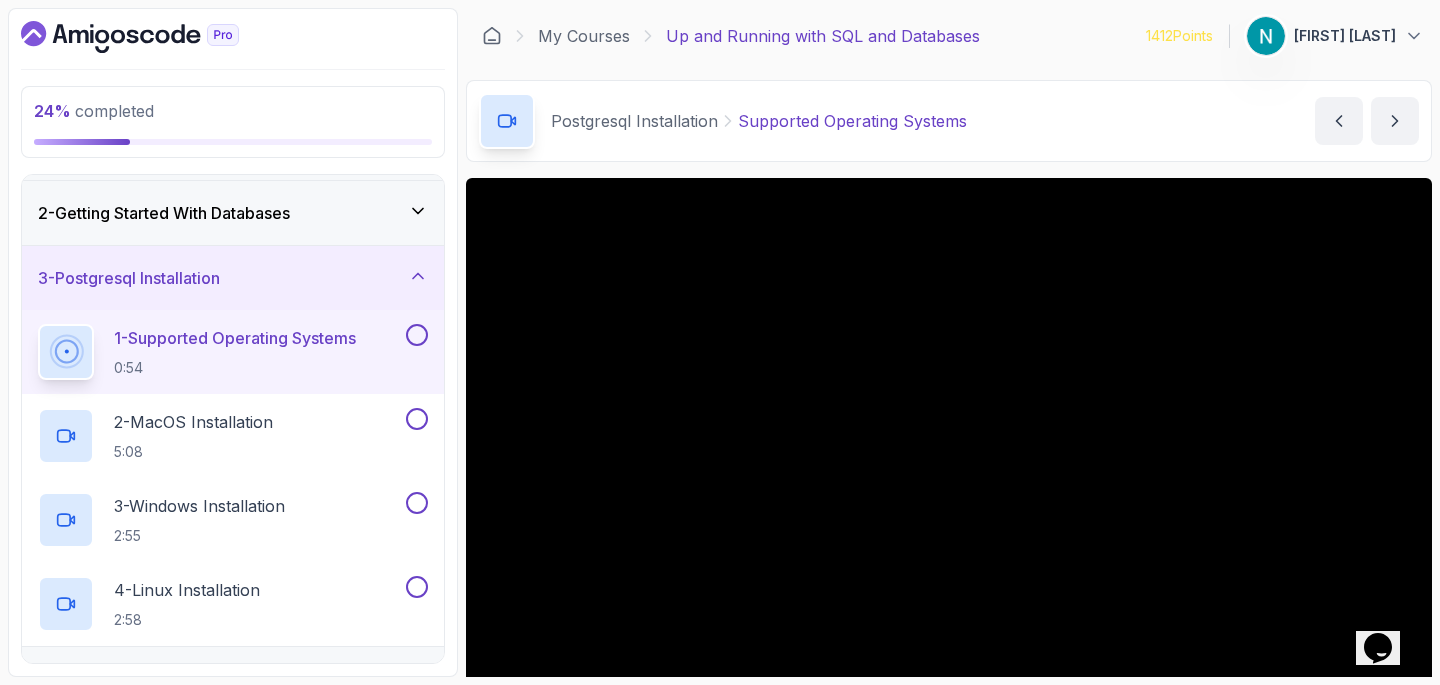 scroll, scrollTop: 58, scrollLeft: 0, axis: vertical 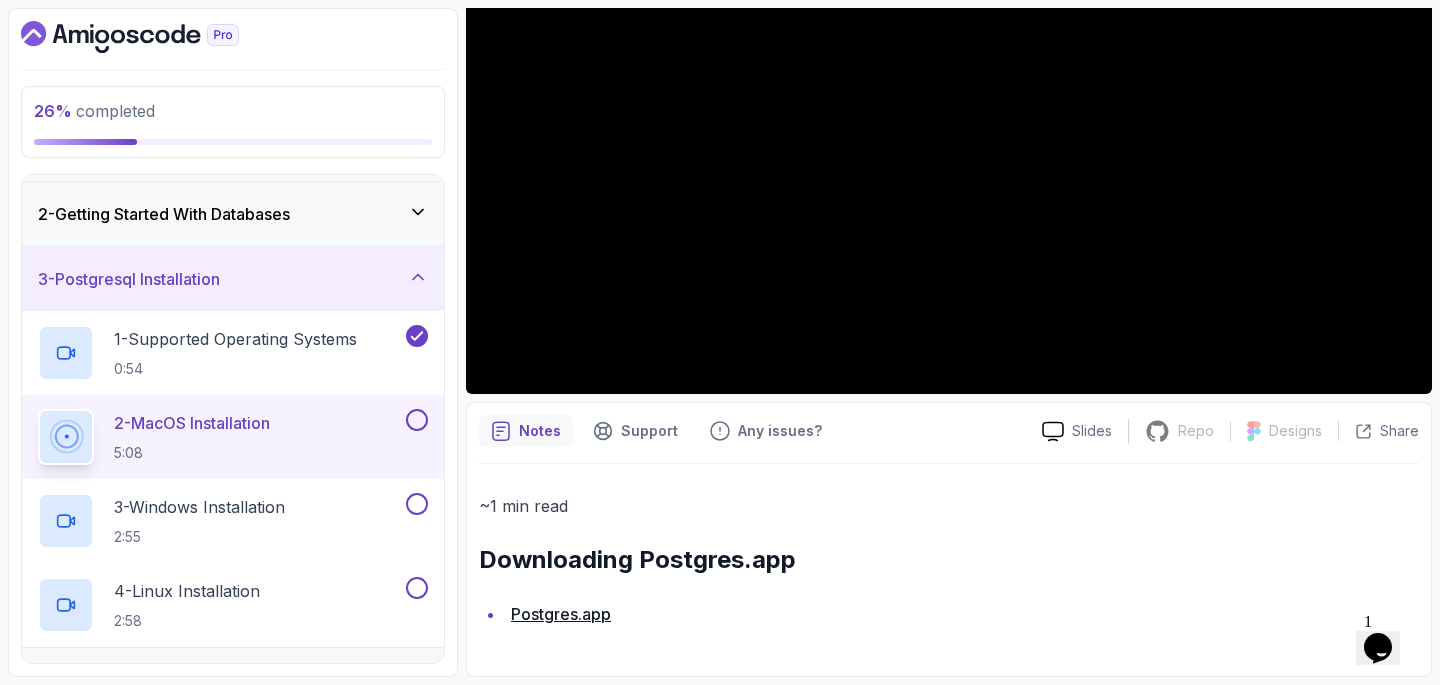 type 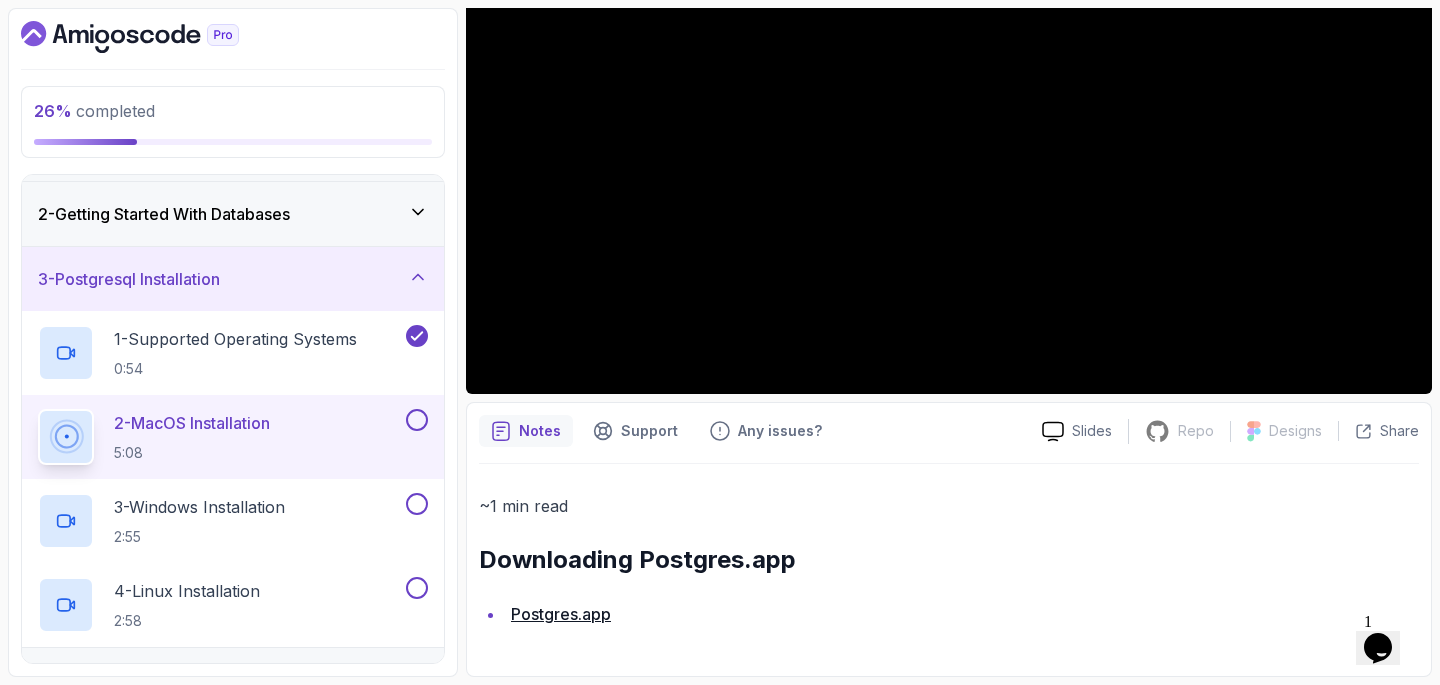 click on "Postgres.app" at bounding box center (561, 614) 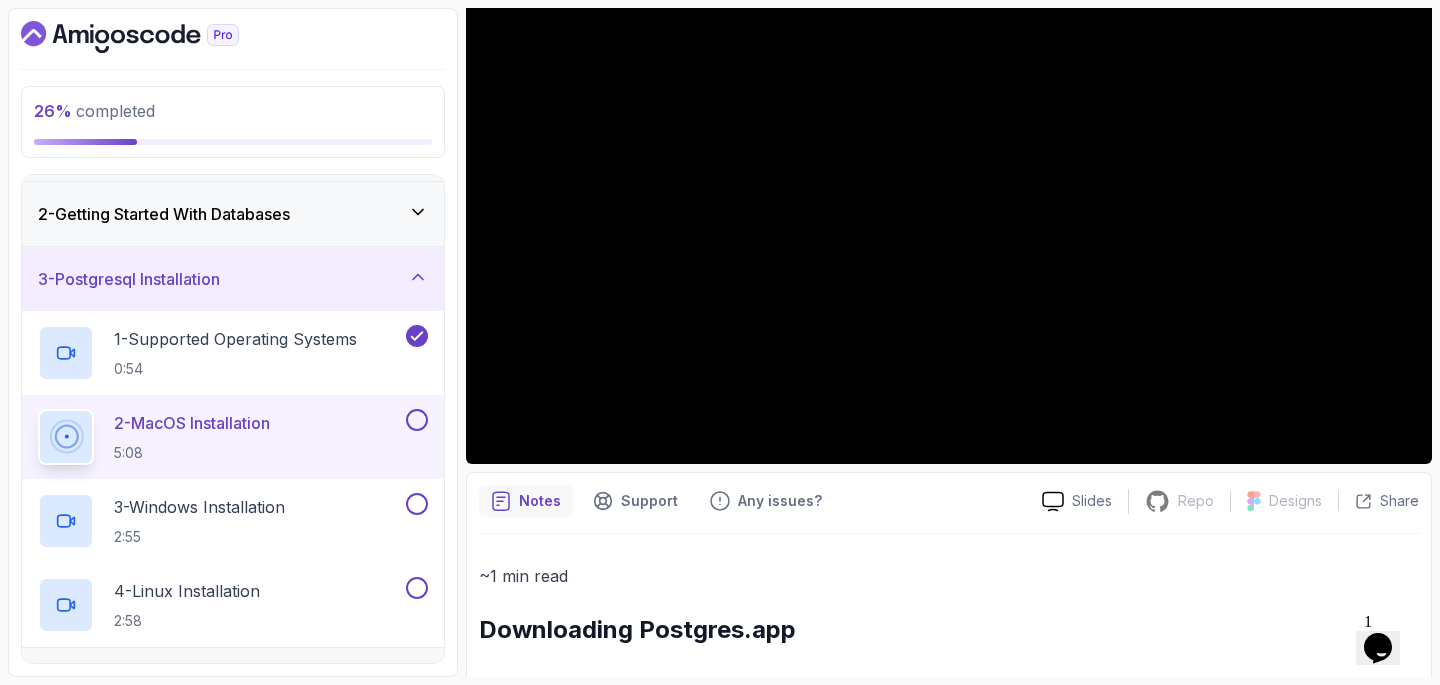 scroll, scrollTop: 218, scrollLeft: 0, axis: vertical 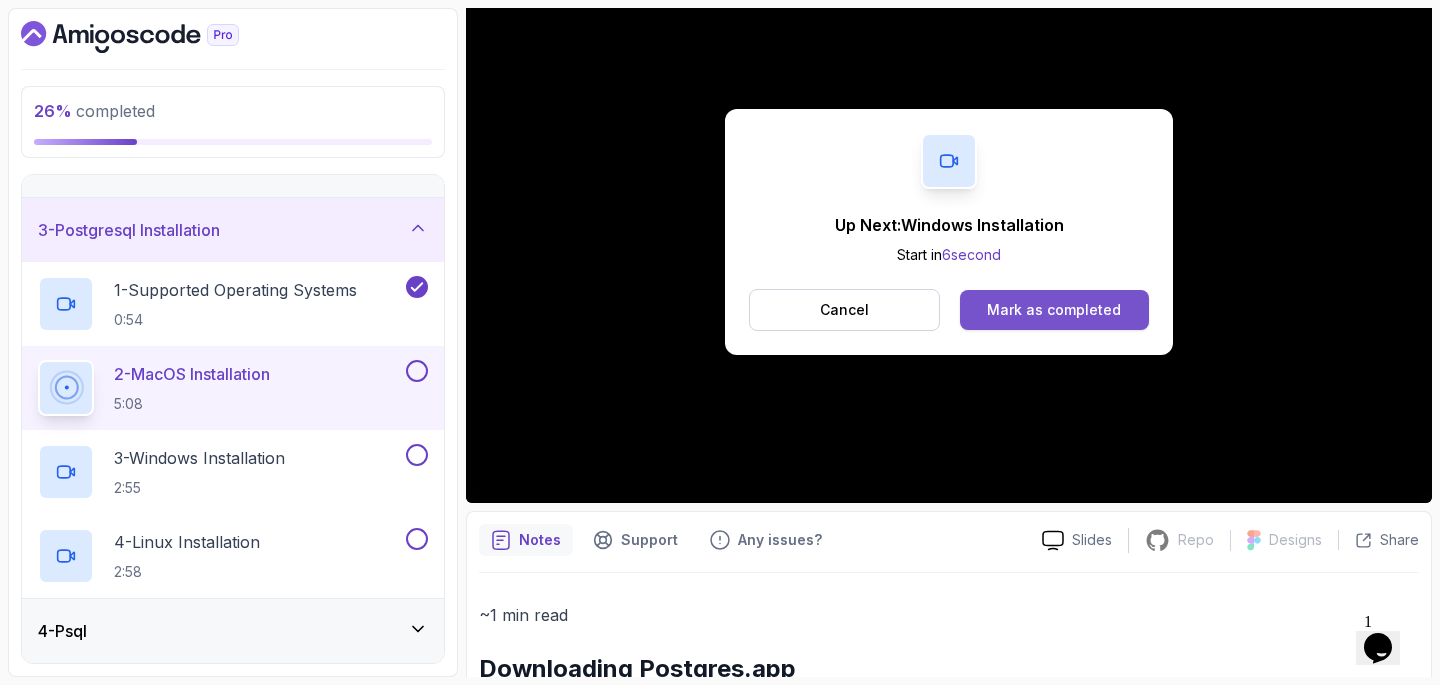 click on "Mark as completed" at bounding box center (1054, 310) 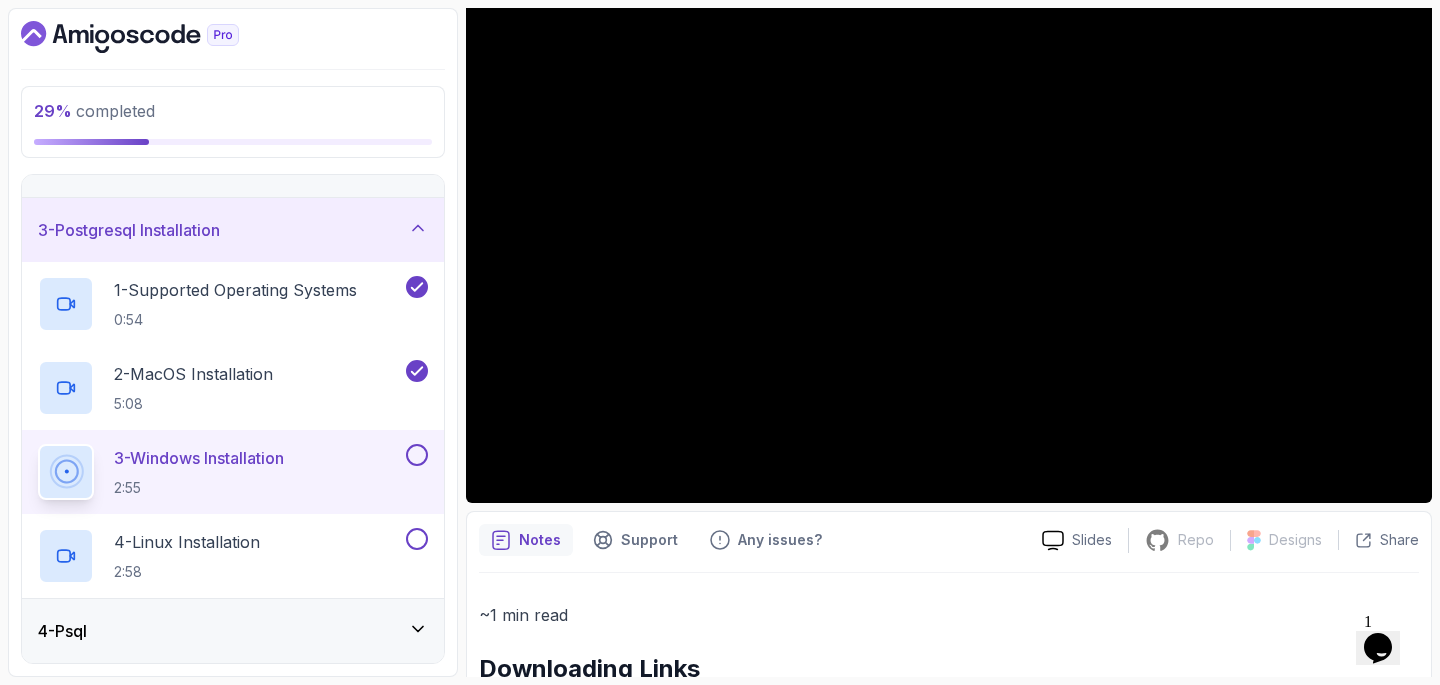 click at bounding box center [417, 455] 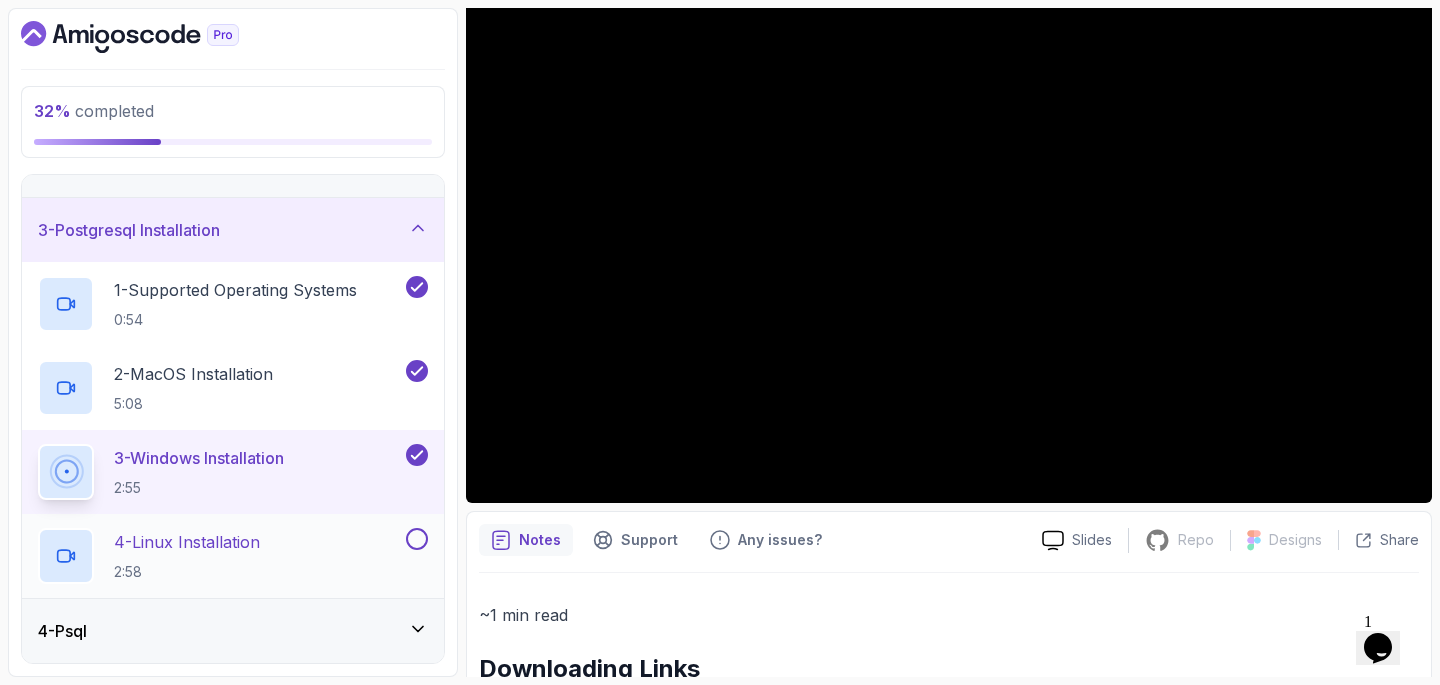 click at bounding box center (417, 539) 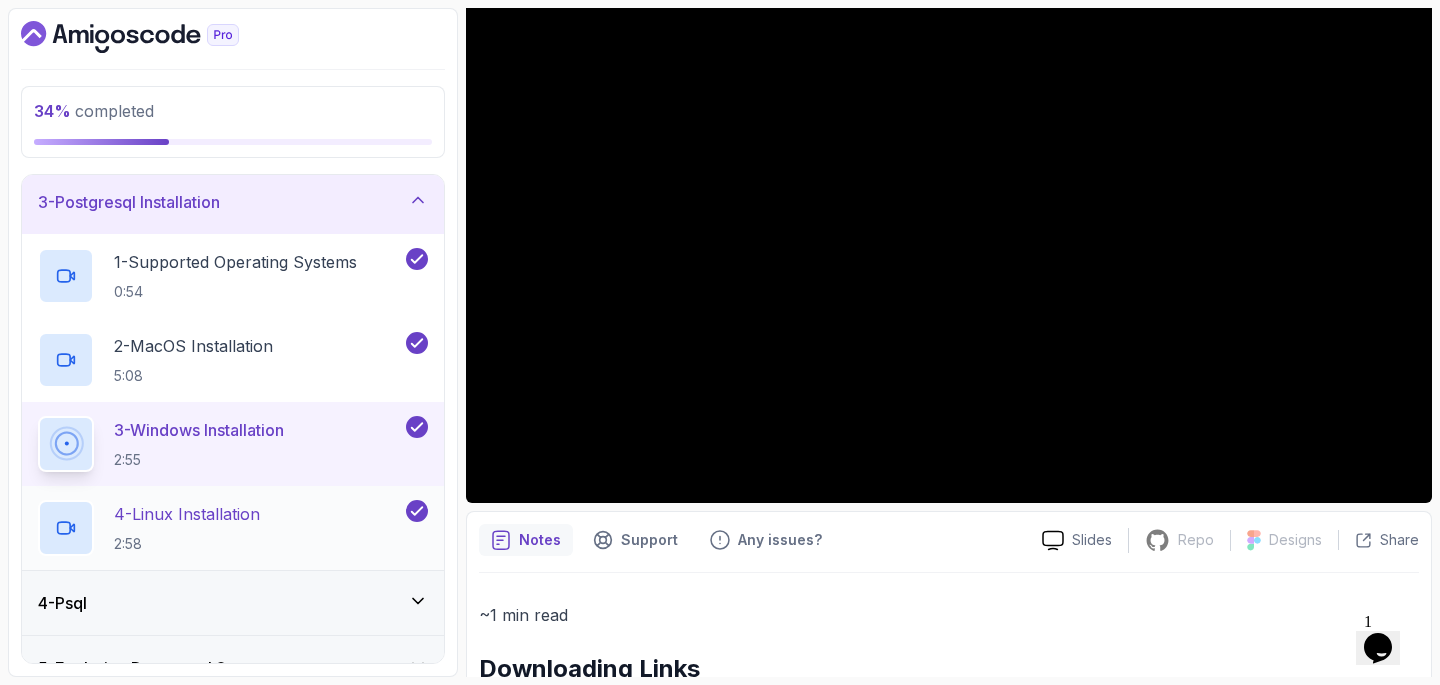 scroll, scrollTop: 154, scrollLeft: 0, axis: vertical 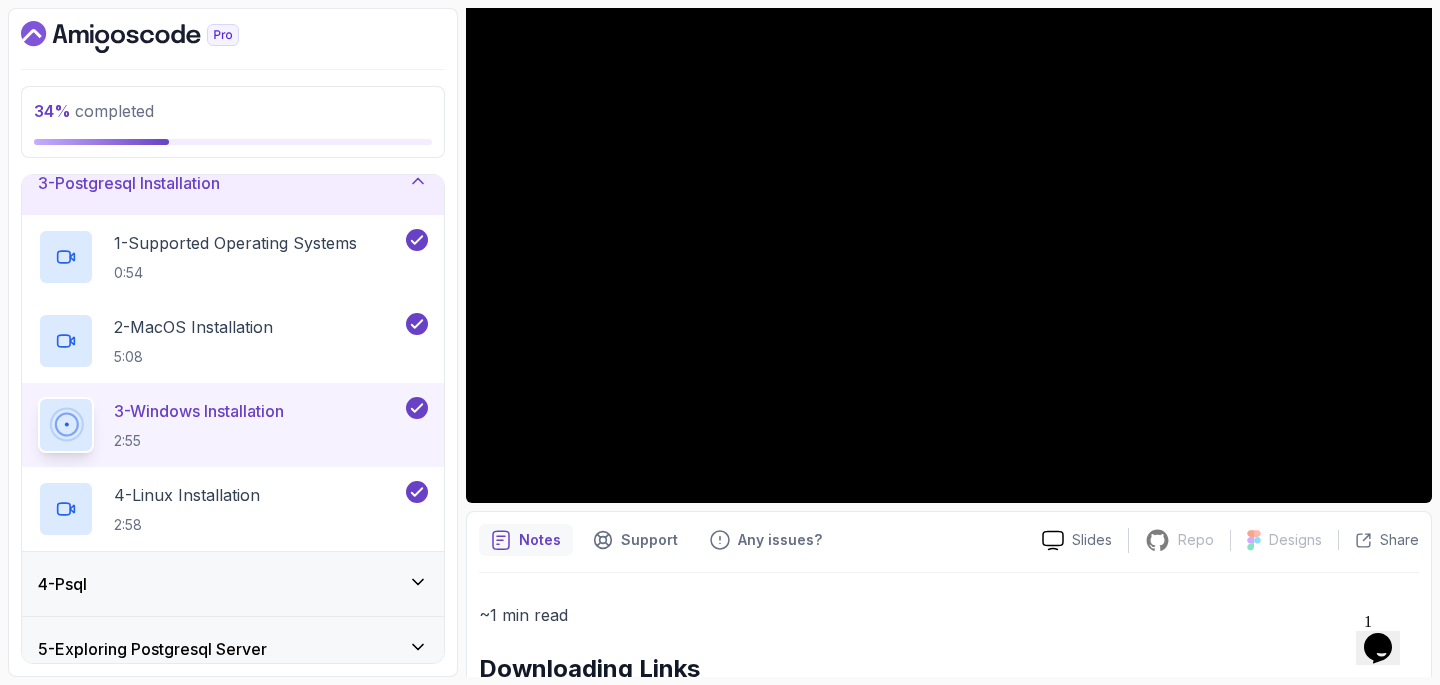 click on "4  -  Psql" at bounding box center [233, 584] 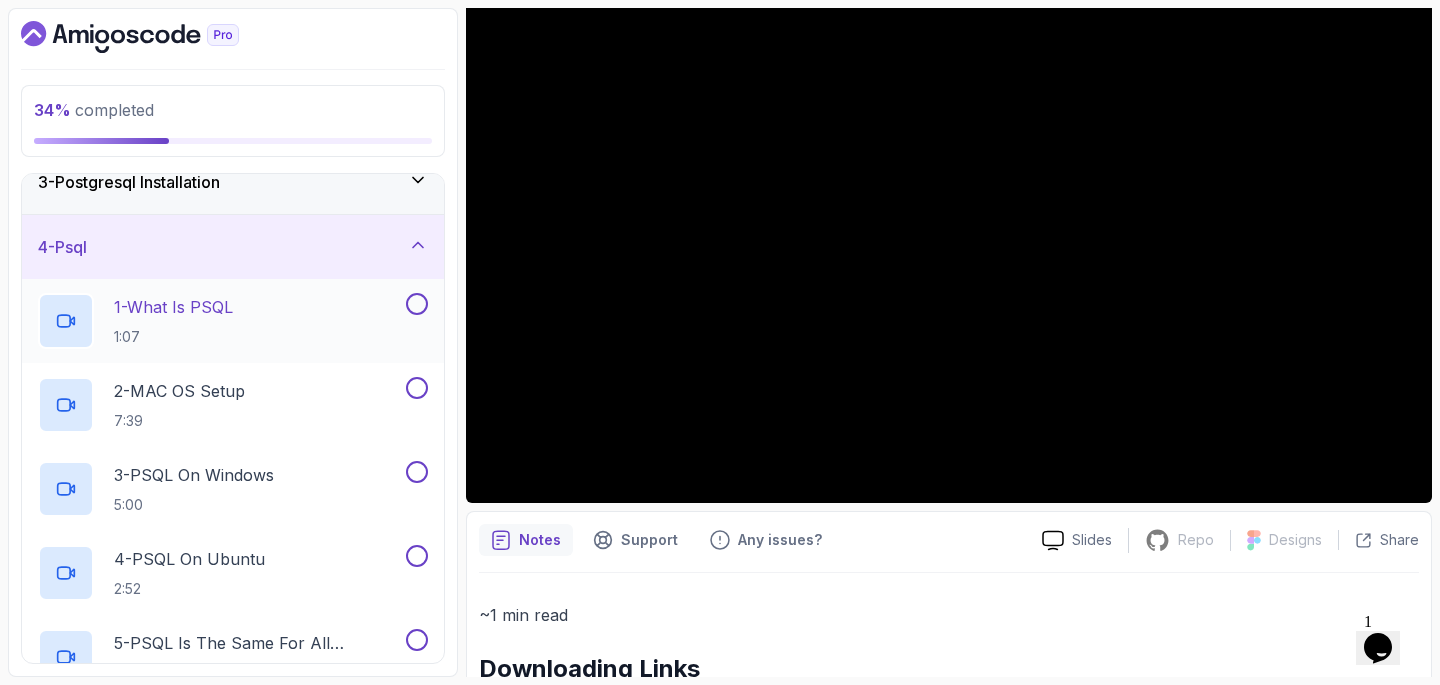 click on "1  -  What Is PSQL 1:07" at bounding box center [220, 321] 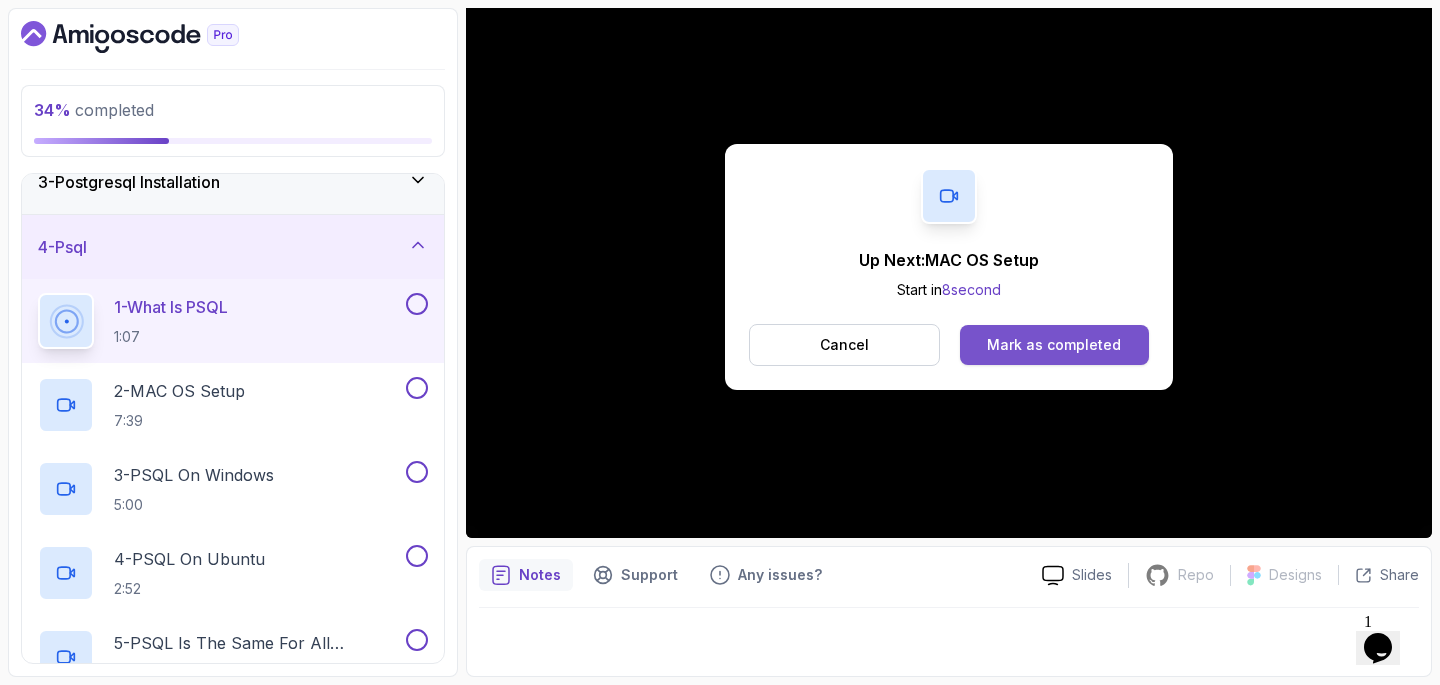 click on "Mark as completed" at bounding box center (1054, 345) 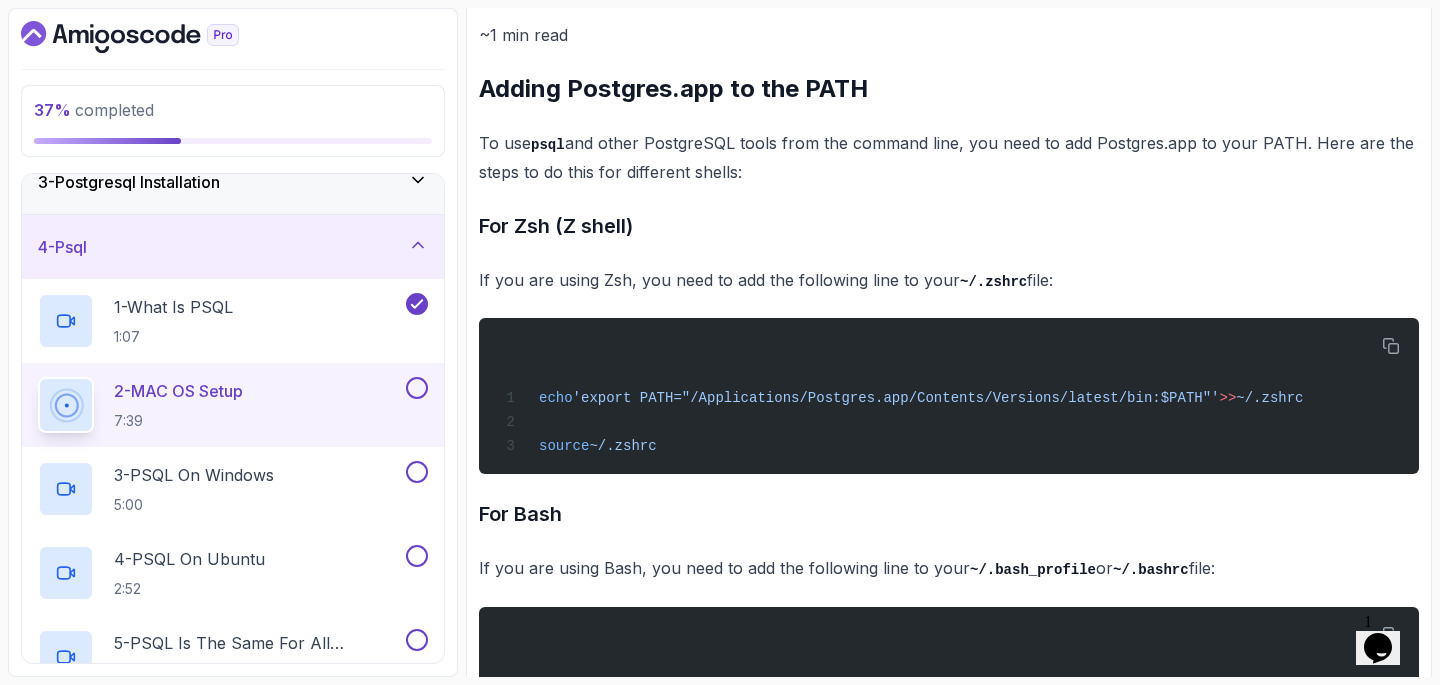 scroll, scrollTop: 779, scrollLeft: 0, axis: vertical 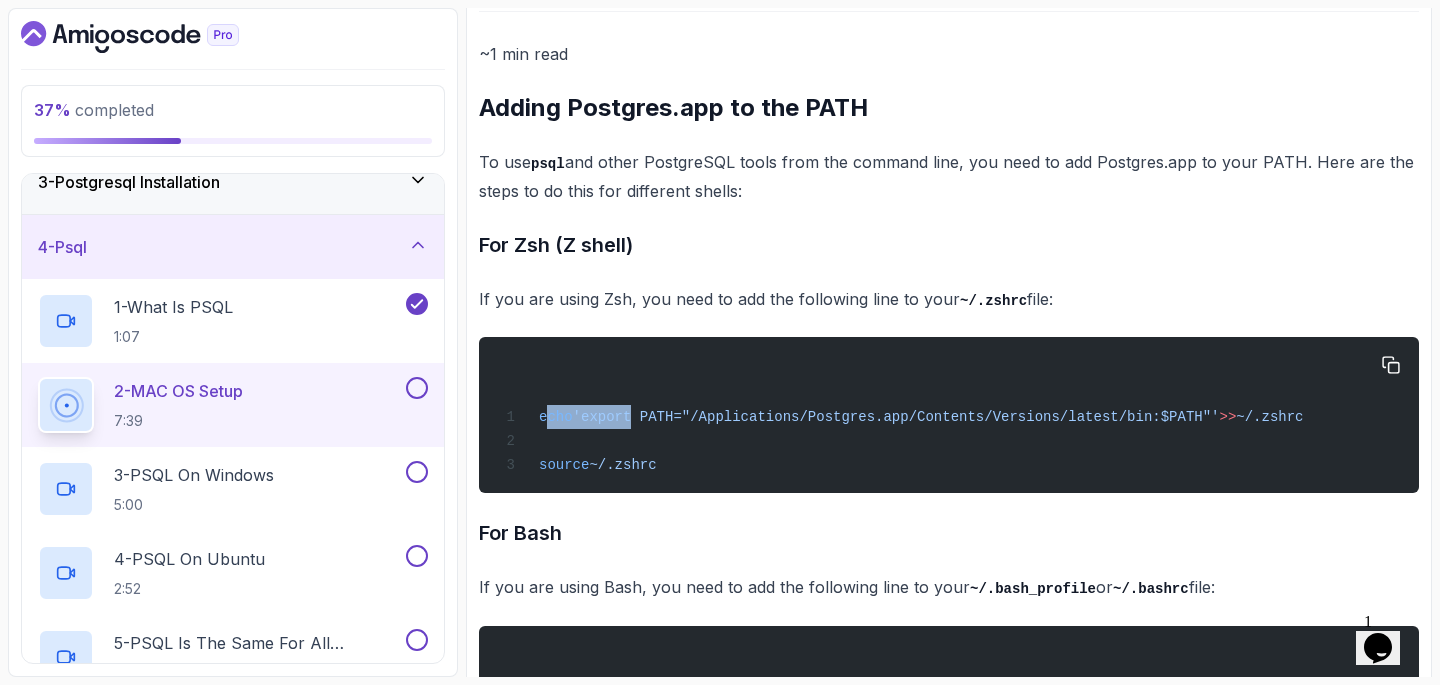 drag, startPoint x: 543, startPoint y: 419, endPoint x: 634, endPoint y: 424, distance: 91.13726 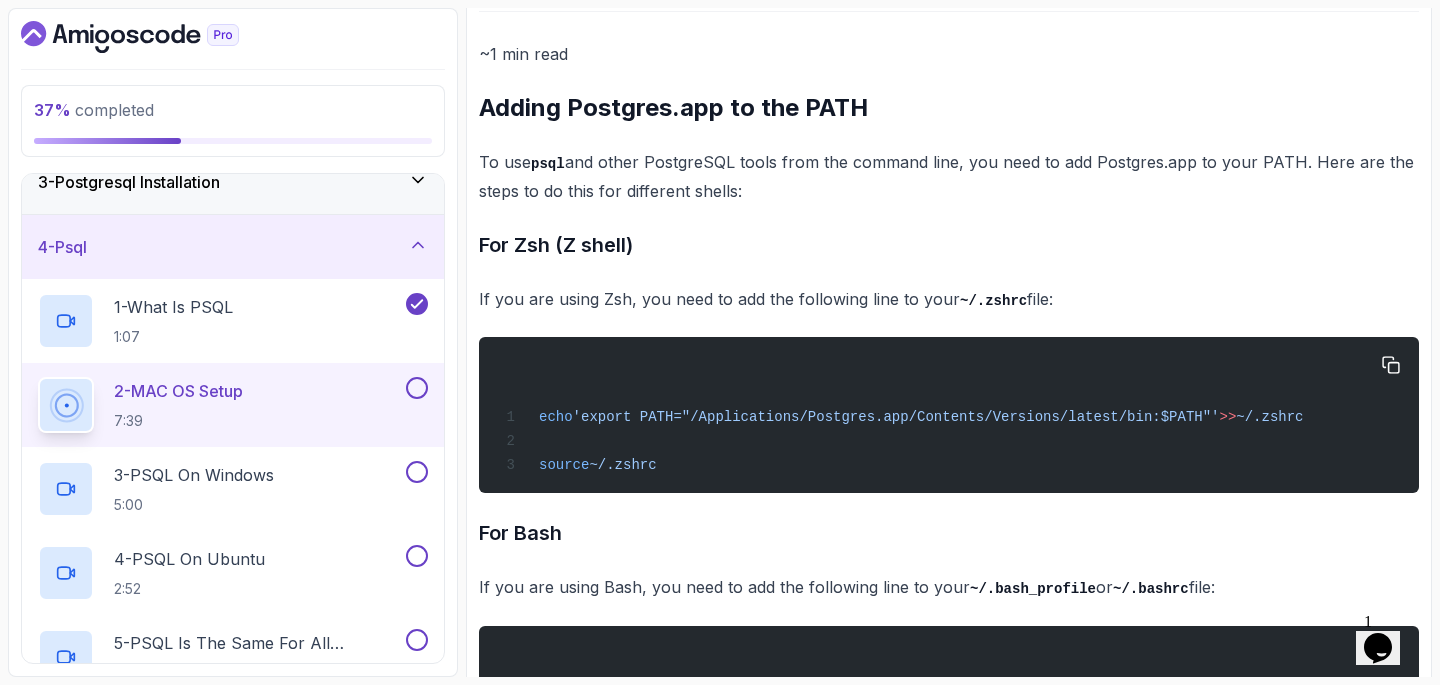 click on "echo  'export PATH="/Applications/Postgres.app/Contents/Versions/latest/bin:$PATH"'  >>  ~/.zshrc
source  ~/.zshrc" at bounding box center (949, 415) 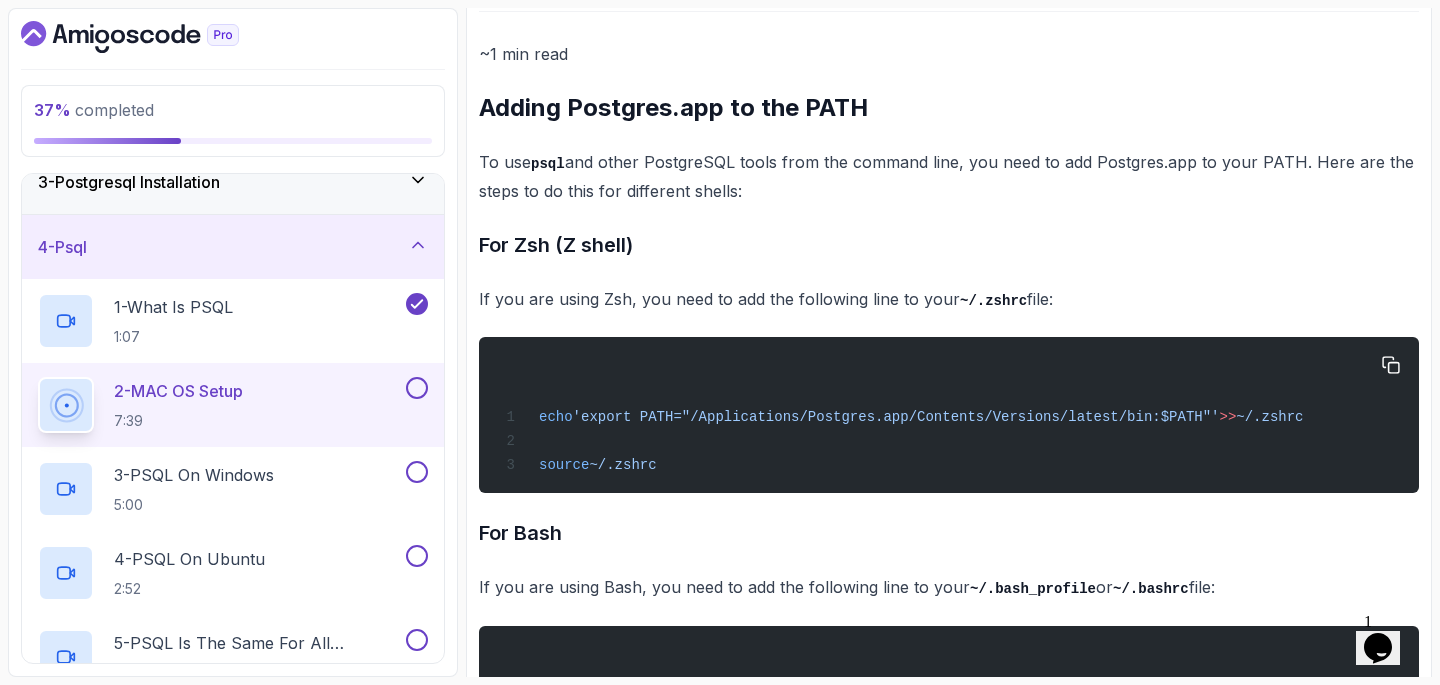 drag, startPoint x: 1336, startPoint y: 417, endPoint x: 540, endPoint y: 416, distance: 796.0006 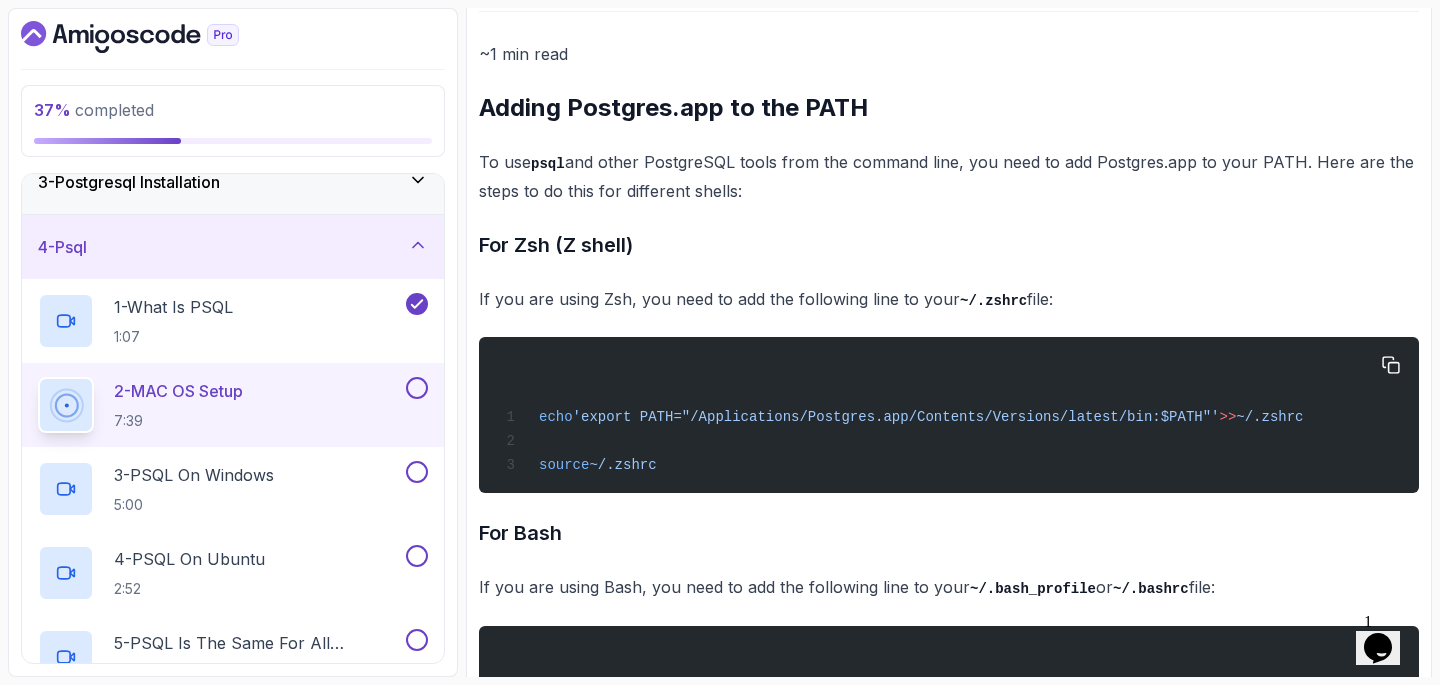 click on "echo  'export PATH="/Applications/Postgres.app/Contents/Versions/latest/bin:$PATH"'  >>  ~/.zshrc
source  ~/.zshrc" at bounding box center [949, 415] 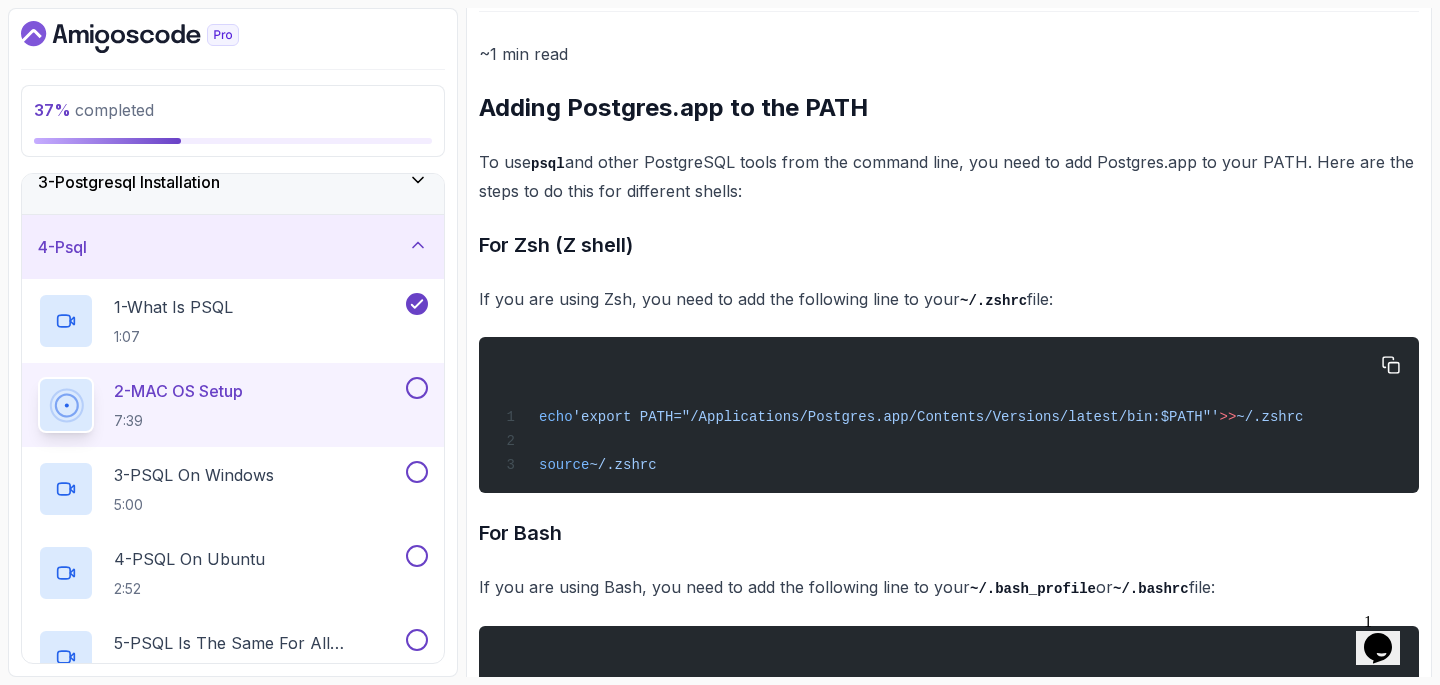copy on "echo  'export PATH="/Applications/Postgres.app/Contents/Versions/latest/bin:$PATH"'  >>  ~/.zshrc" 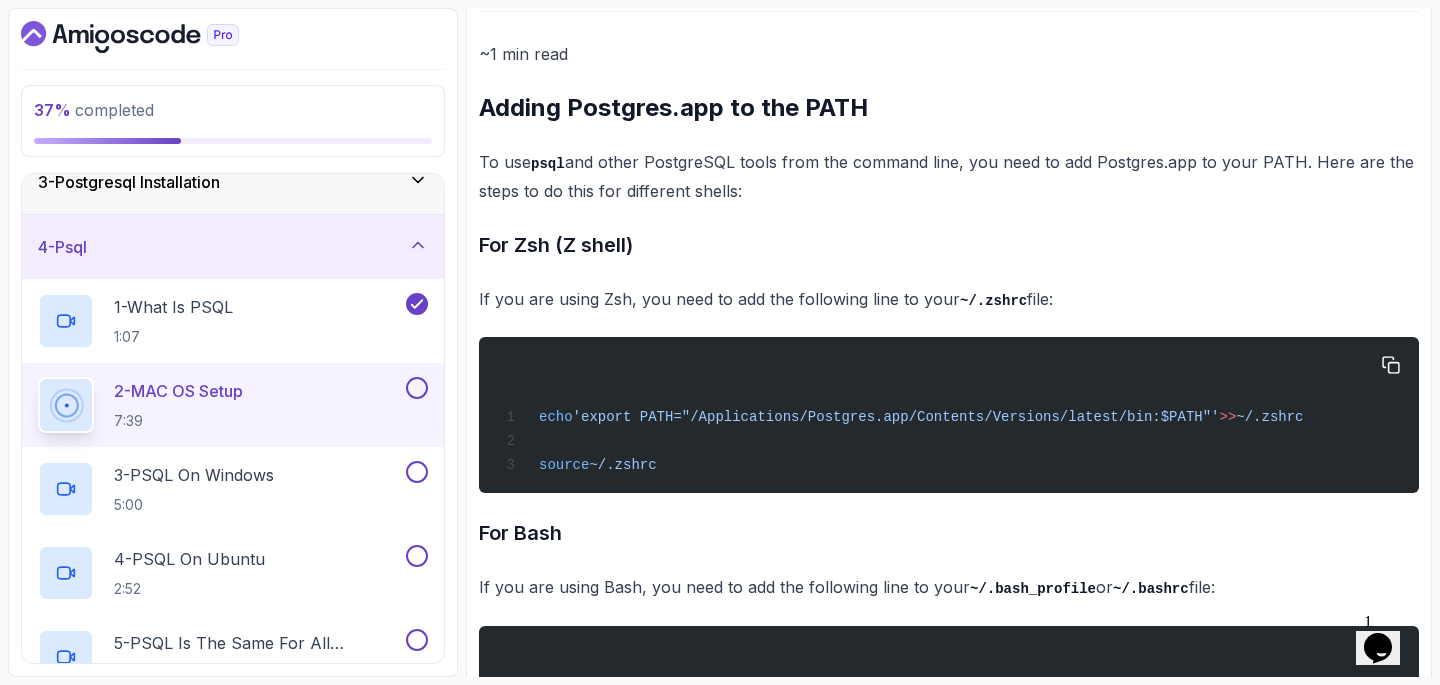 click on "echo  'export PATH="/Applications/Postgres.app/Contents/Versions/latest/bin:$PATH"'  >>  ~/.zshrc
source  ~/.zshrc" at bounding box center (949, 415) 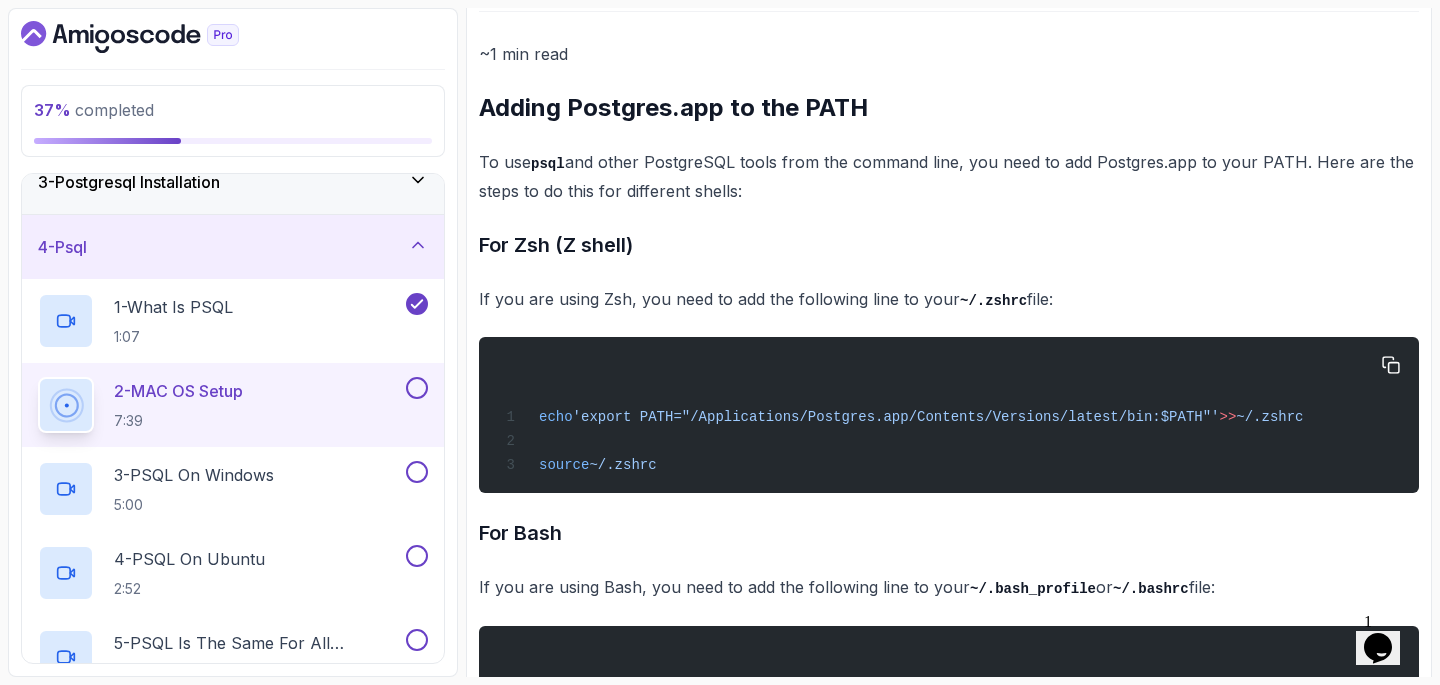 copy on "source  ~/.zshrc" 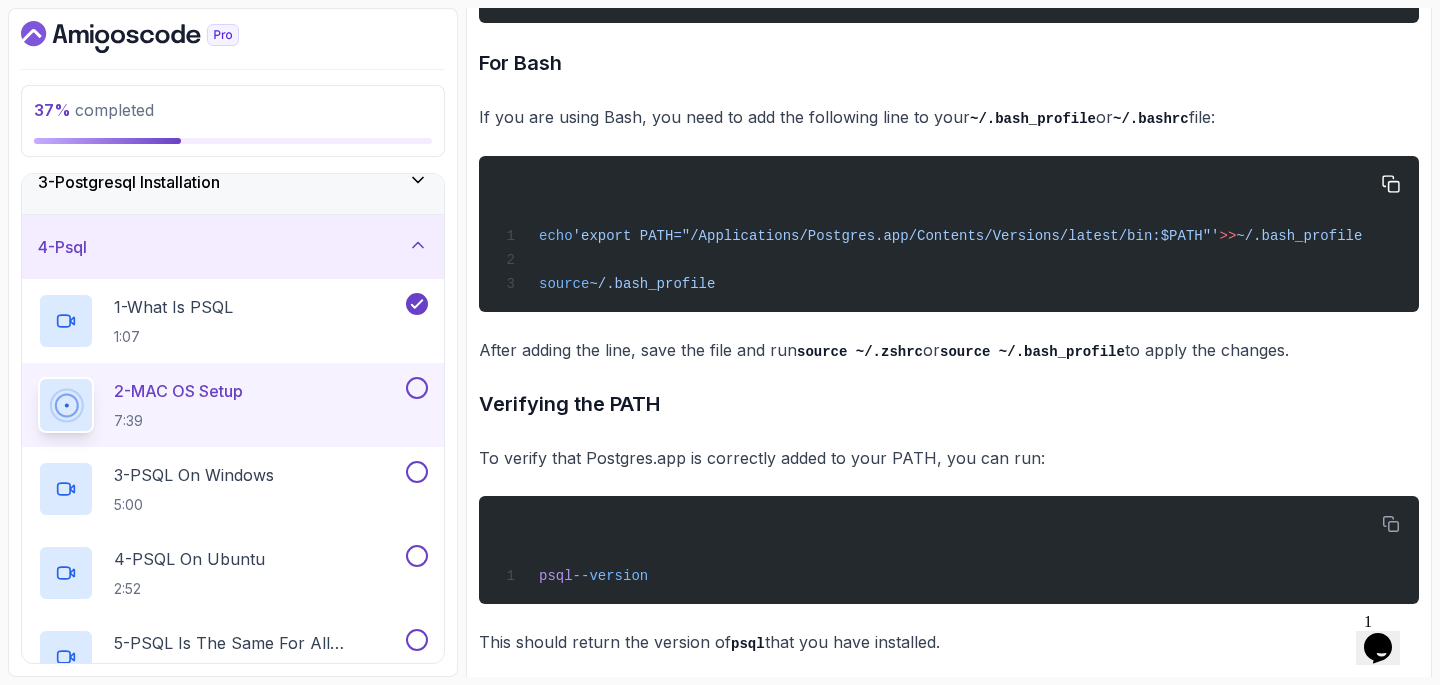 scroll, scrollTop: 1245, scrollLeft: 0, axis: vertical 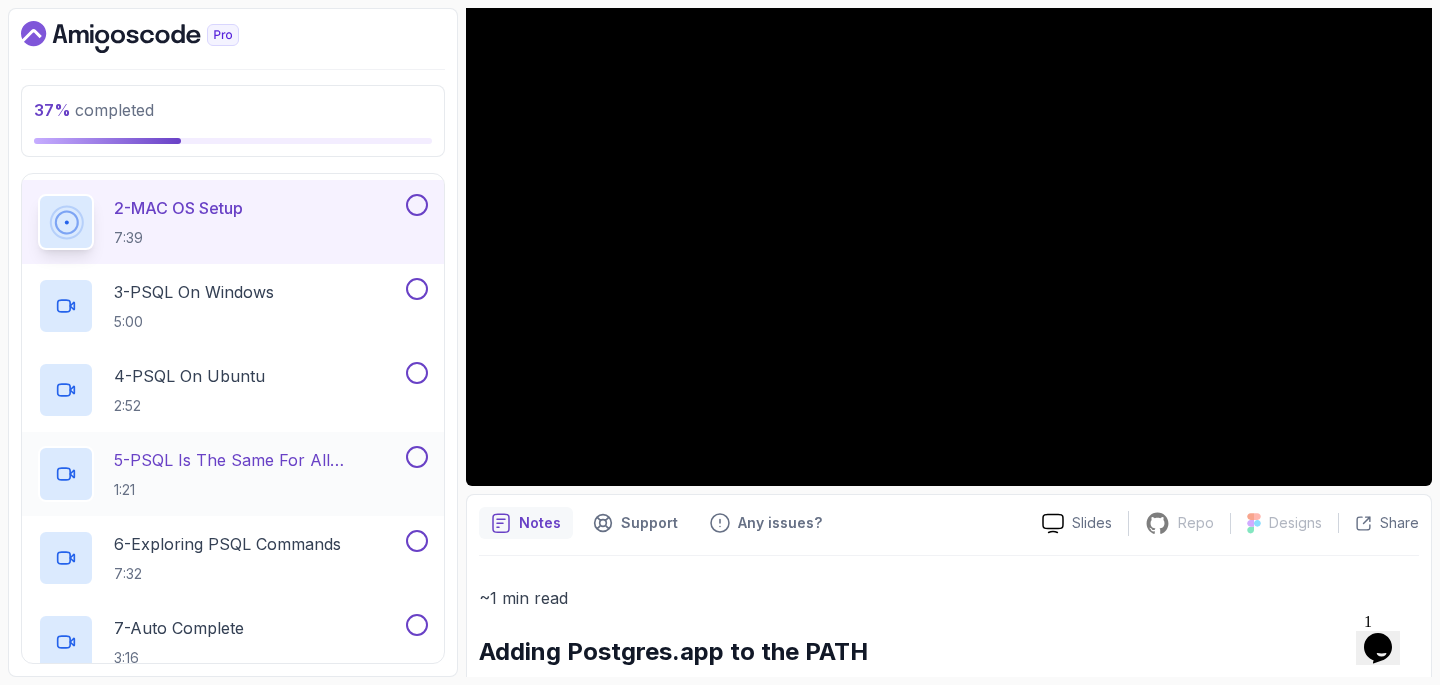 click on "5  -  PSQL Is The Same For All Operating Systems" at bounding box center [258, 460] 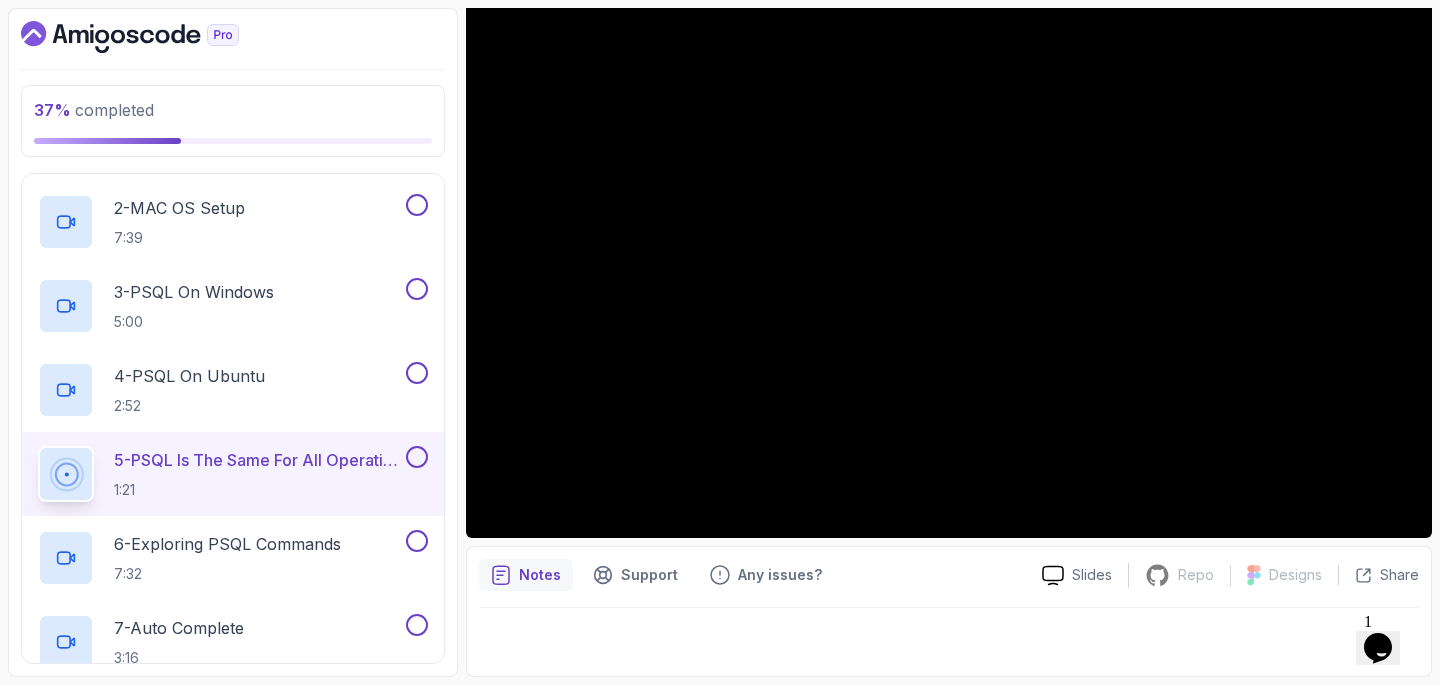 scroll, scrollTop: 183, scrollLeft: 0, axis: vertical 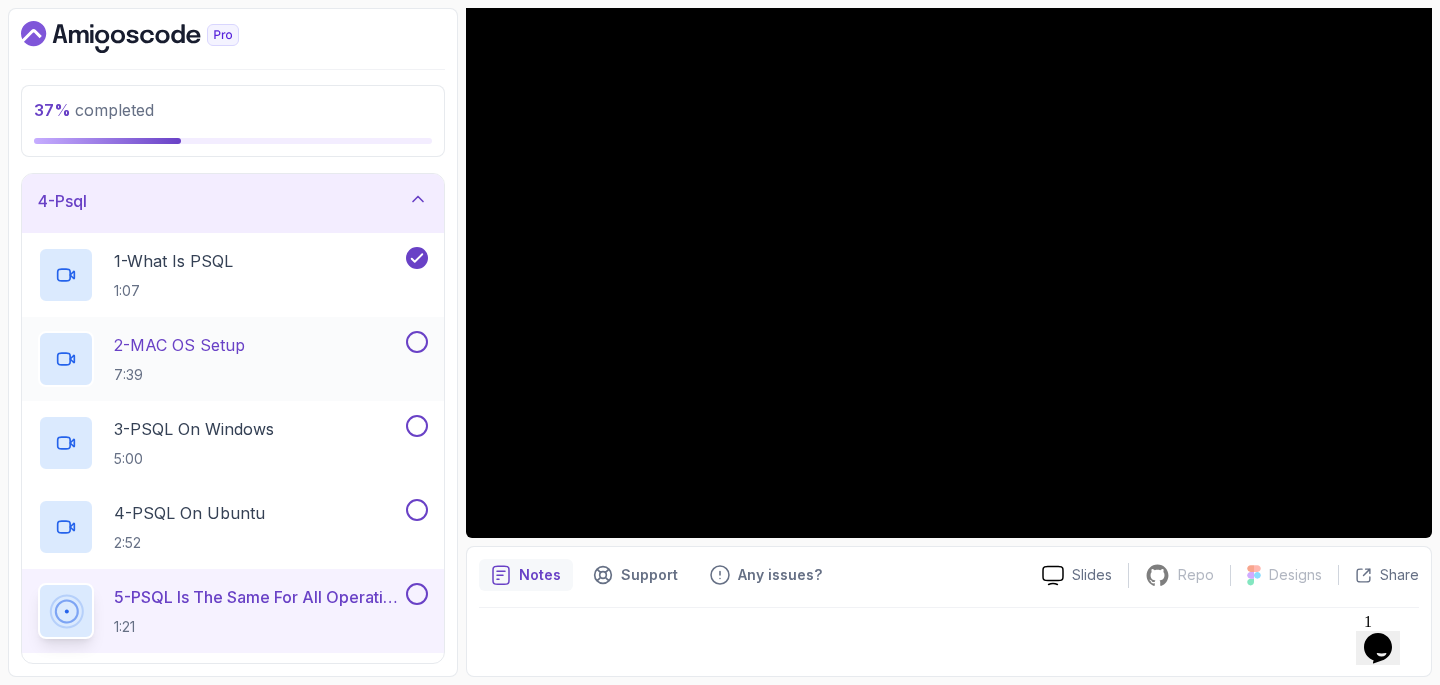 click at bounding box center [417, 342] 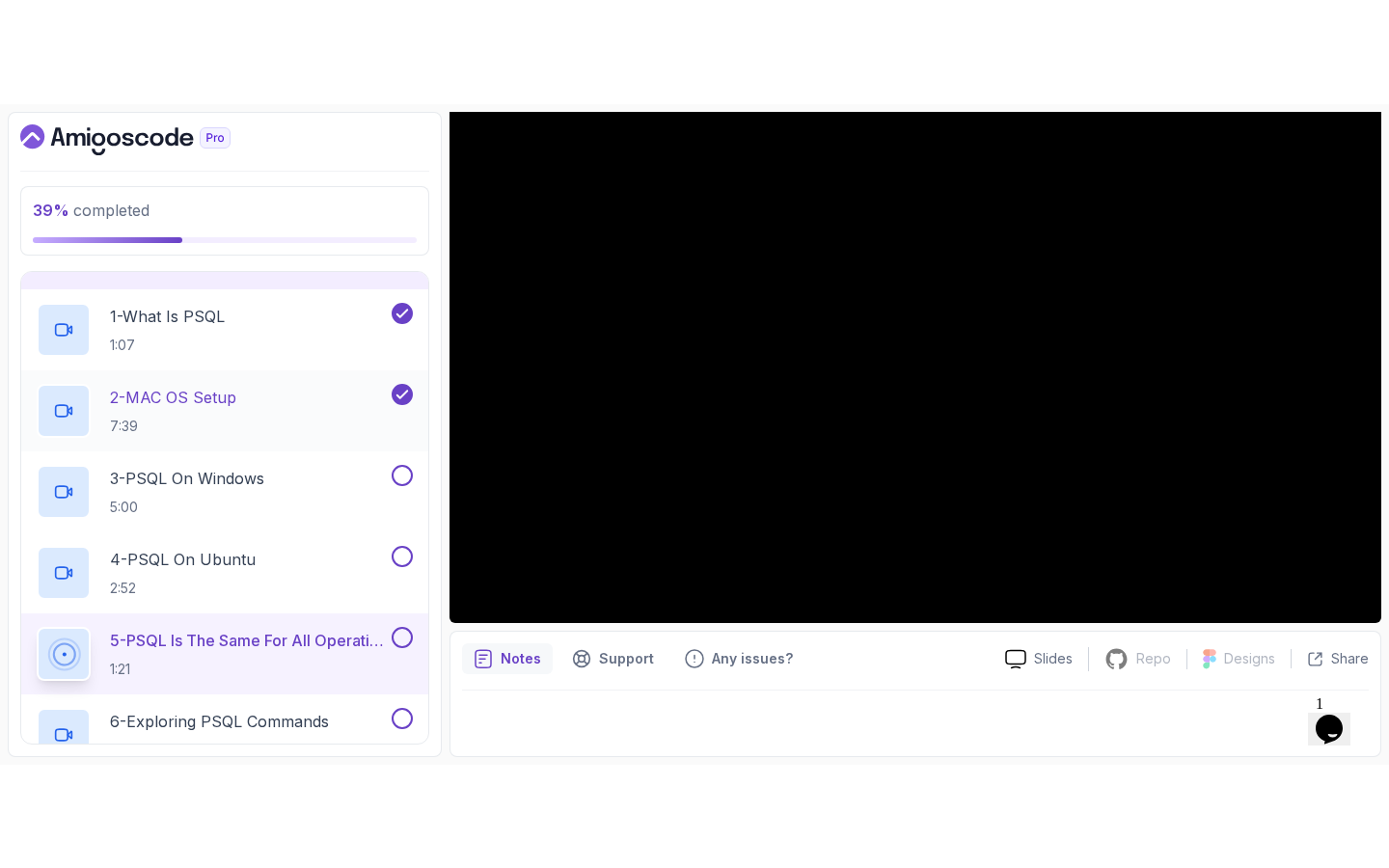 scroll, scrollTop: 265, scrollLeft: 0, axis: vertical 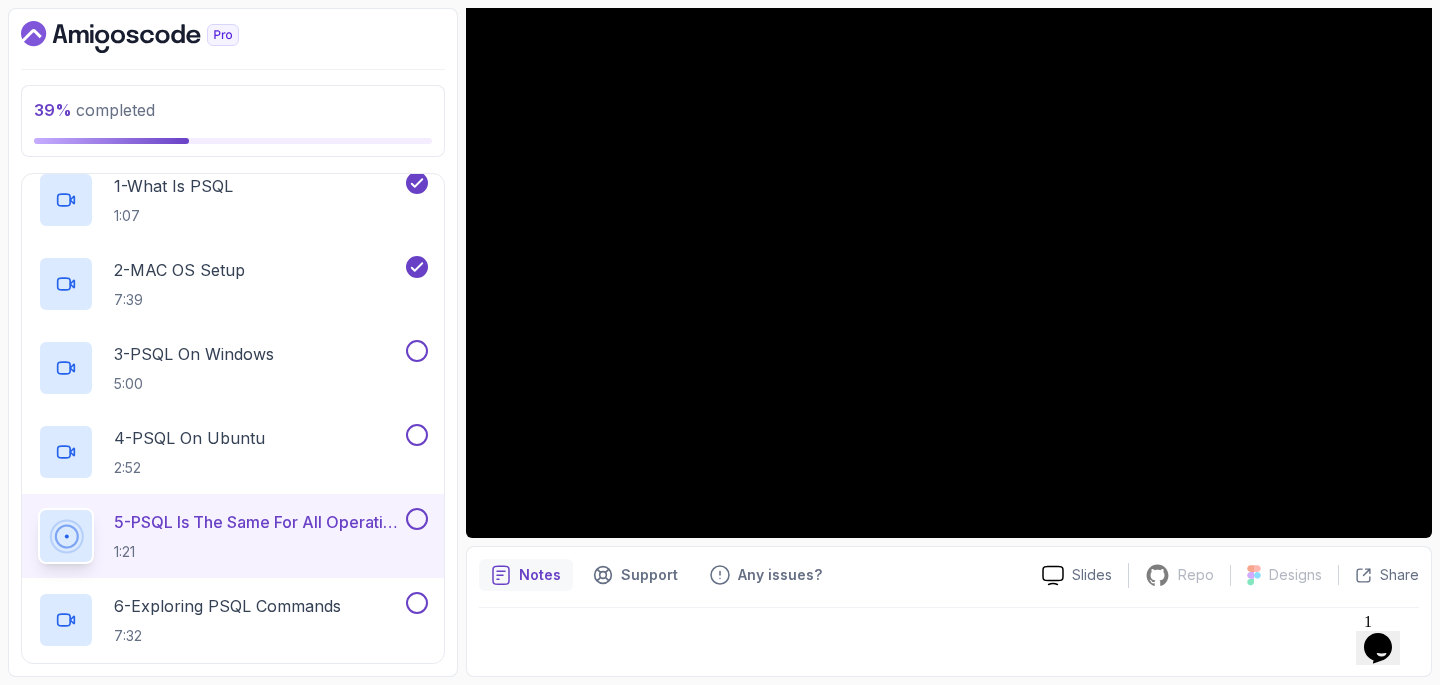 click on "5  -  PSQL Is The Same For All Operating Systems" at bounding box center (258, 522) 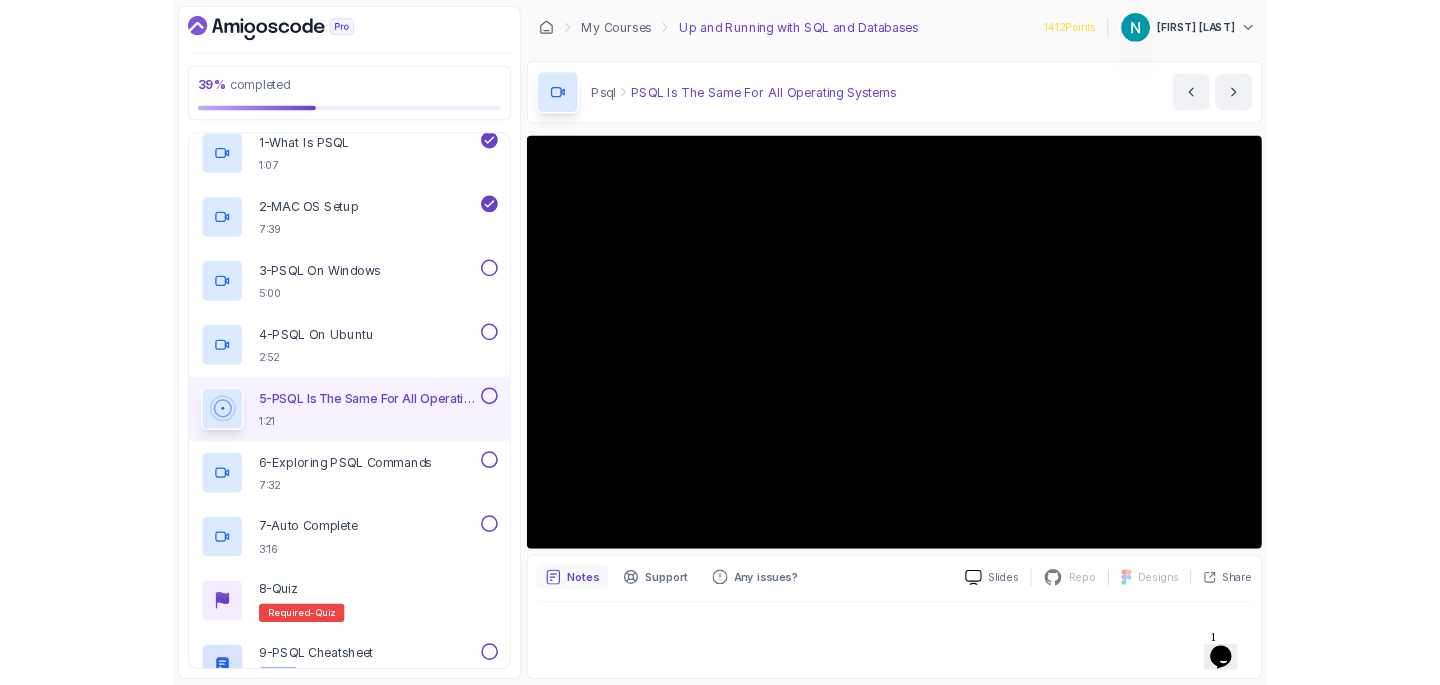 scroll, scrollTop: 0, scrollLeft: 0, axis: both 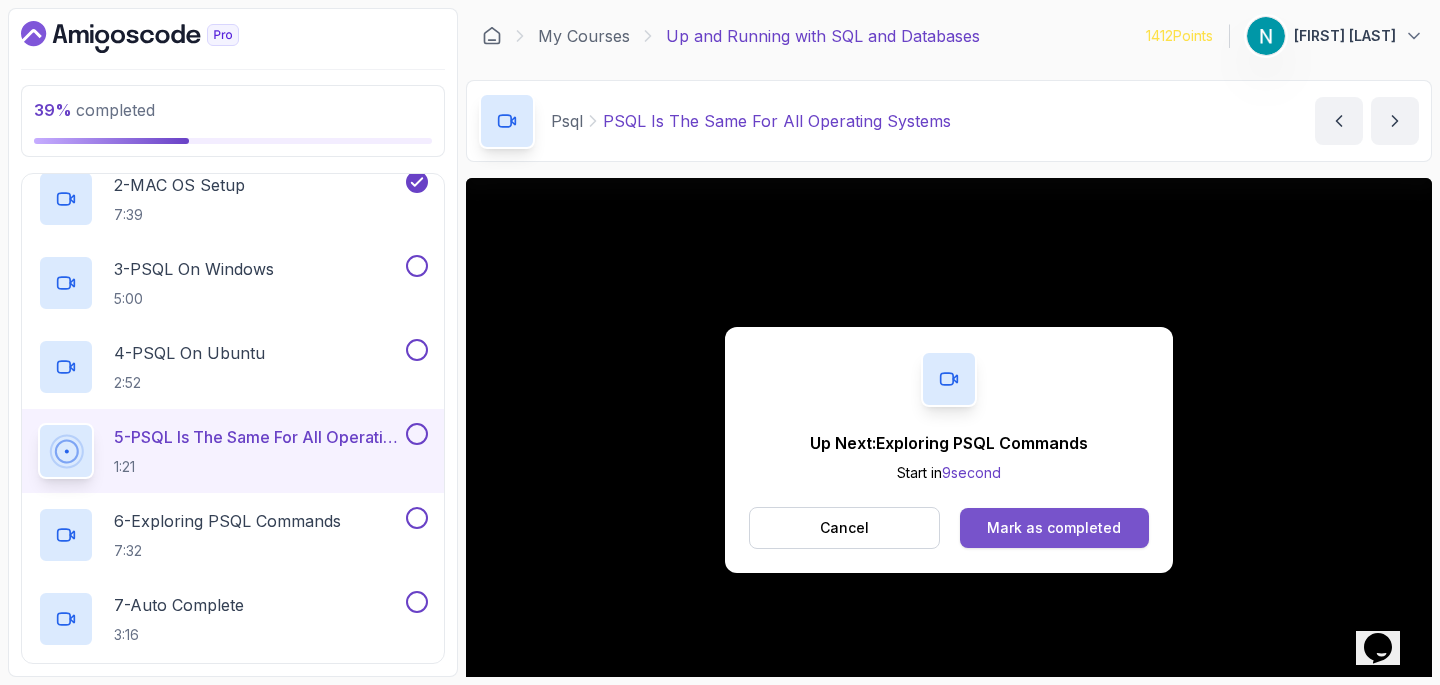 click on "Mark as completed" at bounding box center (1054, 528) 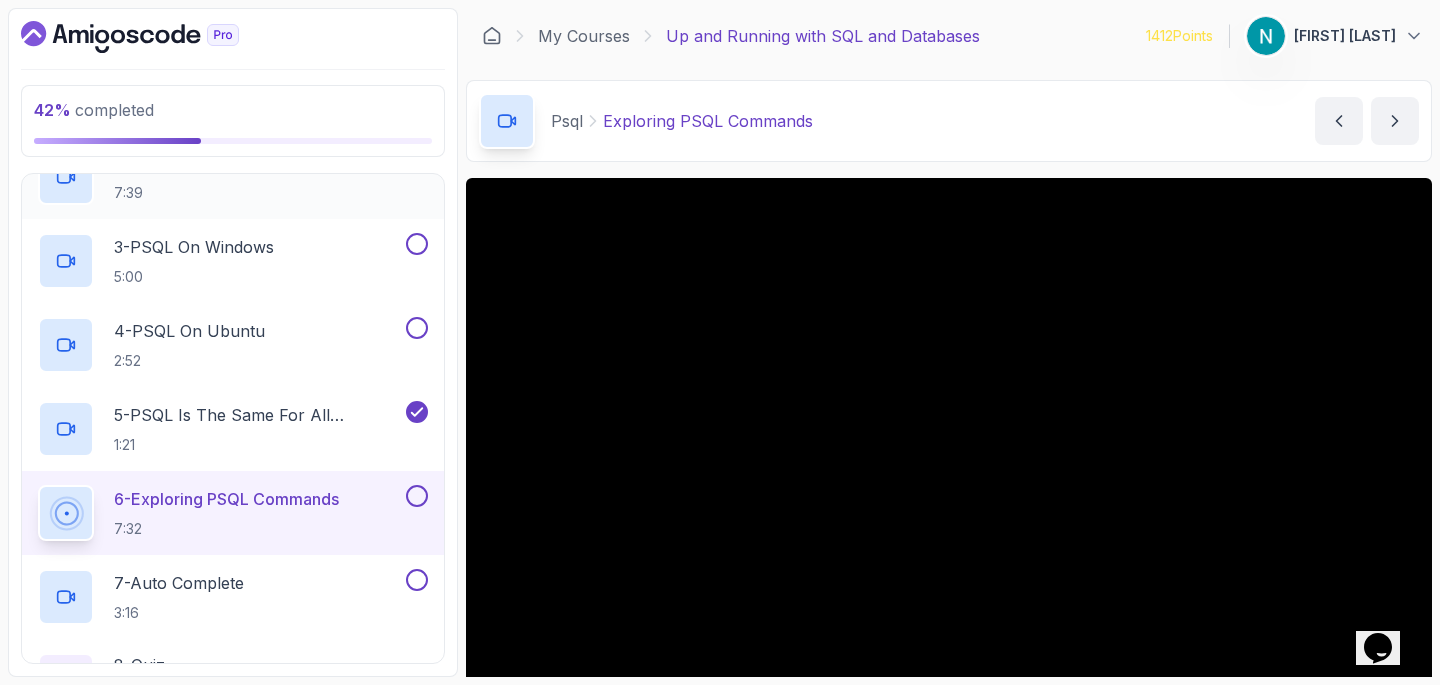 scroll, scrollTop: 385, scrollLeft: 0, axis: vertical 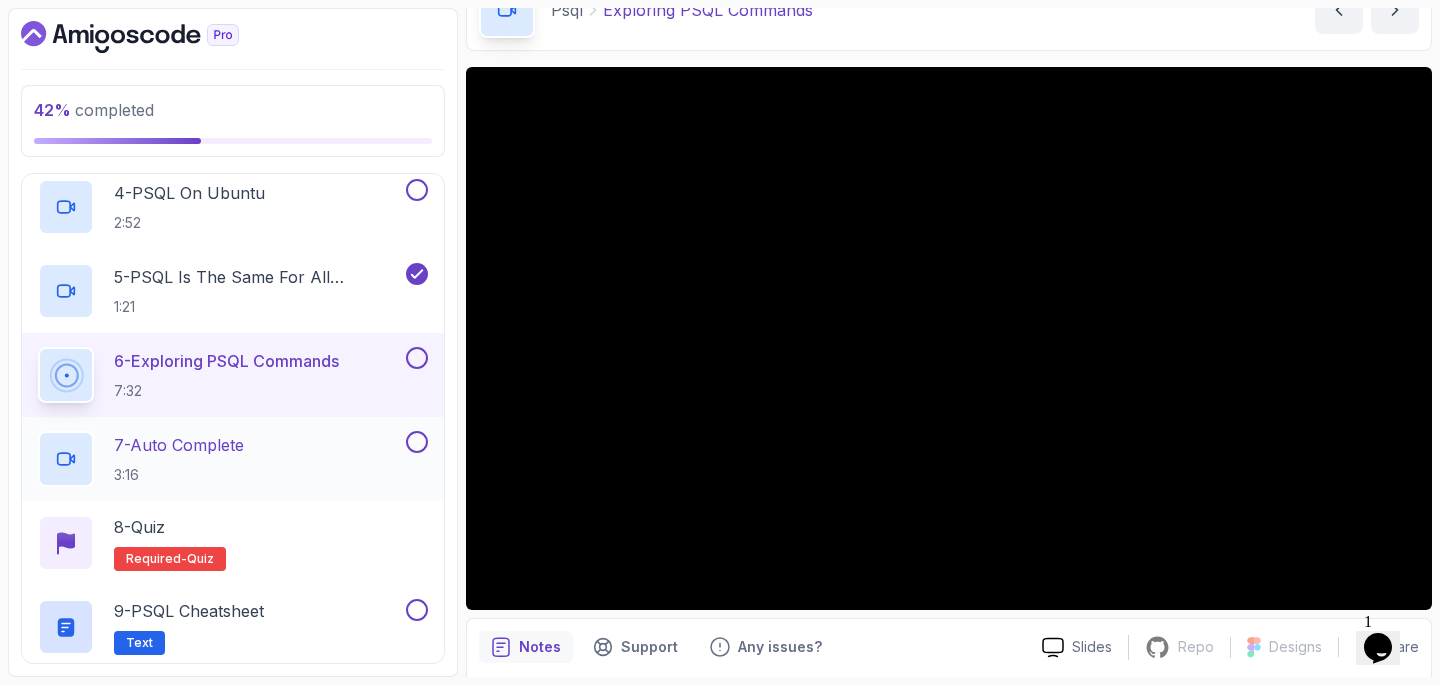 click on "7  -  Auto Complete 3:16" at bounding box center (220, 459) 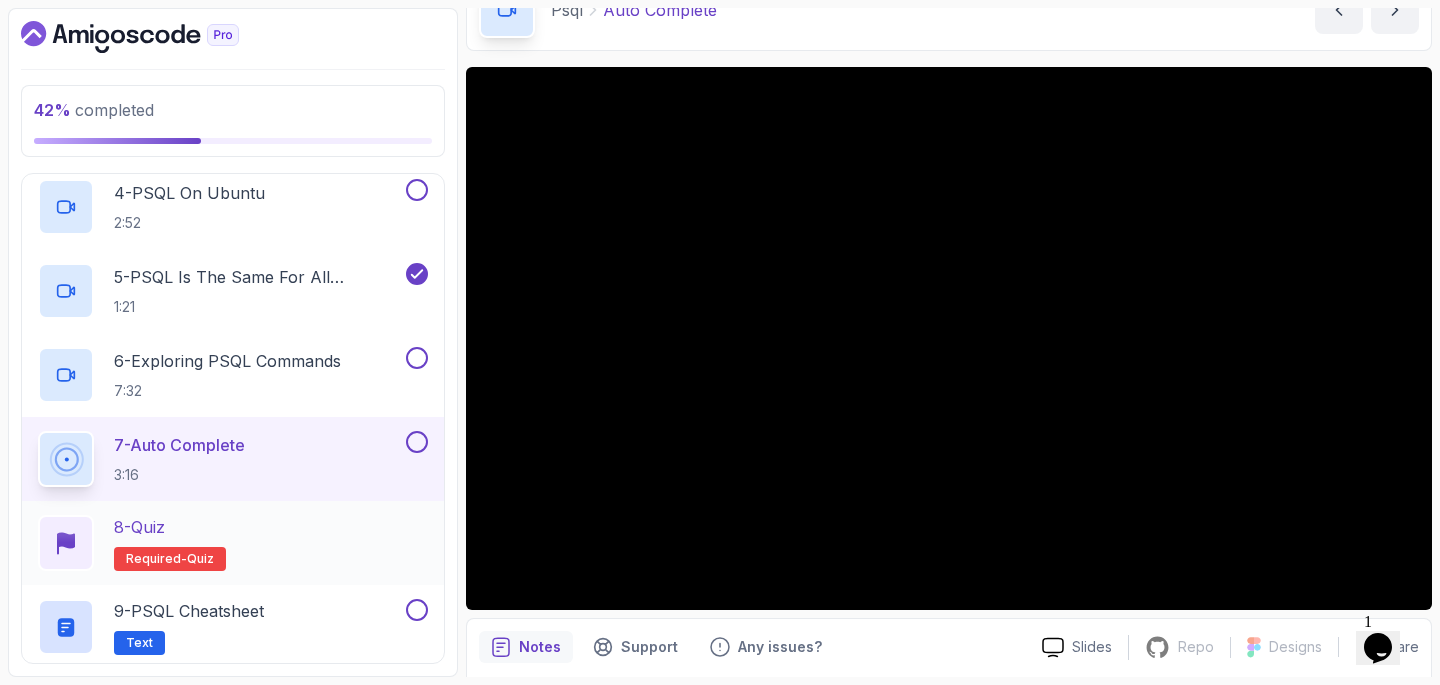 click on "8  -  Quiz Required- quiz" at bounding box center (233, 543) 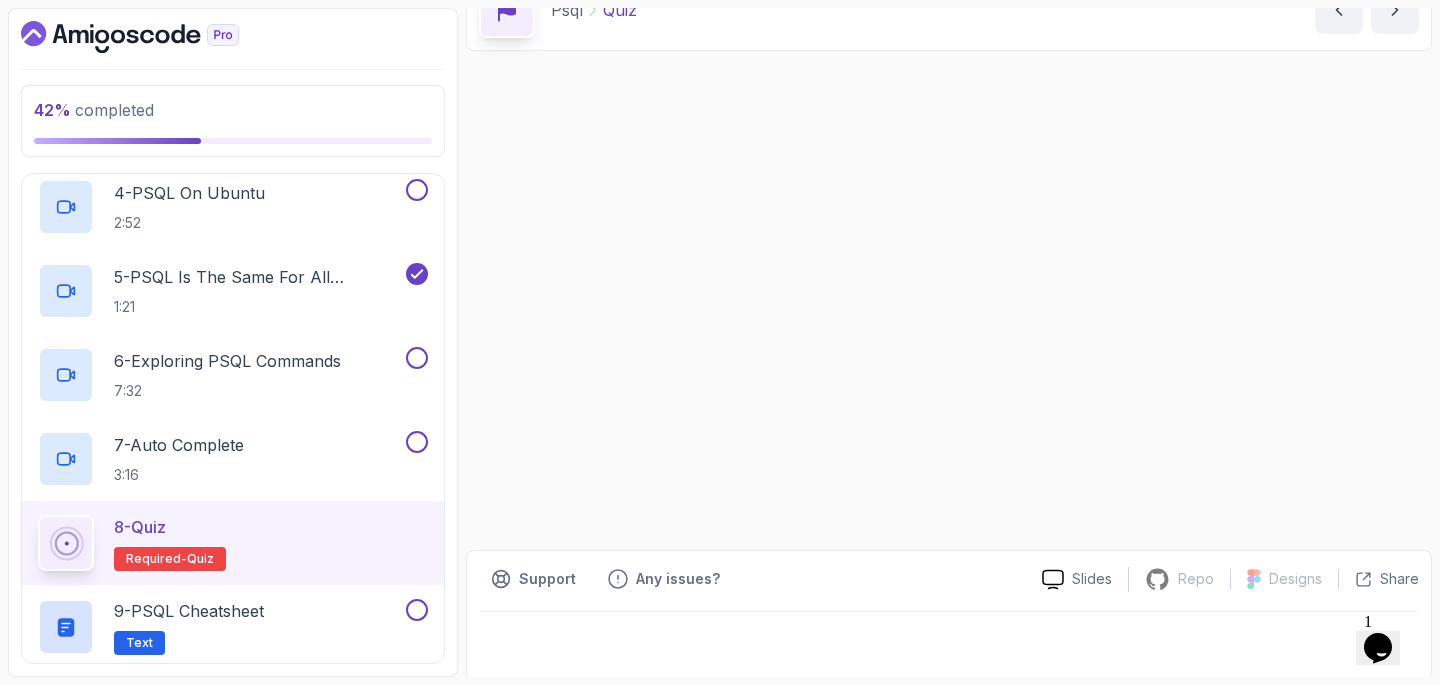 scroll, scrollTop: 0, scrollLeft: 0, axis: both 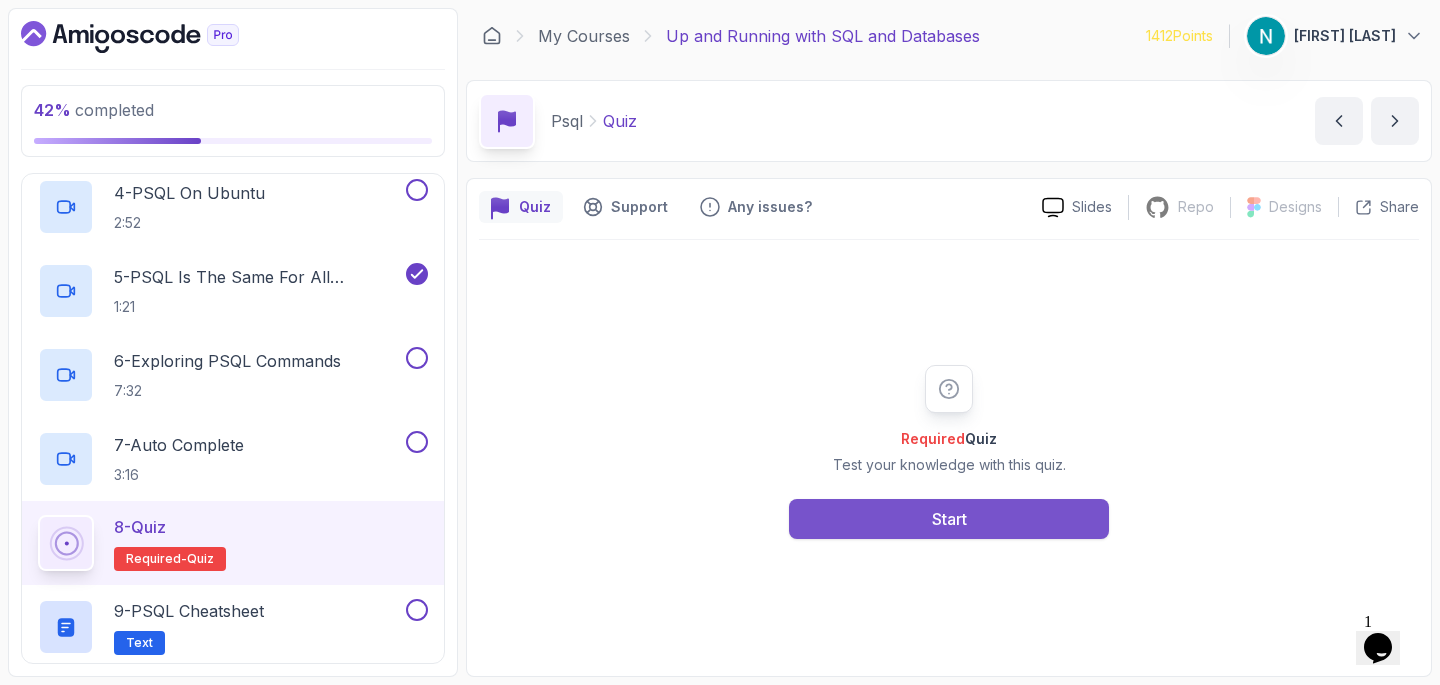 click on "Start" at bounding box center (949, 519) 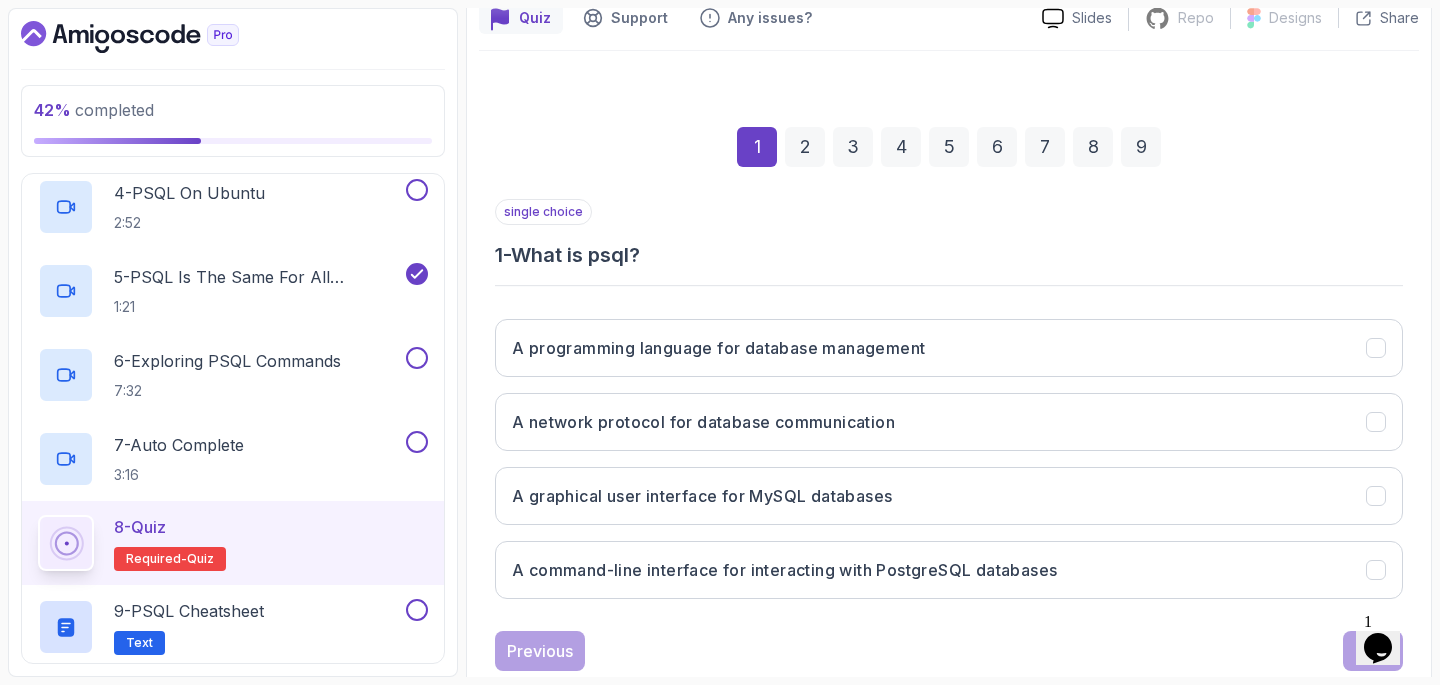 scroll, scrollTop: 204, scrollLeft: 0, axis: vertical 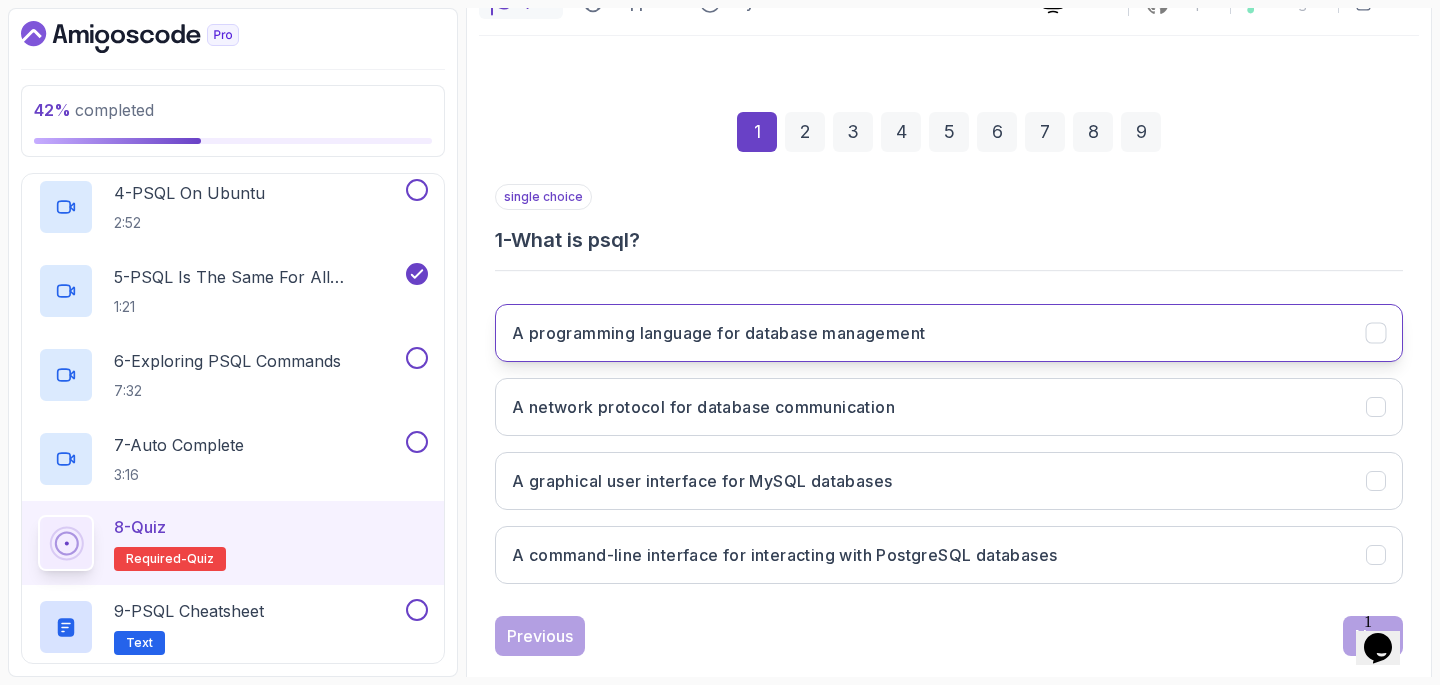 click on "A programming language for database management" at bounding box center (718, 333) 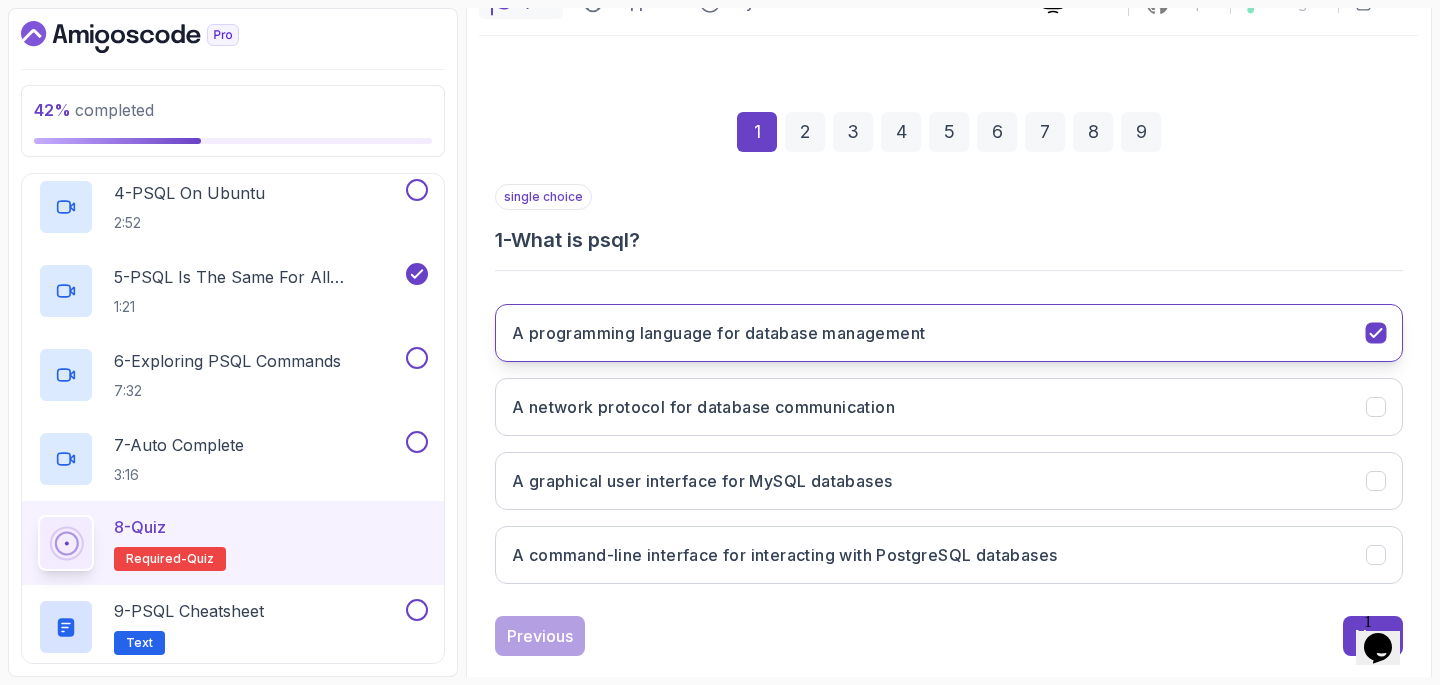scroll, scrollTop: 240, scrollLeft: 0, axis: vertical 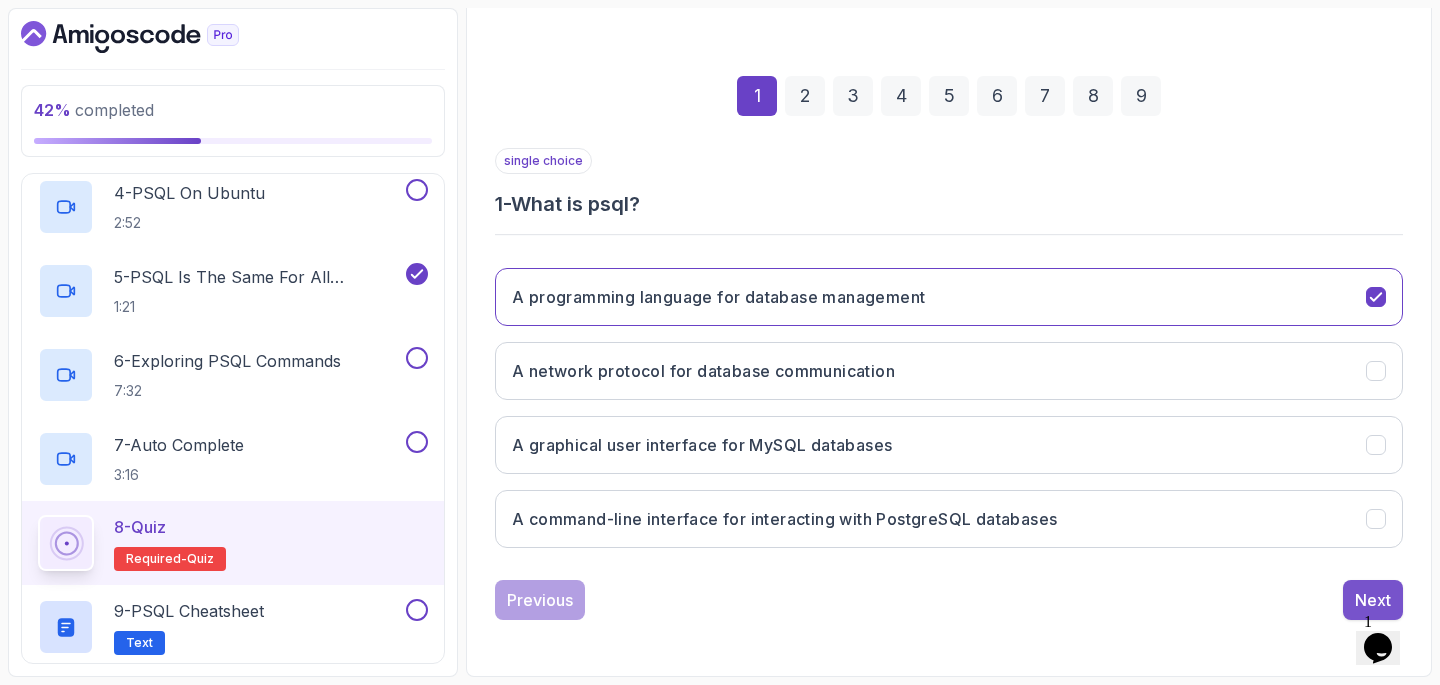 click on "Next" at bounding box center (1373, 600) 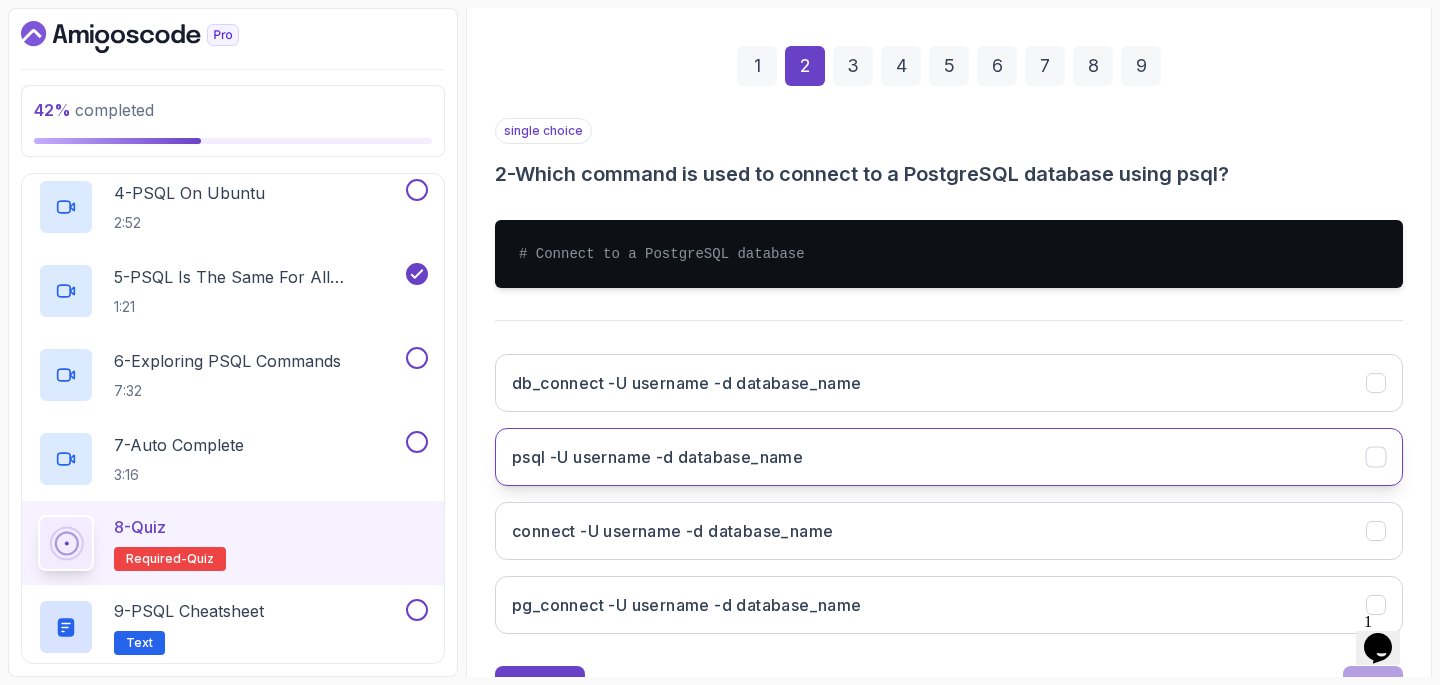 scroll, scrollTop: 274, scrollLeft: 0, axis: vertical 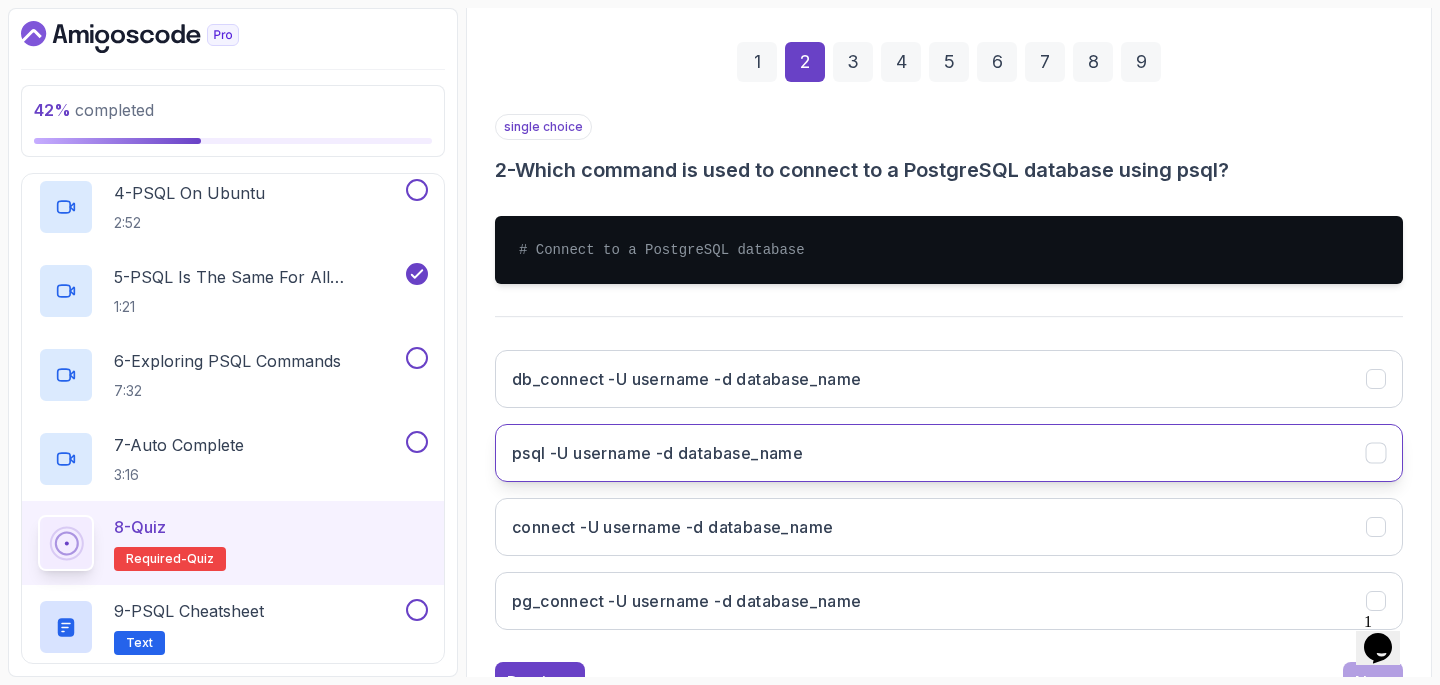 click on "psql -U username -d database_name" at bounding box center (949, 453) 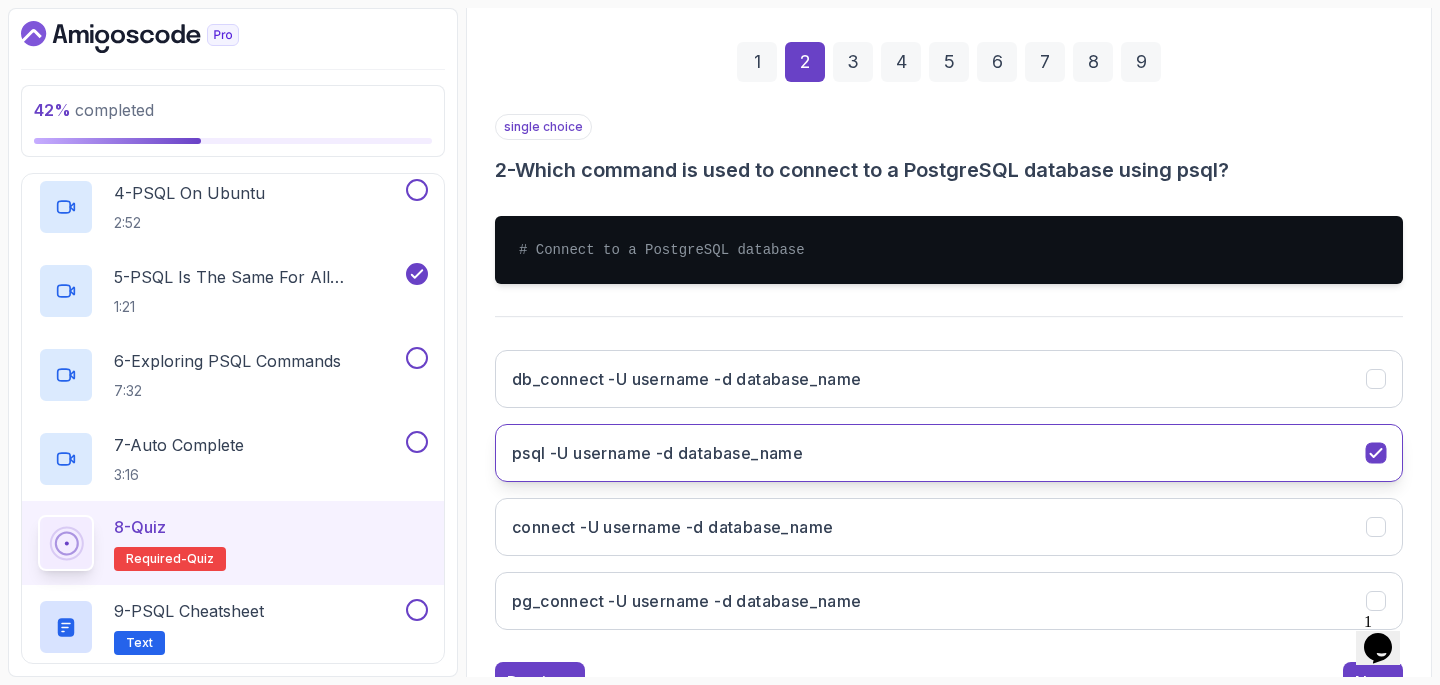 scroll, scrollTop: 356, scrollLeft: 0, axis: vertical 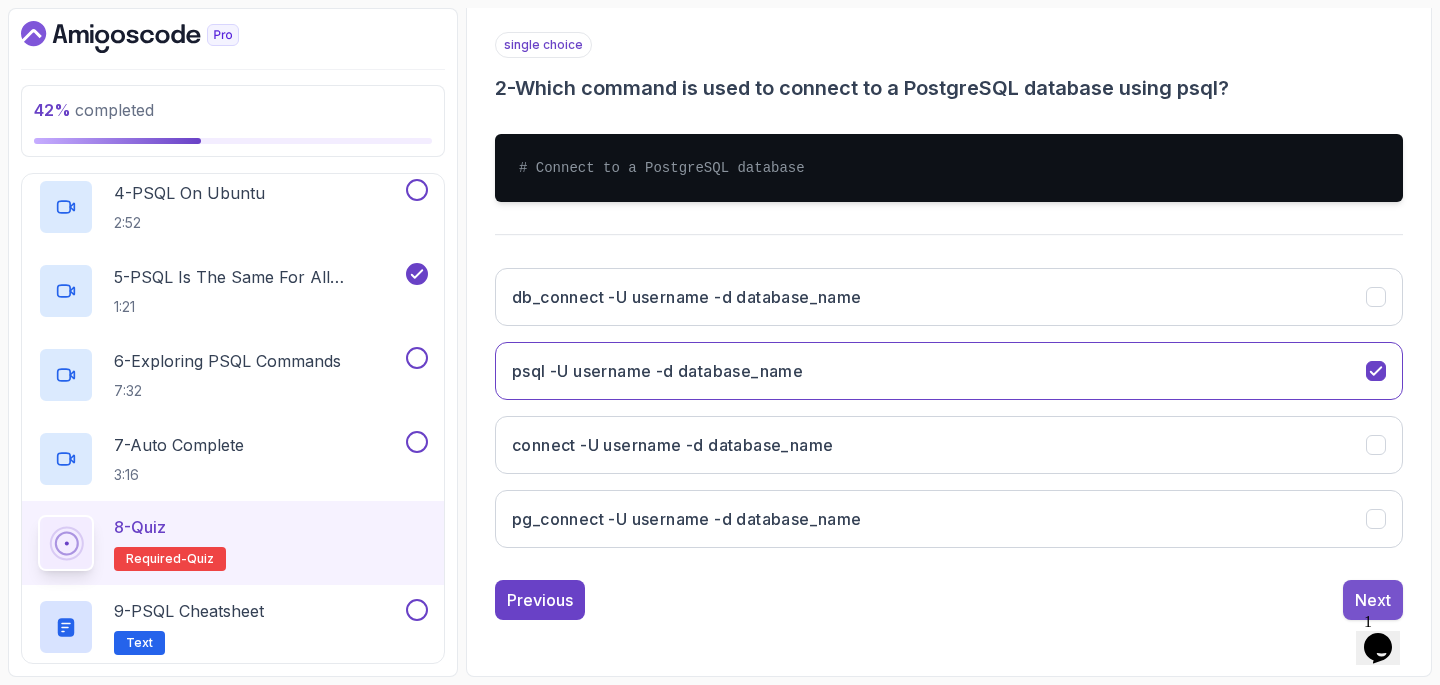 click on "Next" at bounding box center [1373, 600] 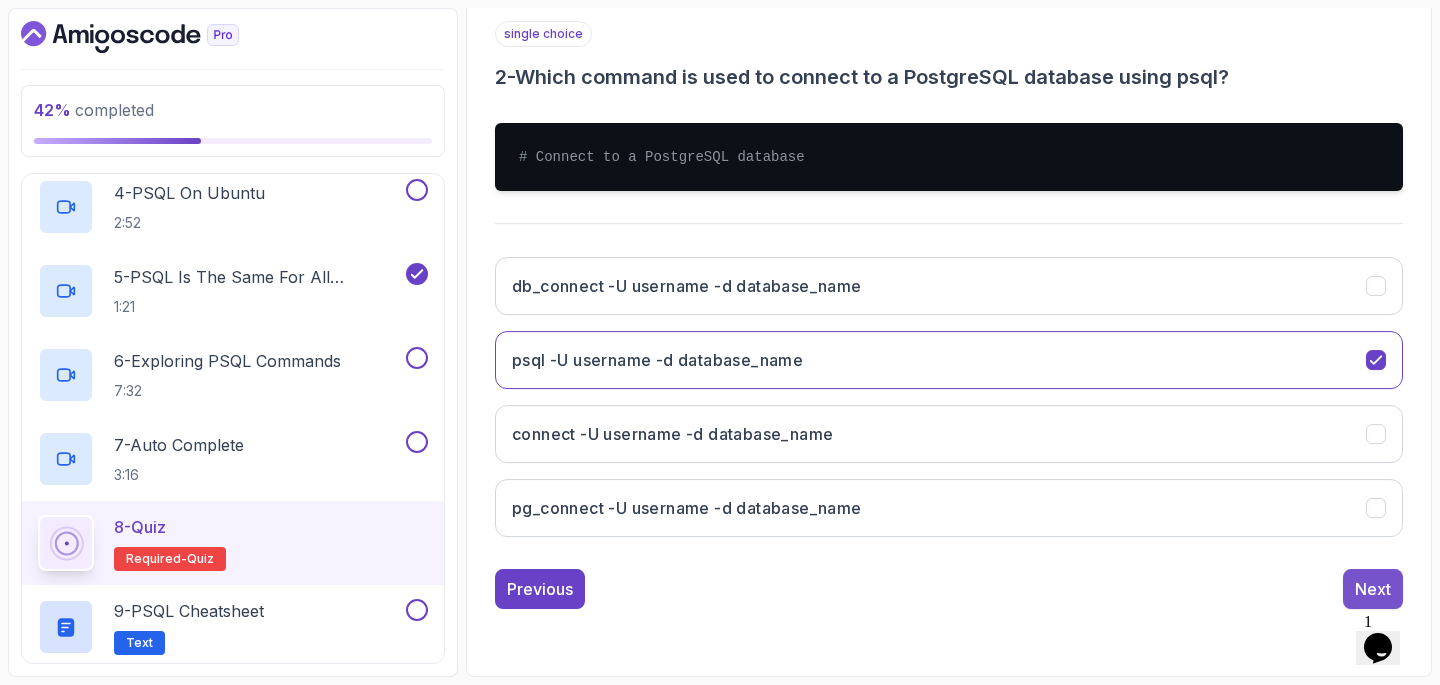 scroll, scrollTop: 240, scrollLeft: 0, axis: vertical 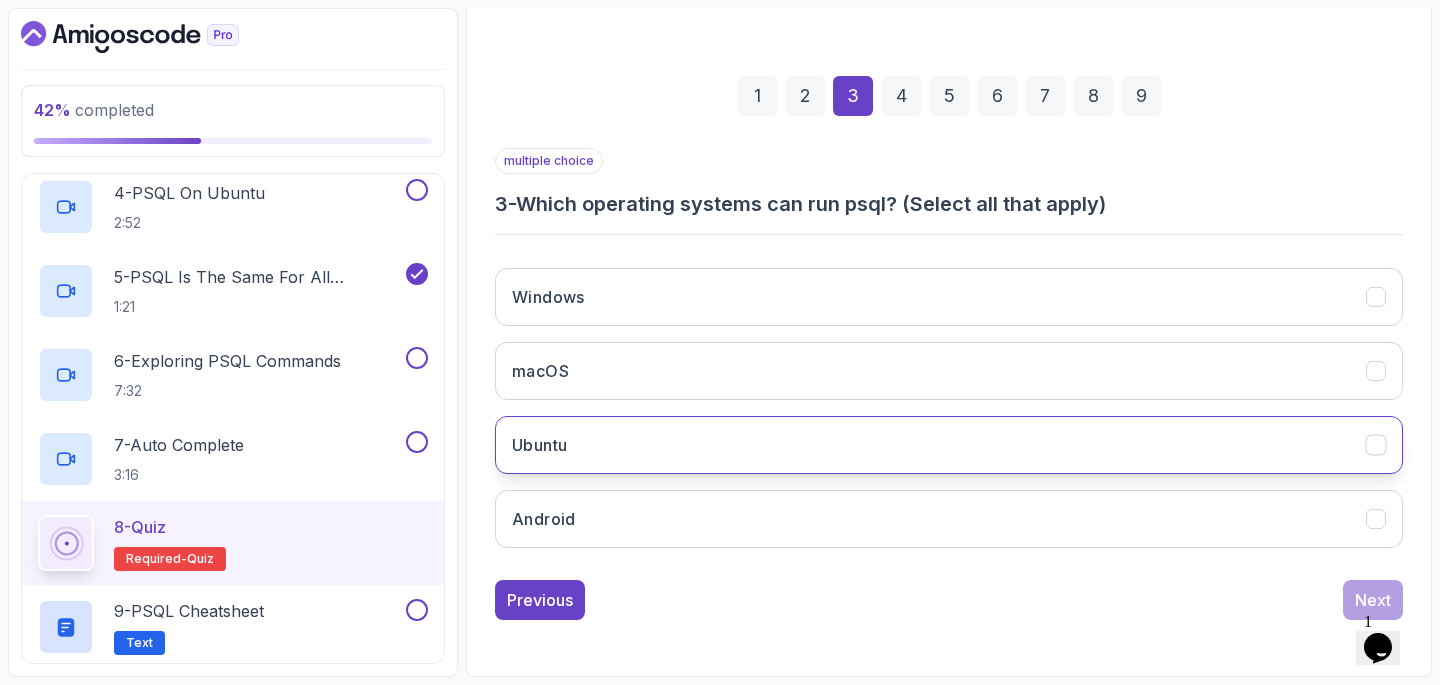 click on "Ubuntu" at bounding box center (949, 445) 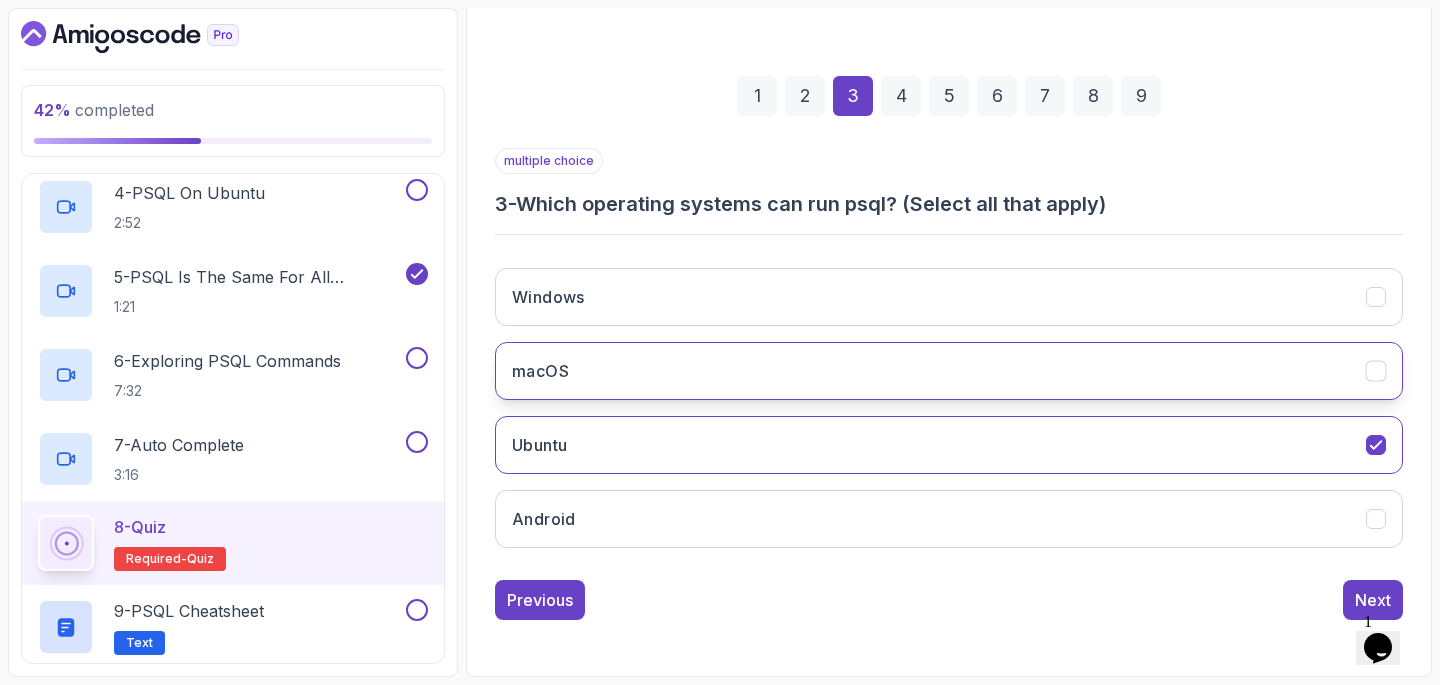 click on "macOS" at bounding box center [949, 371] 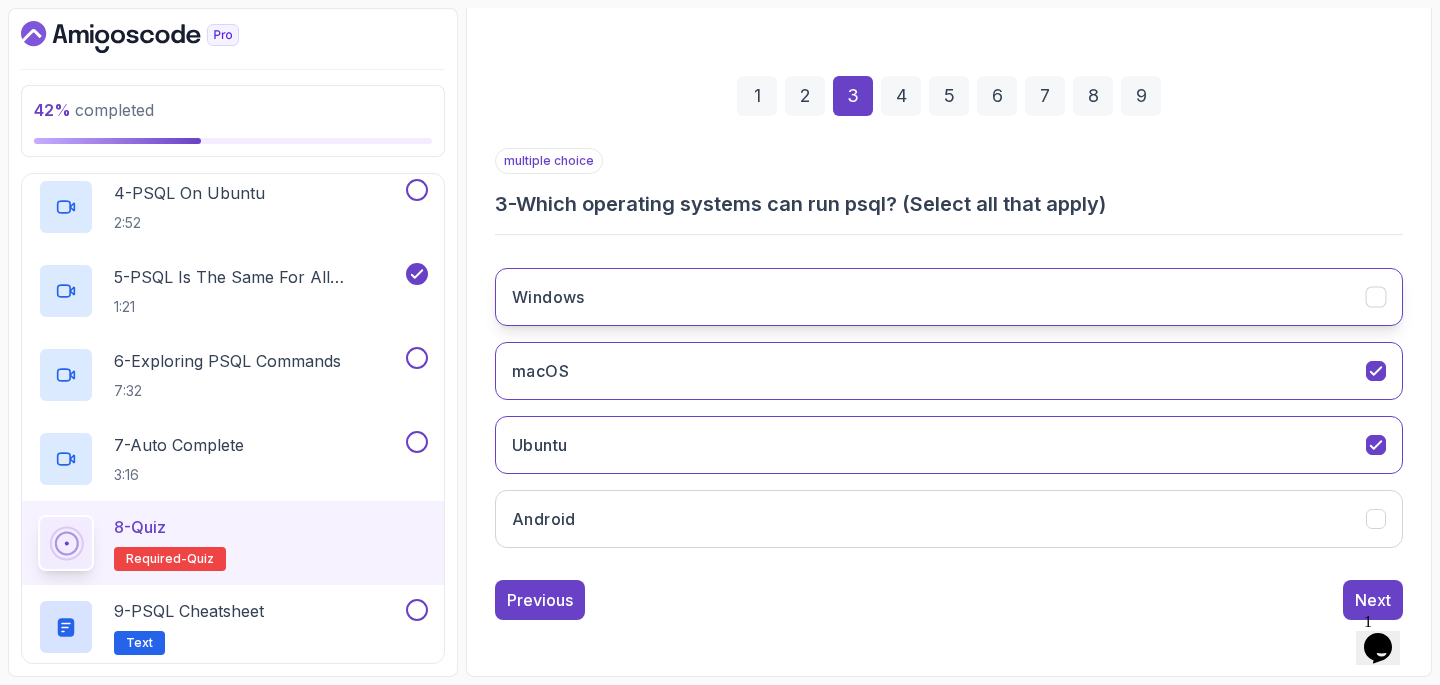 click on "Windows" at bounding box center [949, 297] 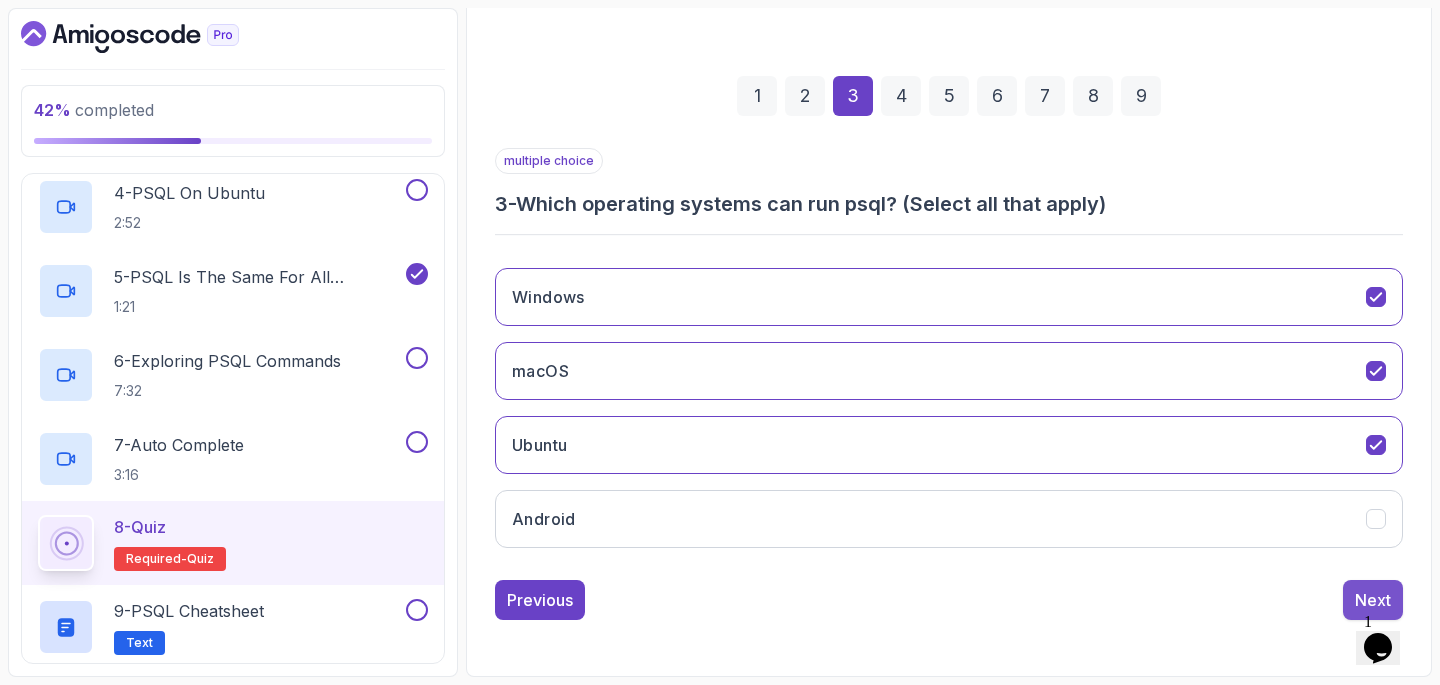click on "Next" at bounding box center [1373, 600] 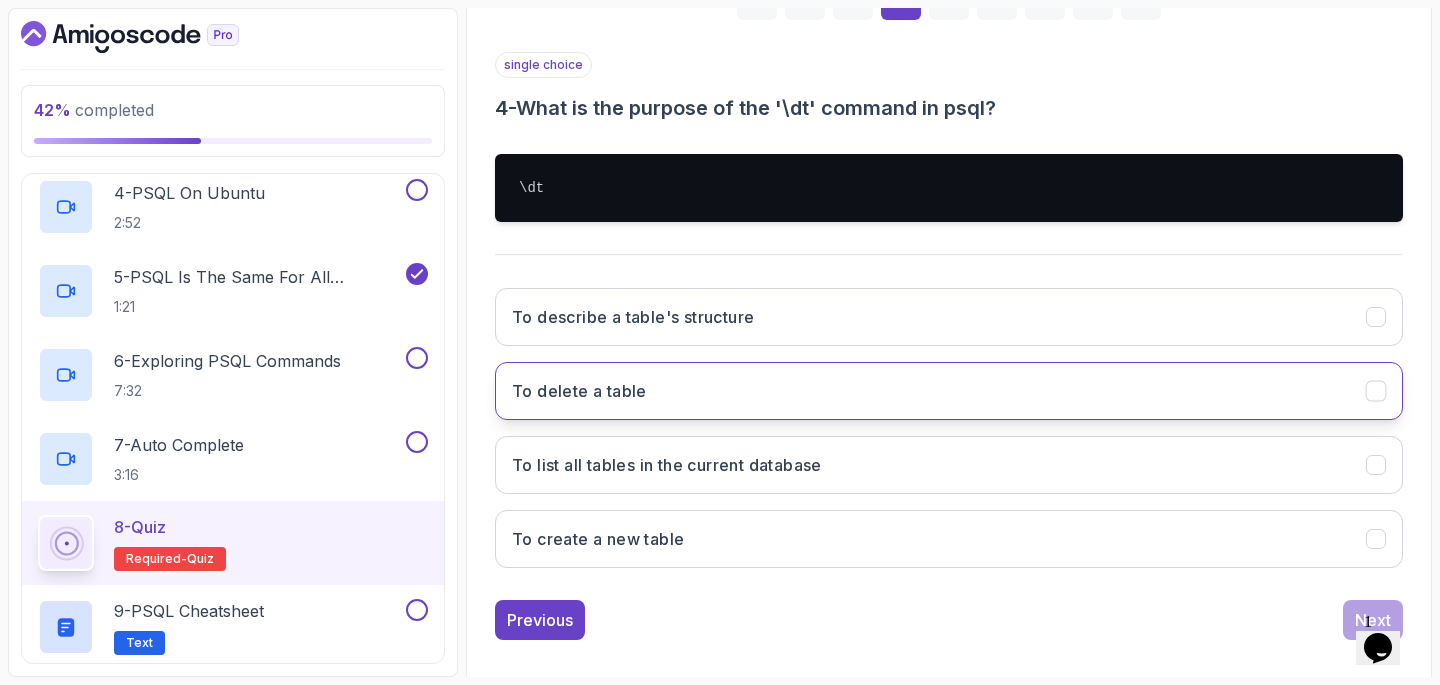 scroll, scrollTop: 356, scrollLeft: 0, axis: vertical 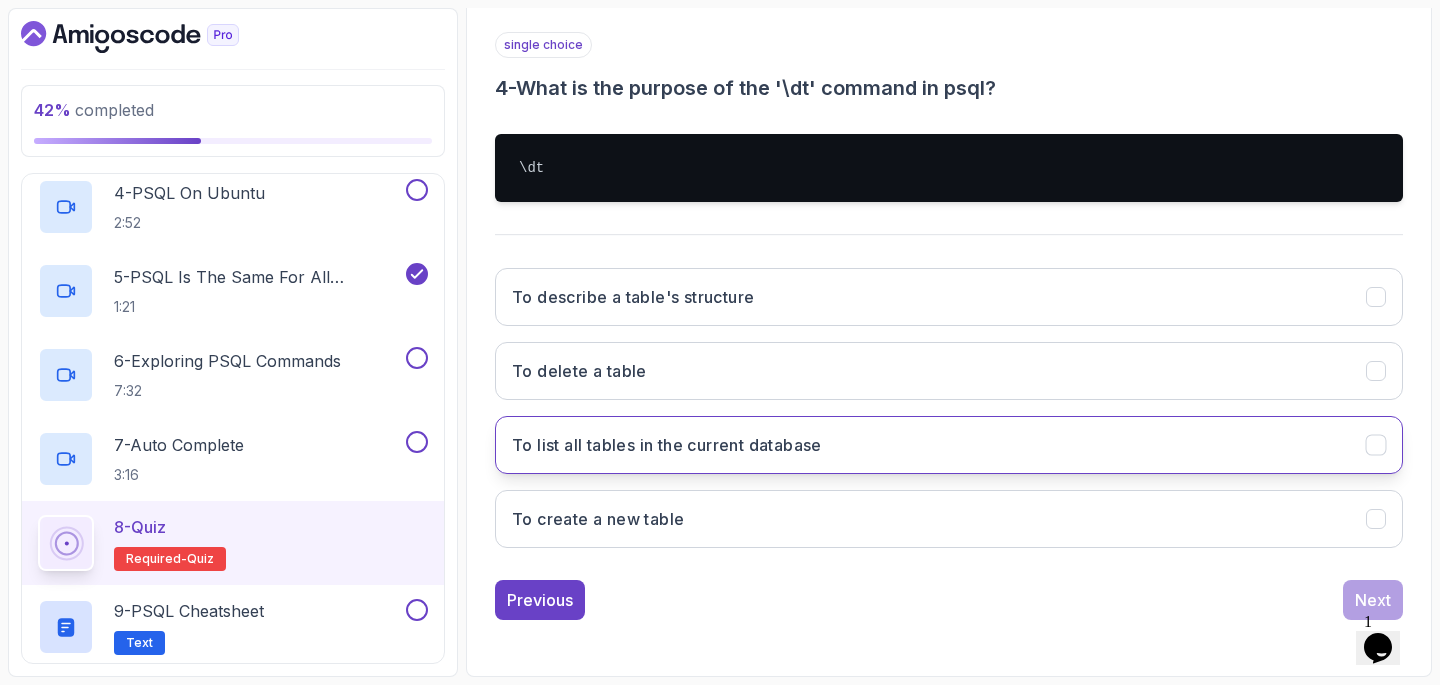 click on "To list all tables in the current database" at bounding box center (949, 445) 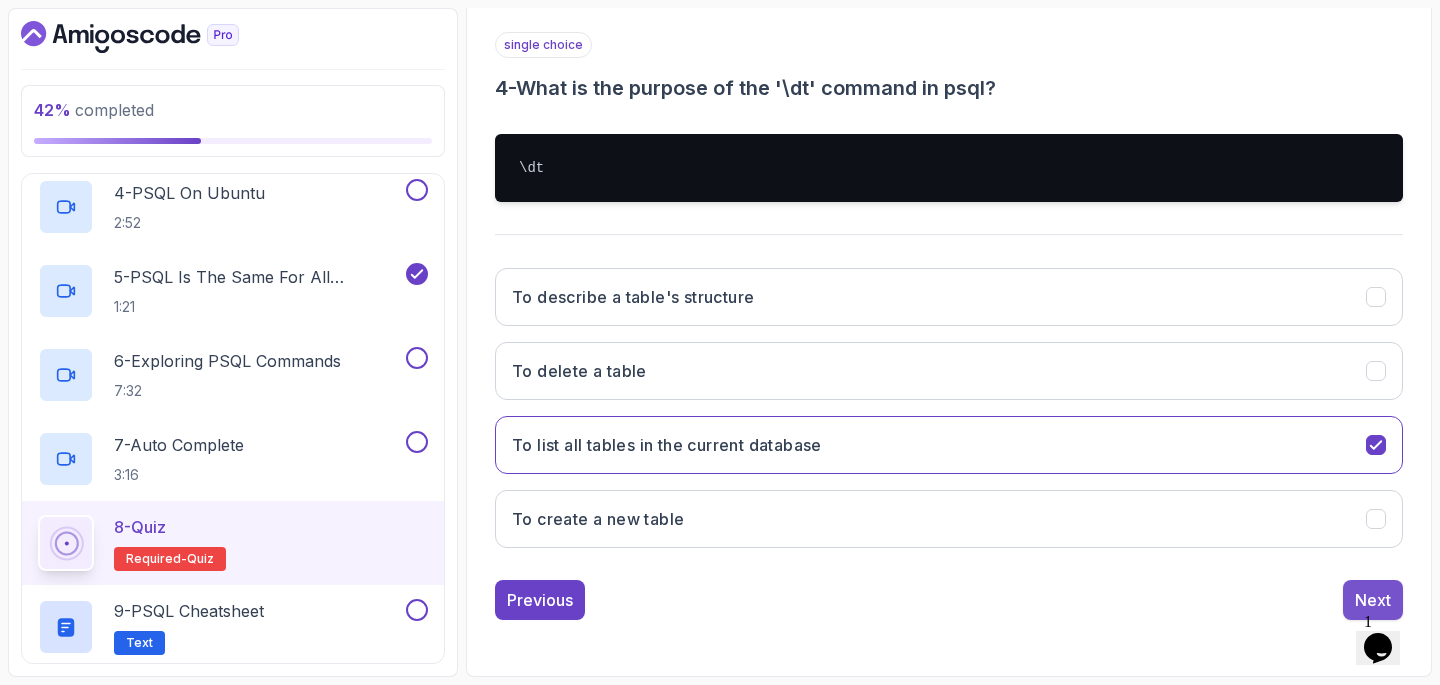 click on "Next" at bounding box center [1373, 600] 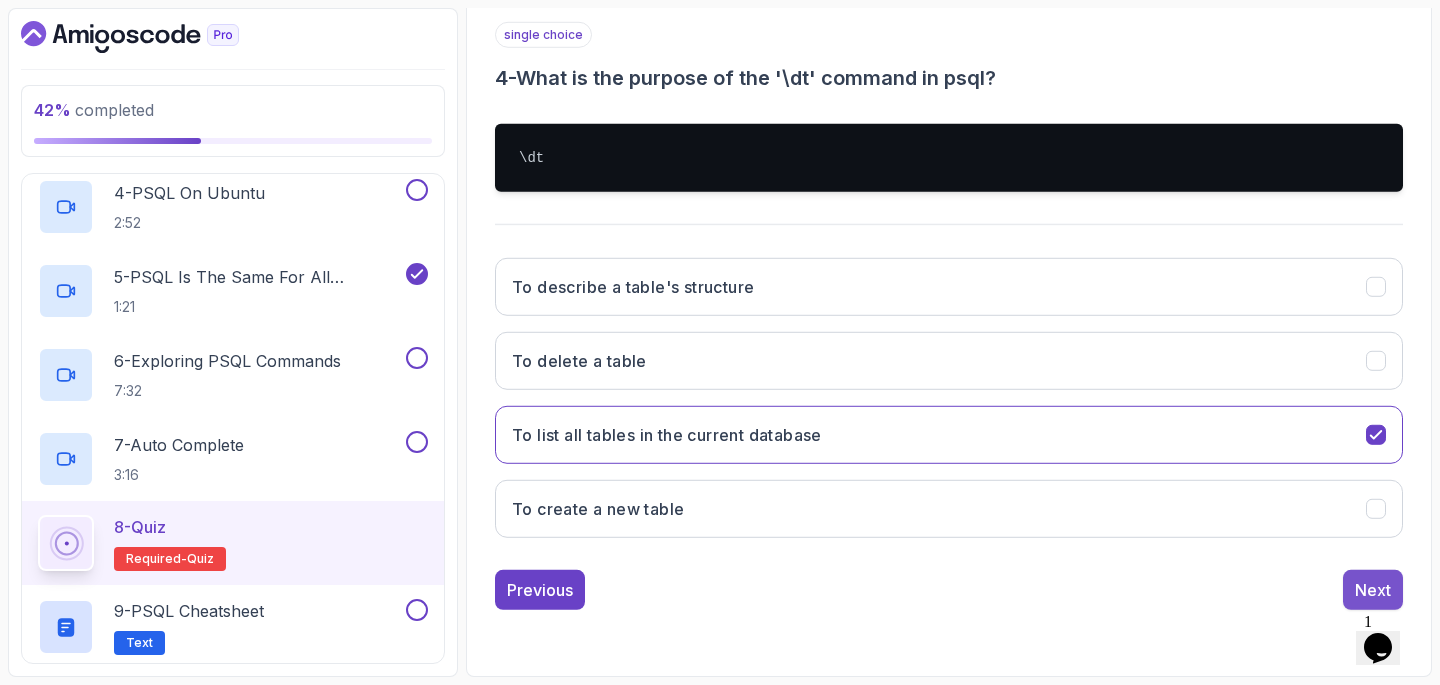 scroll, scrollTop: 240, scrollLeft: 0, axis: vertical 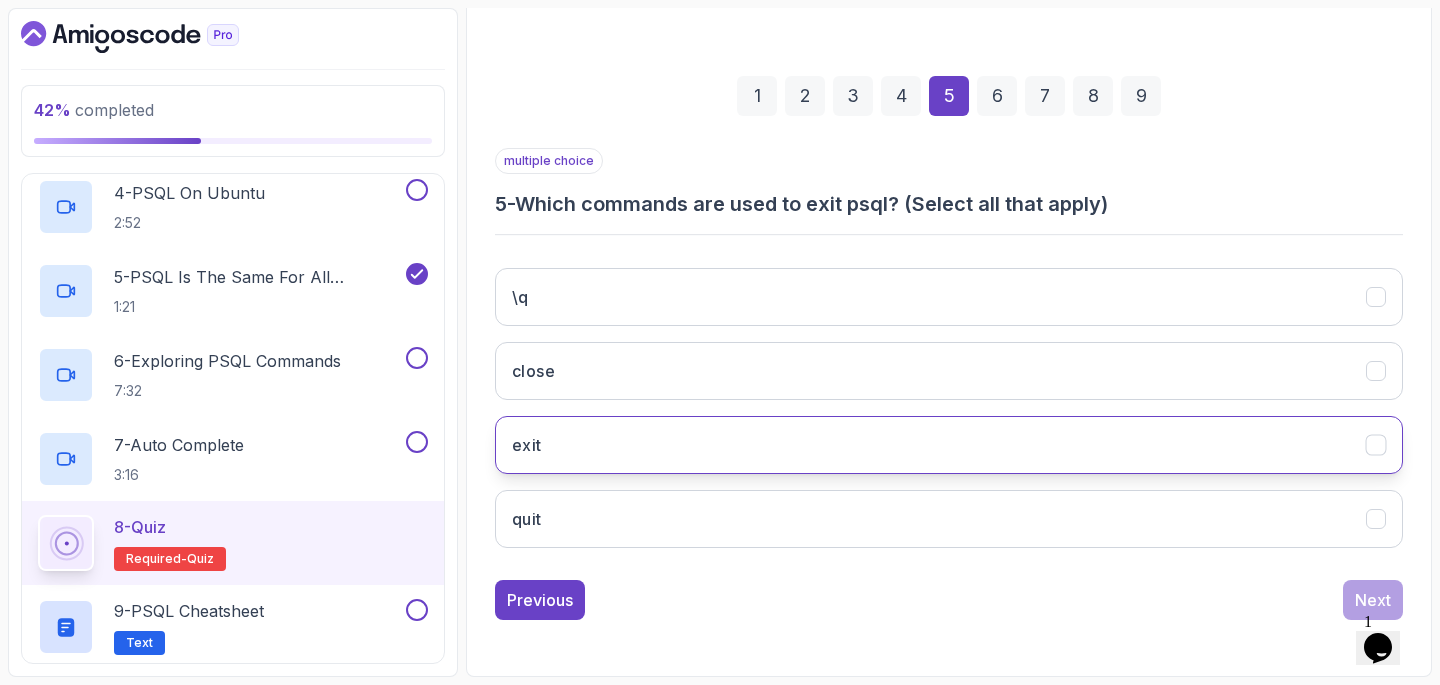 click on "exit" at bounding box center (949, 445) 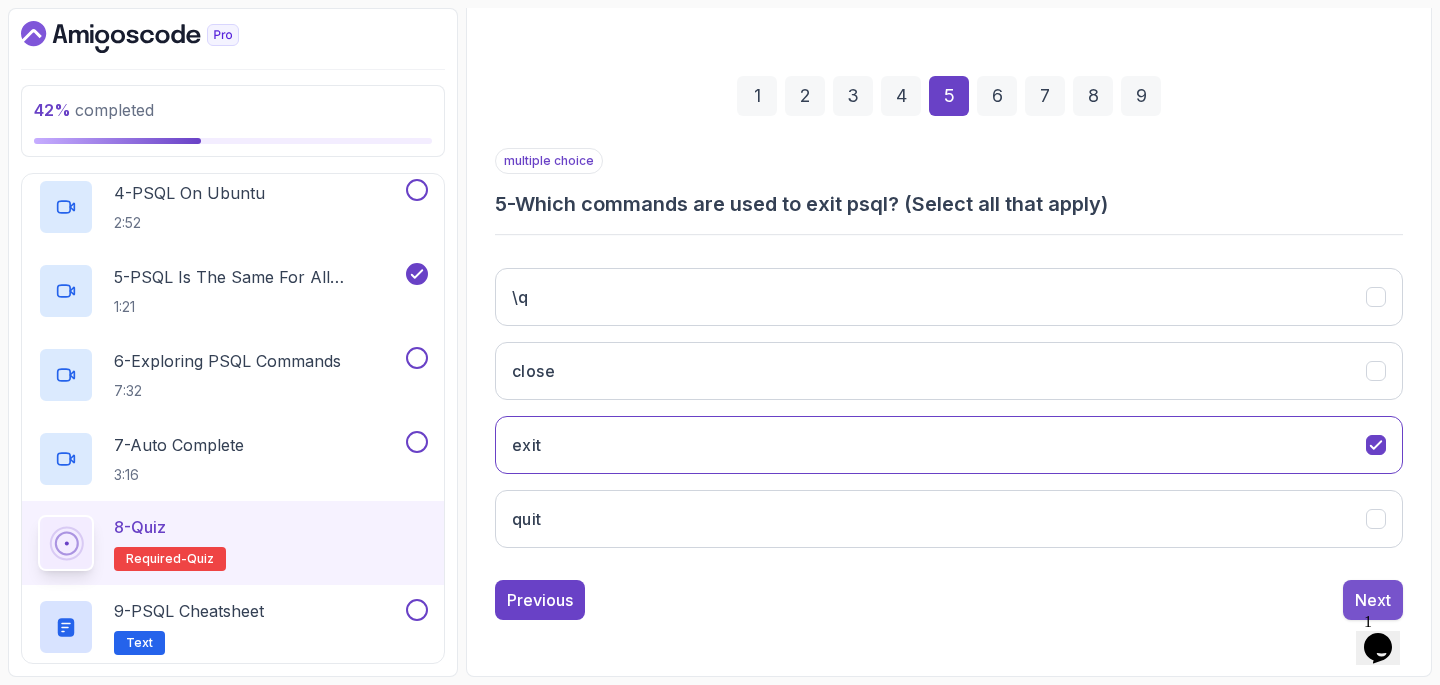 click on "Next" at bounding box center (1373, 600) 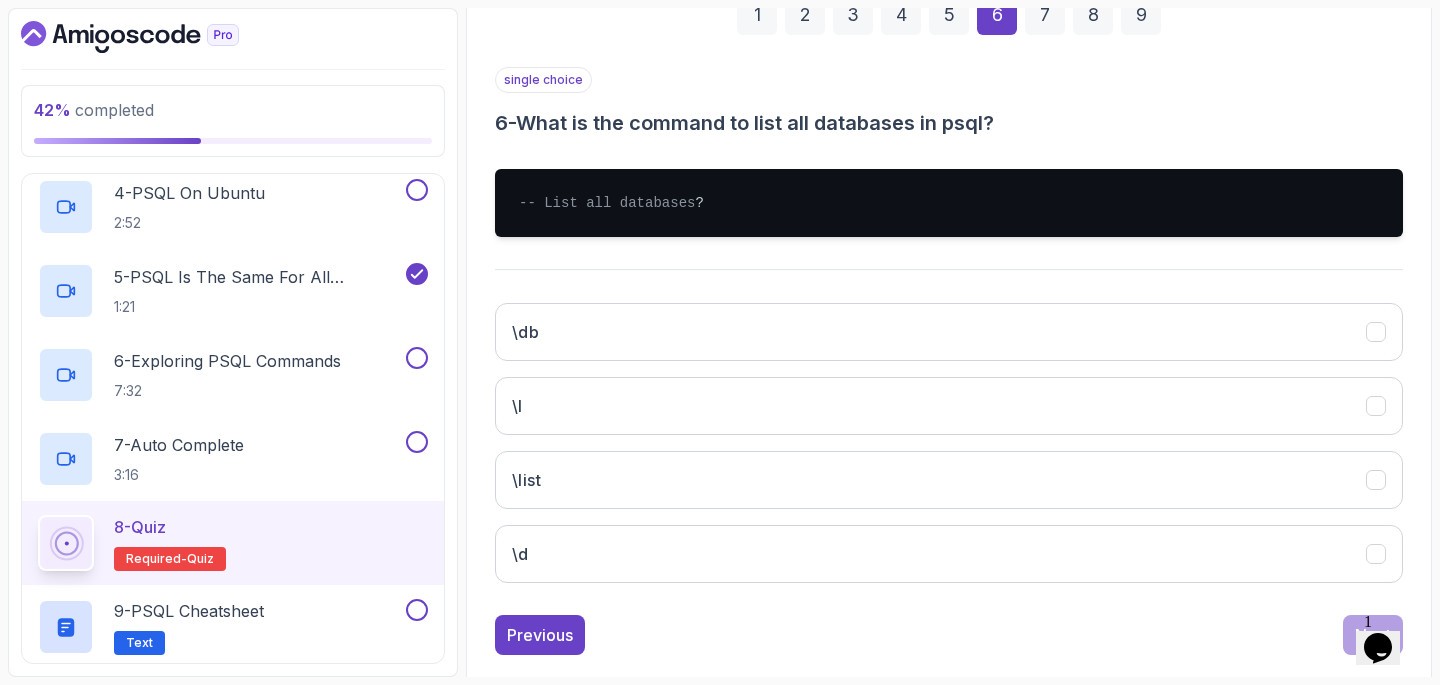 scroll, scrollTop: 343, scrollLeft: 0, axis: vertical 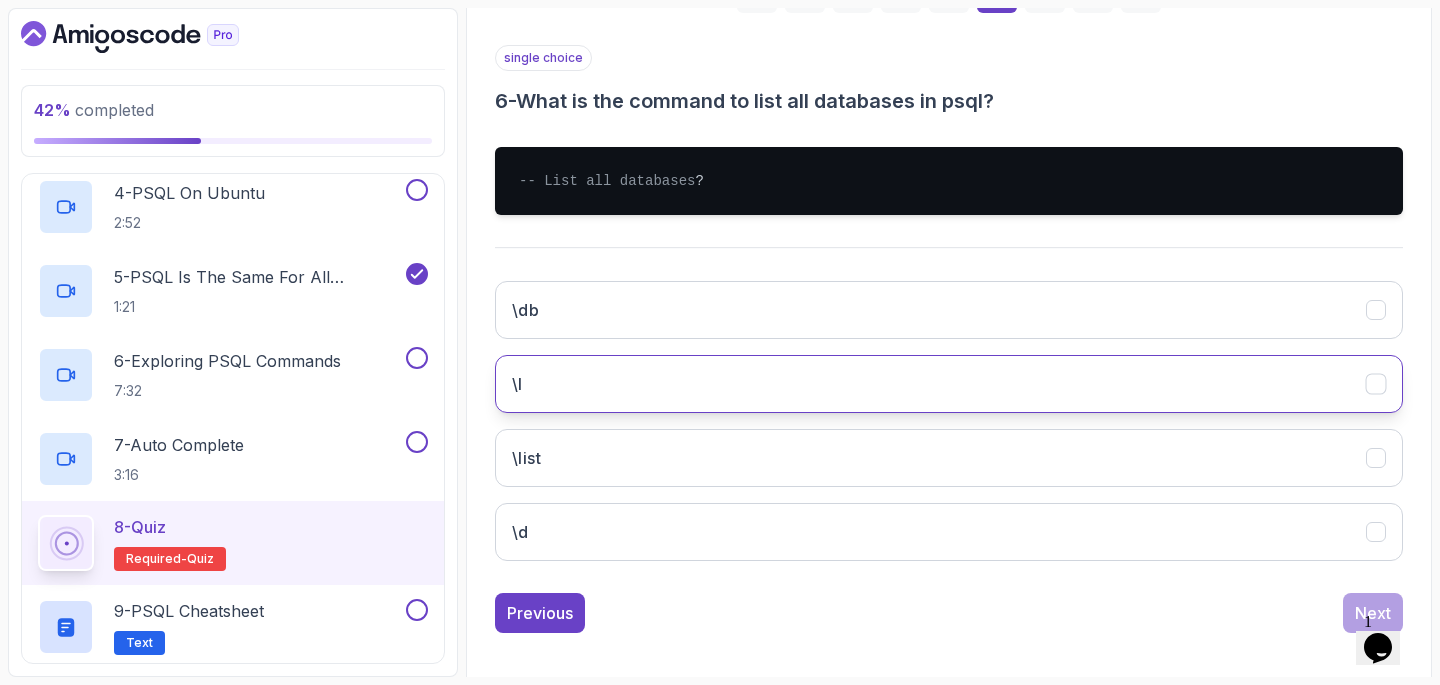 click on "\l" 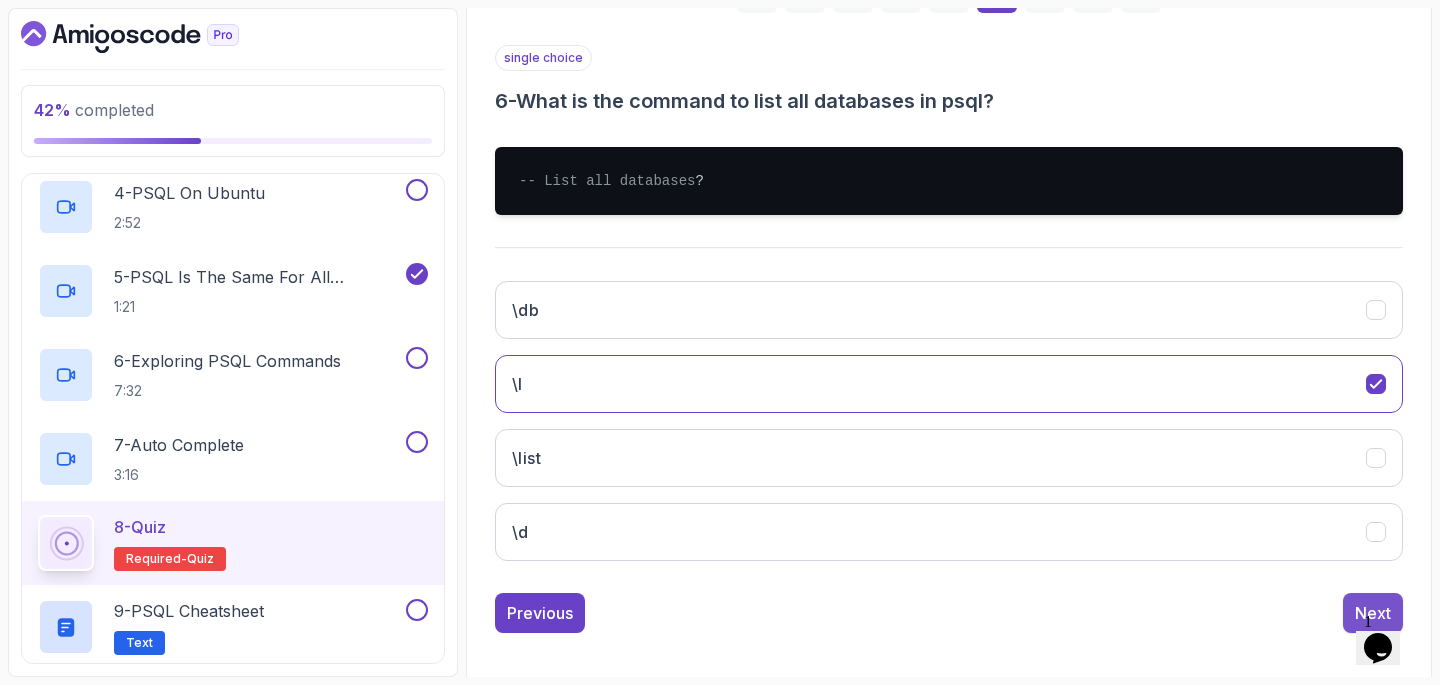 click on "Next" at bounding box center [1373, 613] 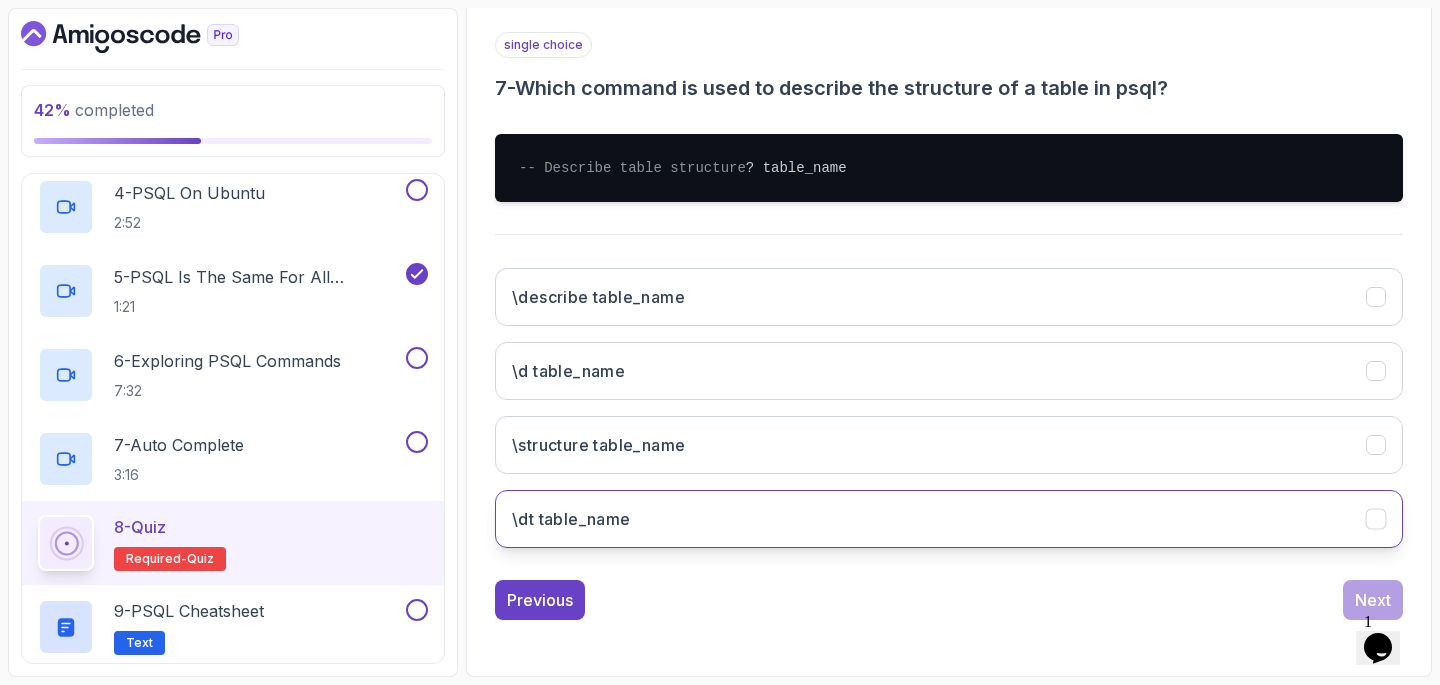 scroll, scrollTop: 373, scrollLeft: 0, axis: vertical 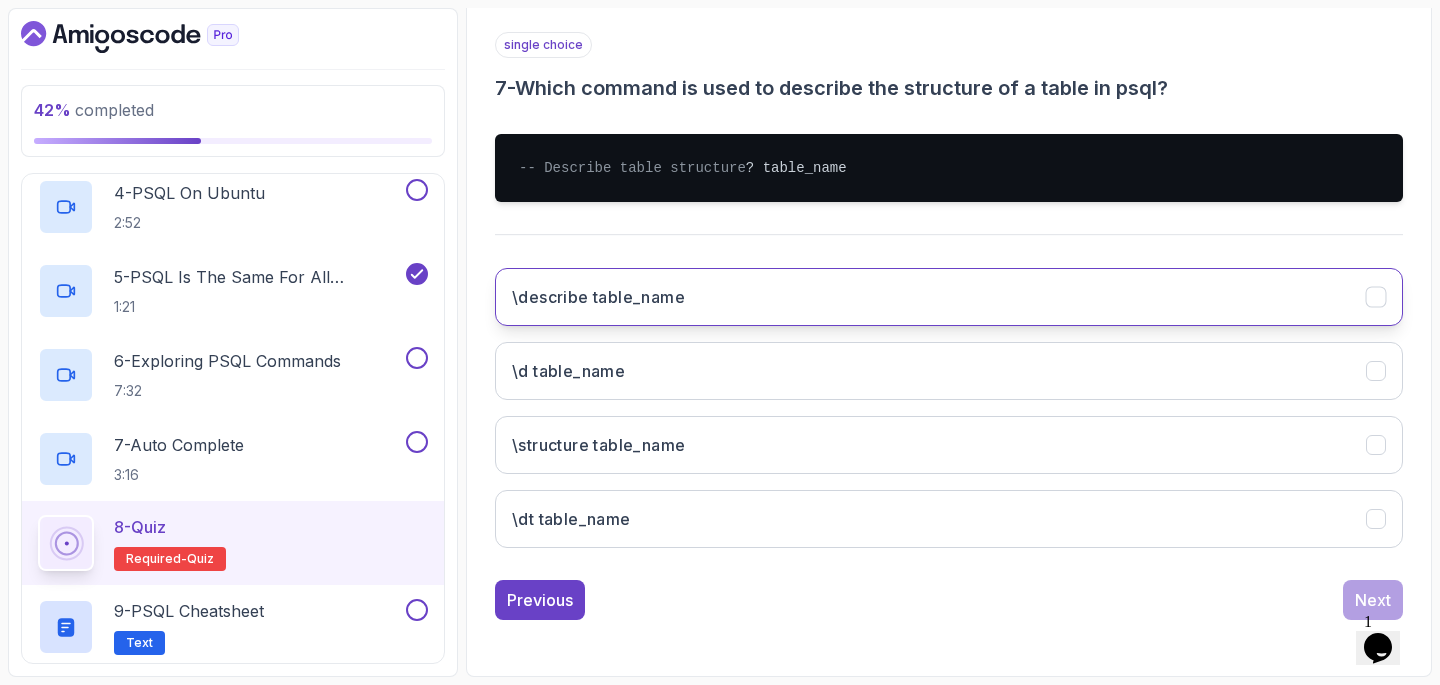 click on "\describe table_name" 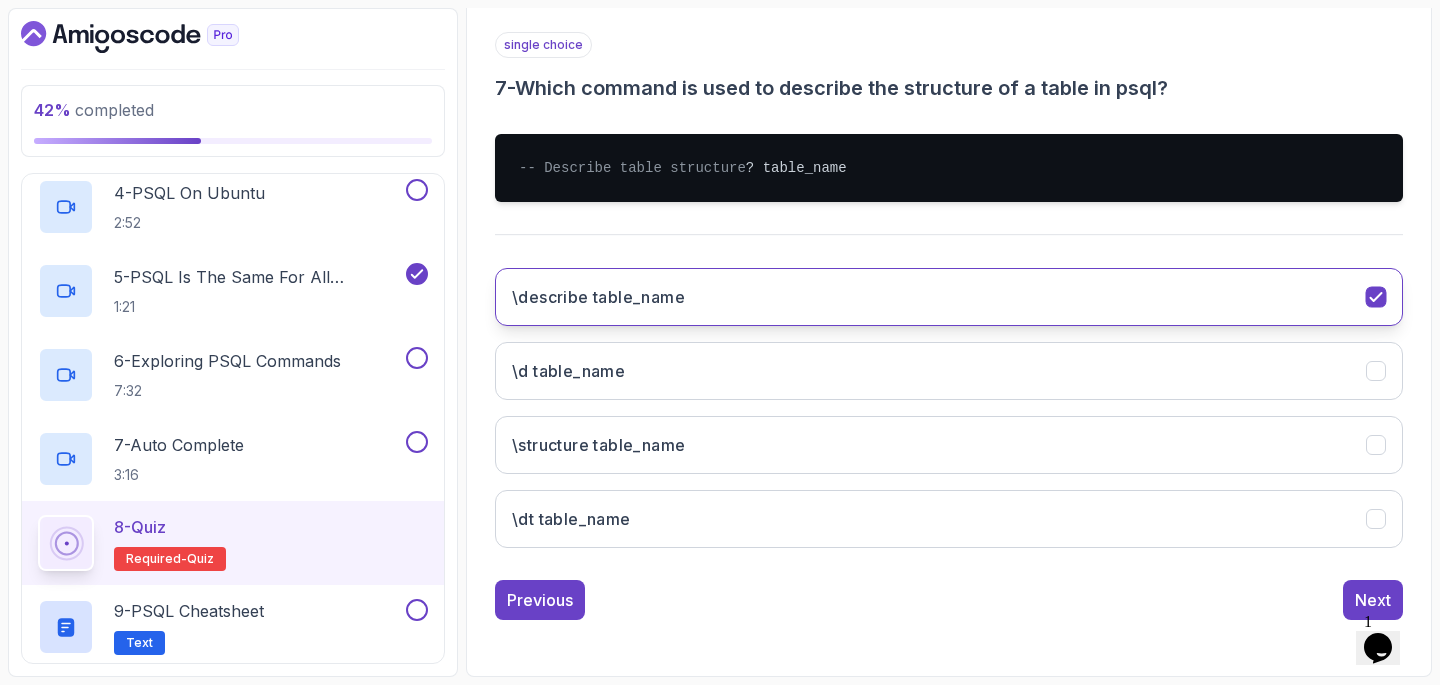 scroll, scrollTop: 376, scrollLeft: 0, axis: vertical 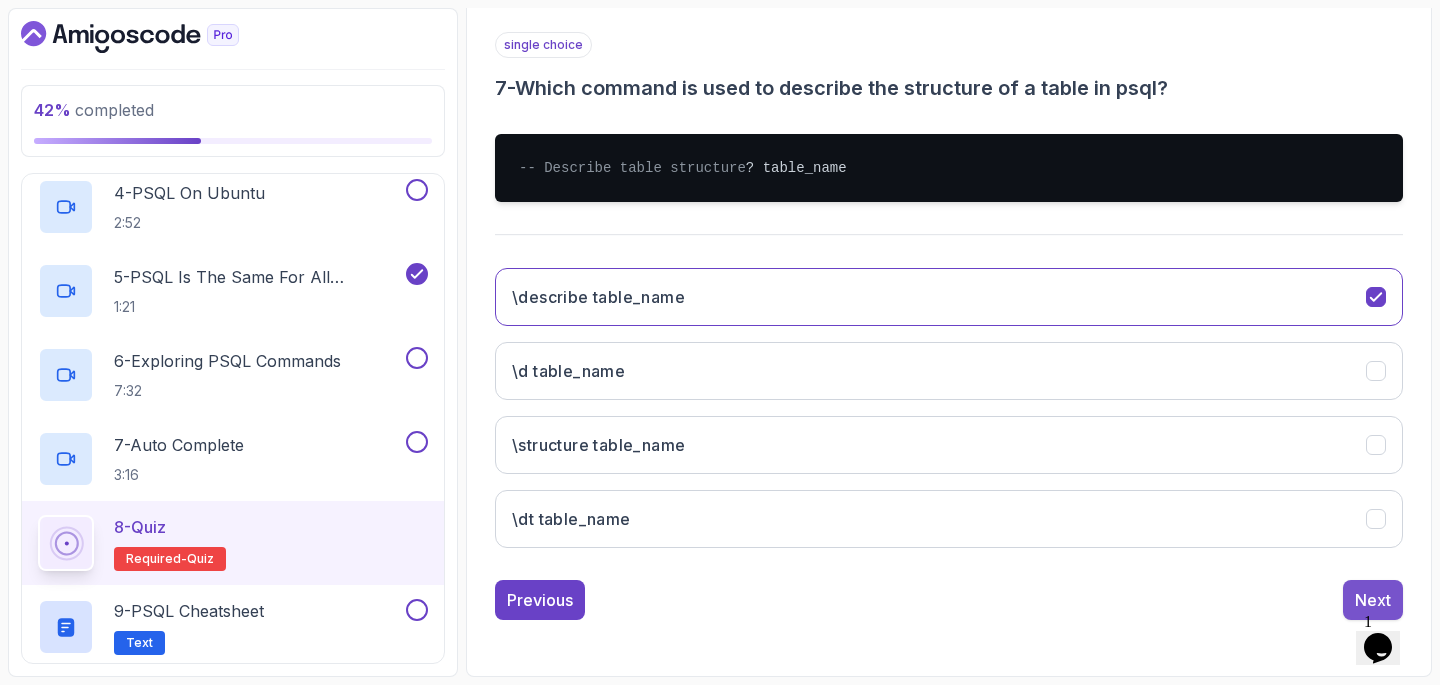 click on "Next" at bounding box center [1373, 600] 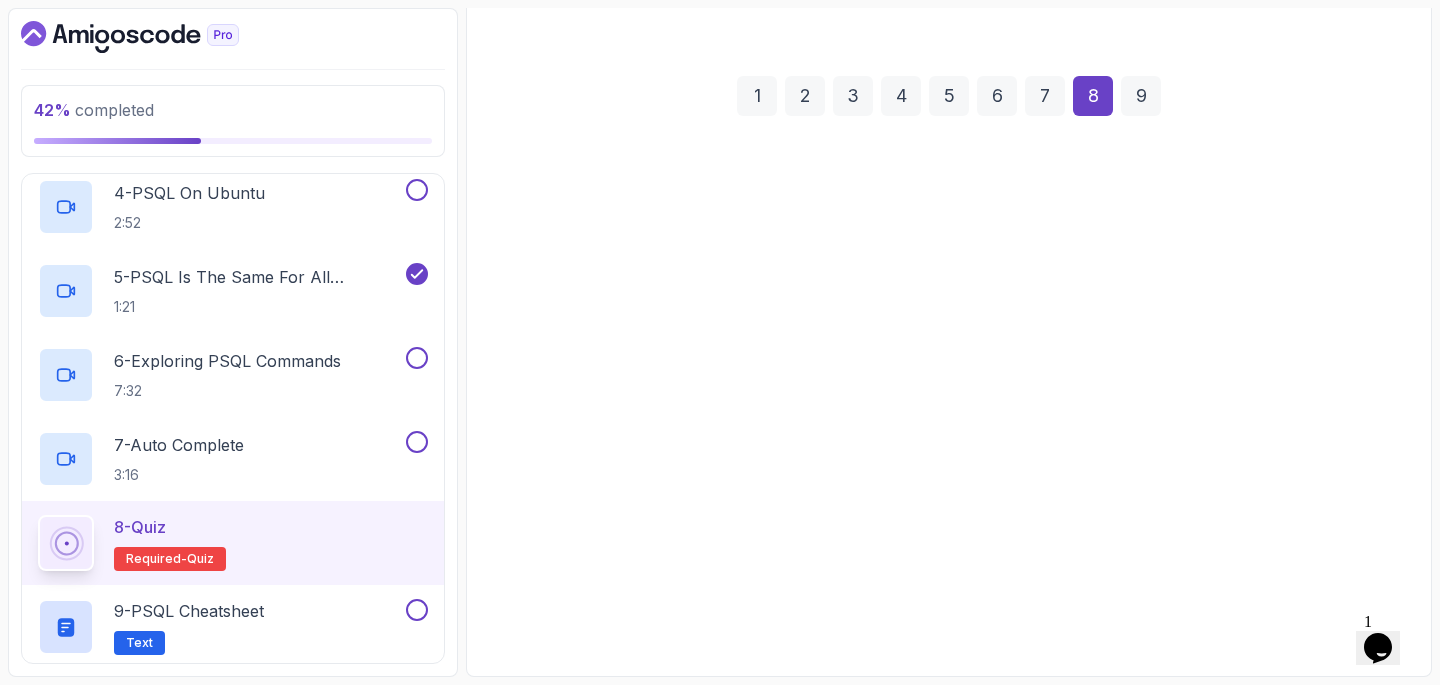 scroll, scrollTop: 240, scrollLeft: 0, axis: vertical 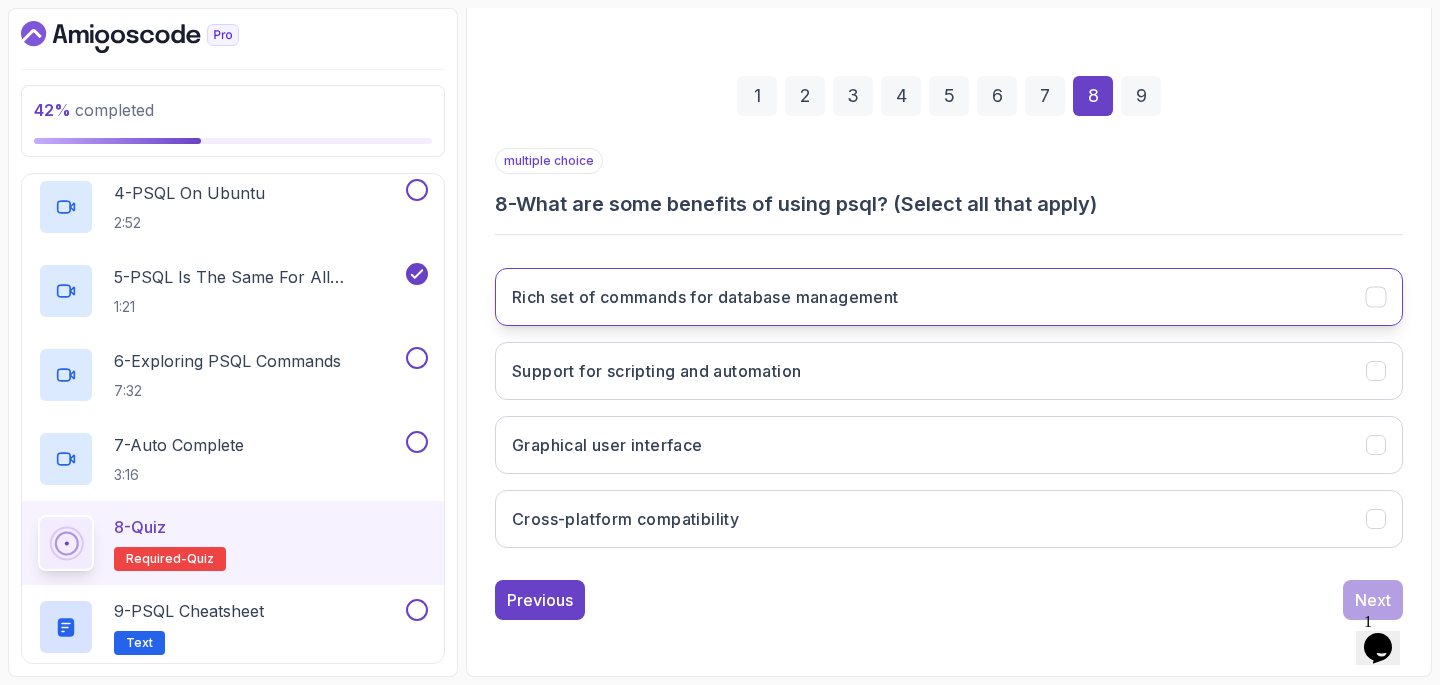 click on "Rich set of commands for database management" at bounding box center (949, 297) 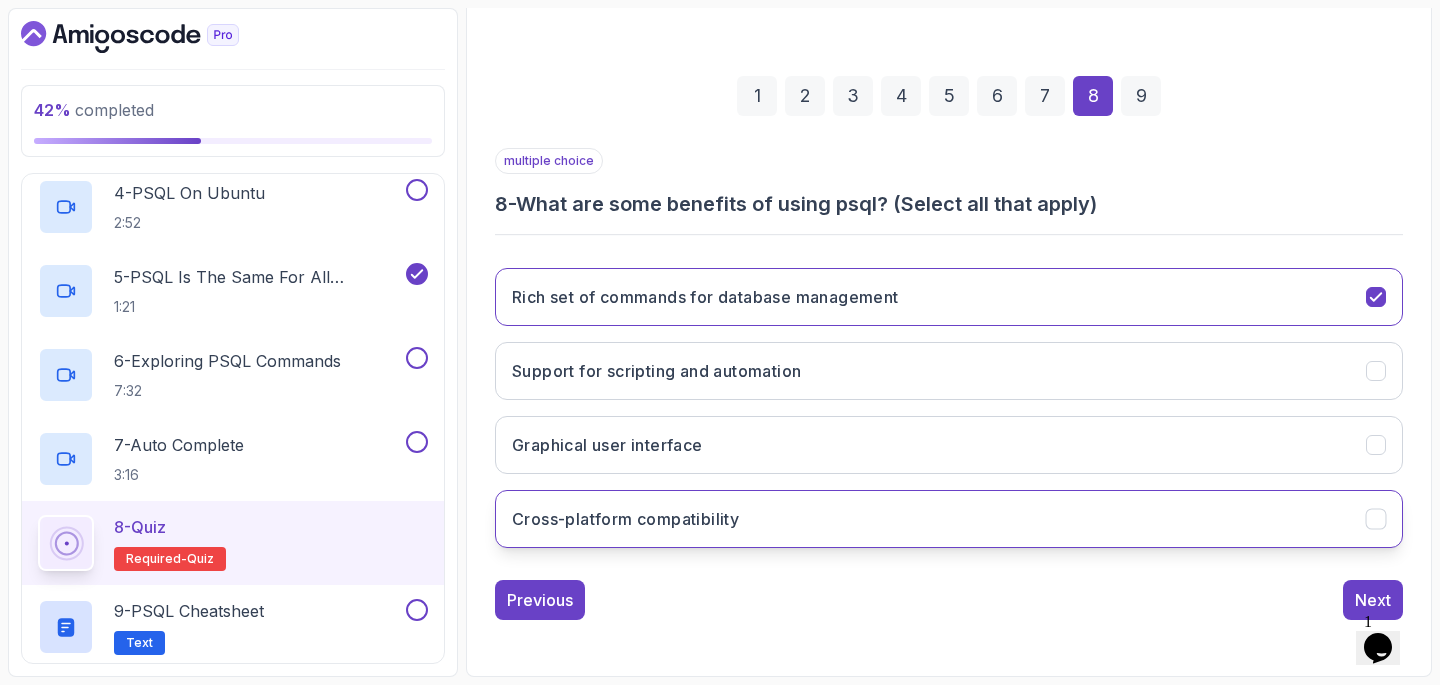 click on "Cross-platform compatibility" at bounding box center (949, 519) 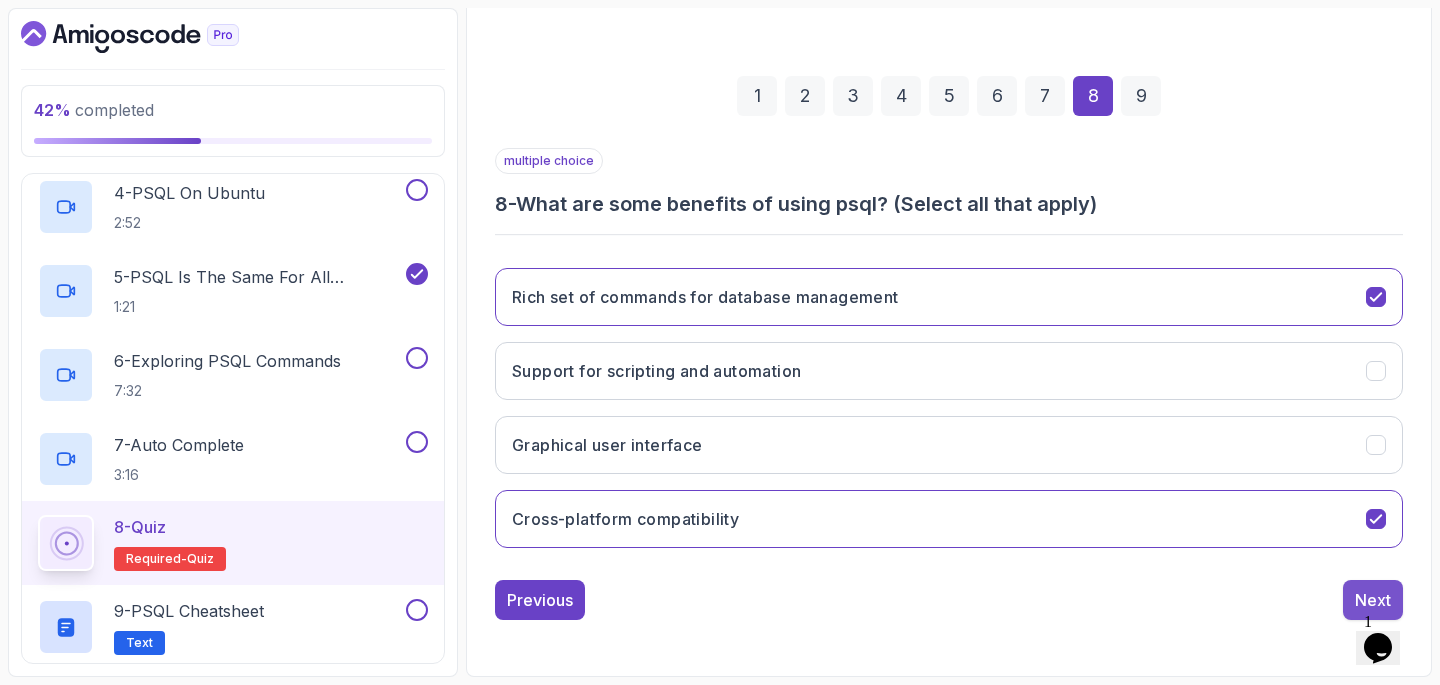 click on "Next" at bounding box center [1373, 600] 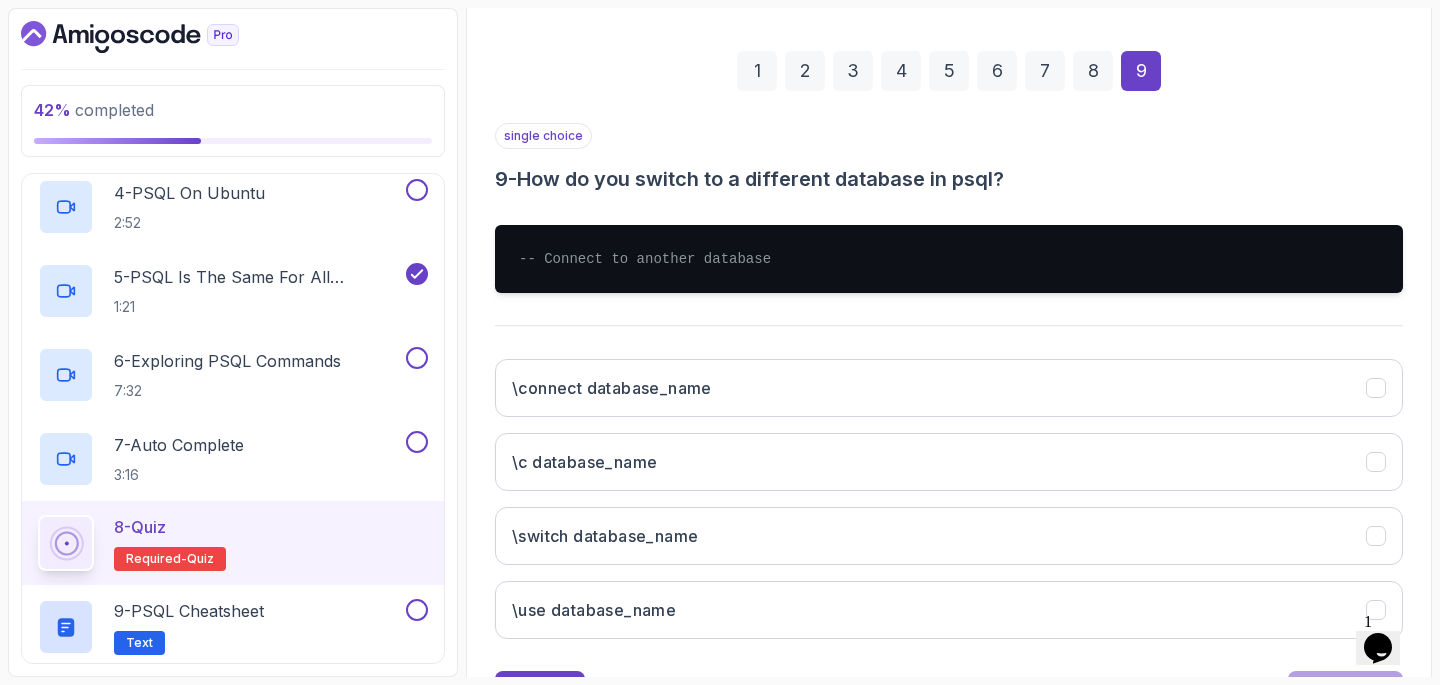 scroll, scrollTop: 266, scrollLeft: 0, axis: vertical 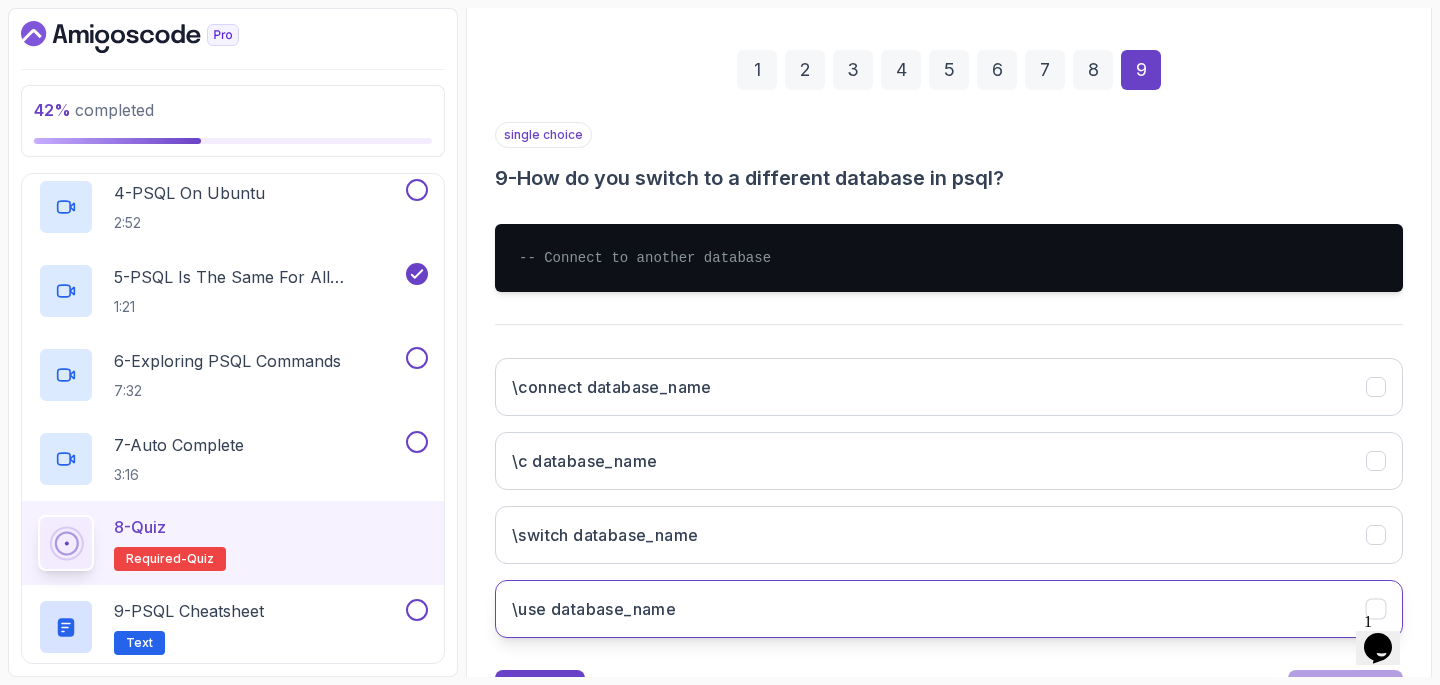 click on "\use database_name" 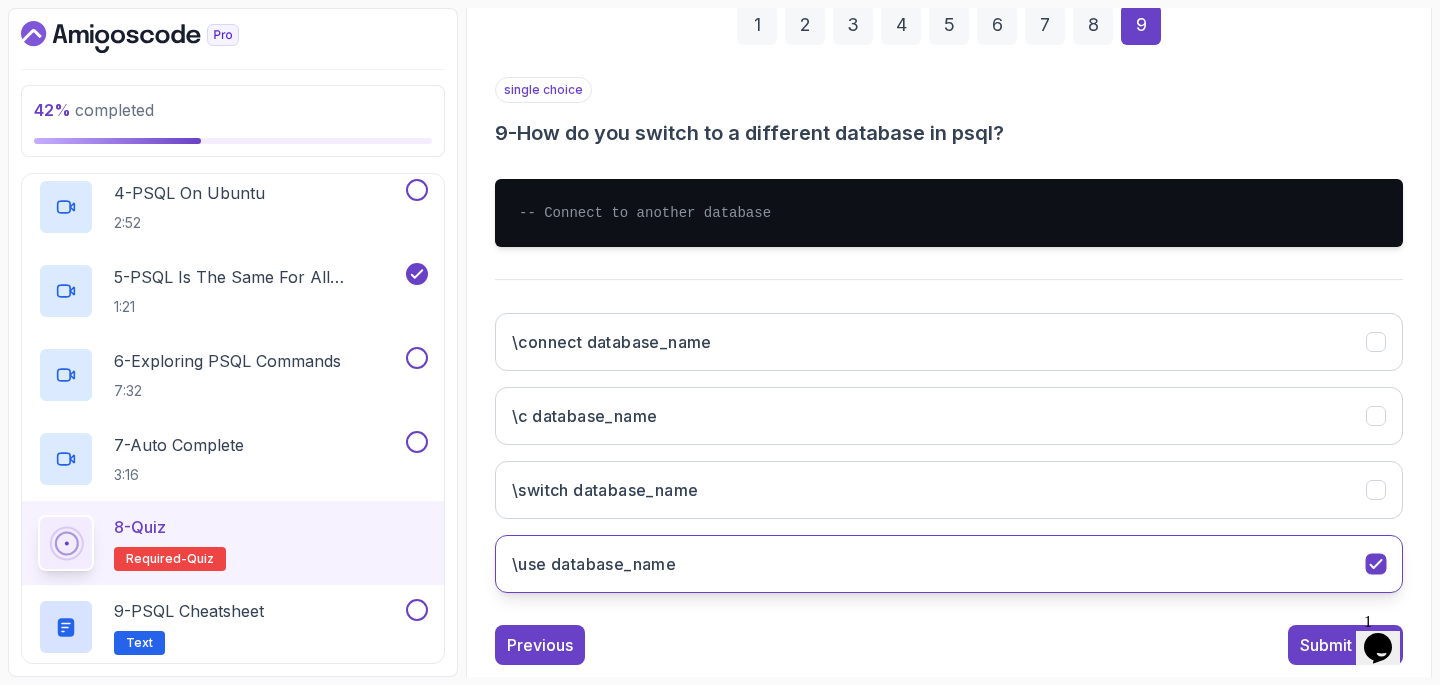 scroll, scrollTop: 356, scrollLeft: 0, axis: vertical 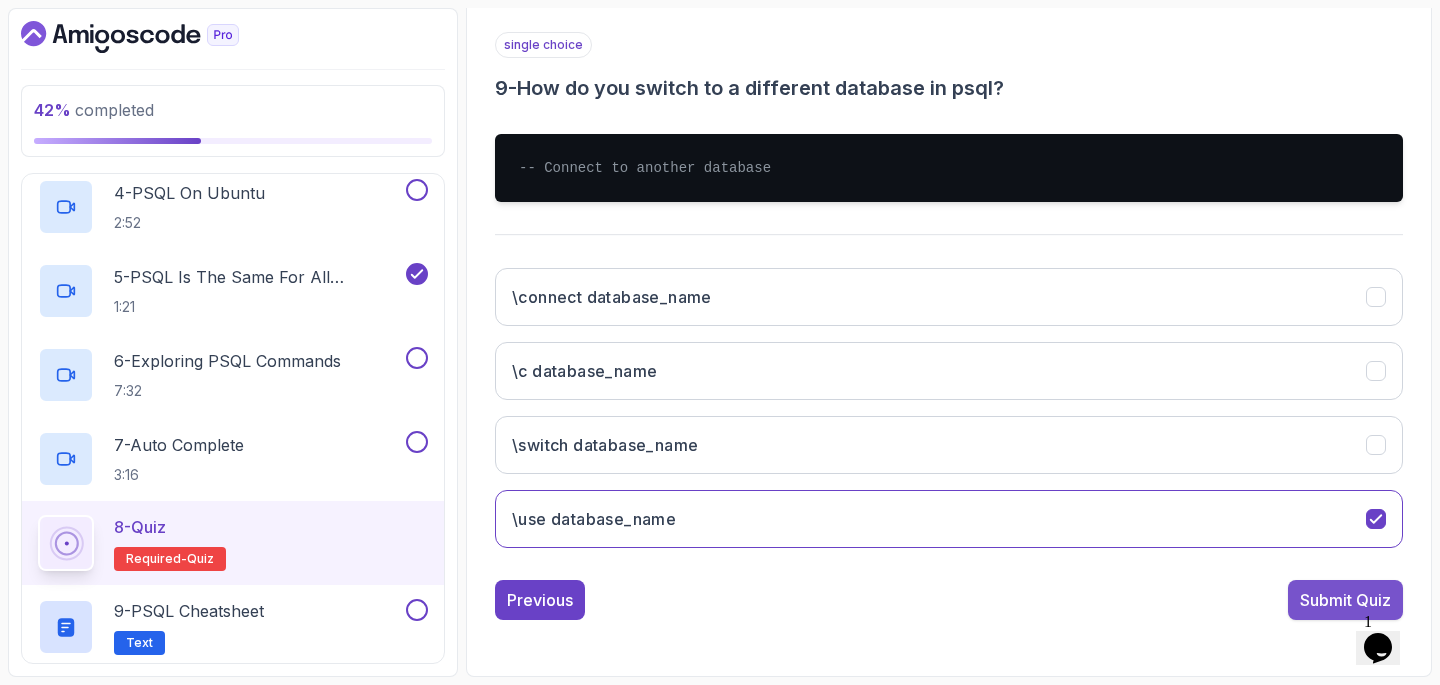 click on "Submit Quiz" at bounding box center [1345, 600] 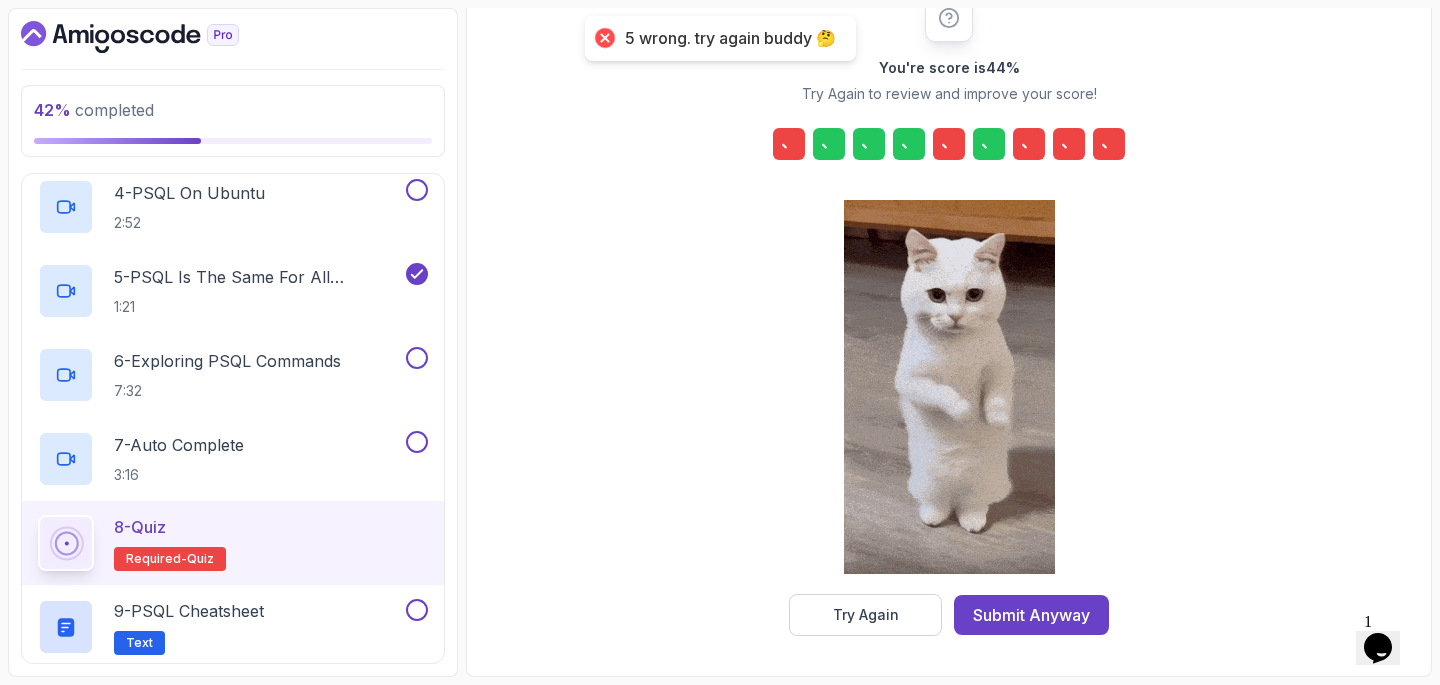 scroll, scrollTop: 274, scrollLeft: 0, axis: vertical 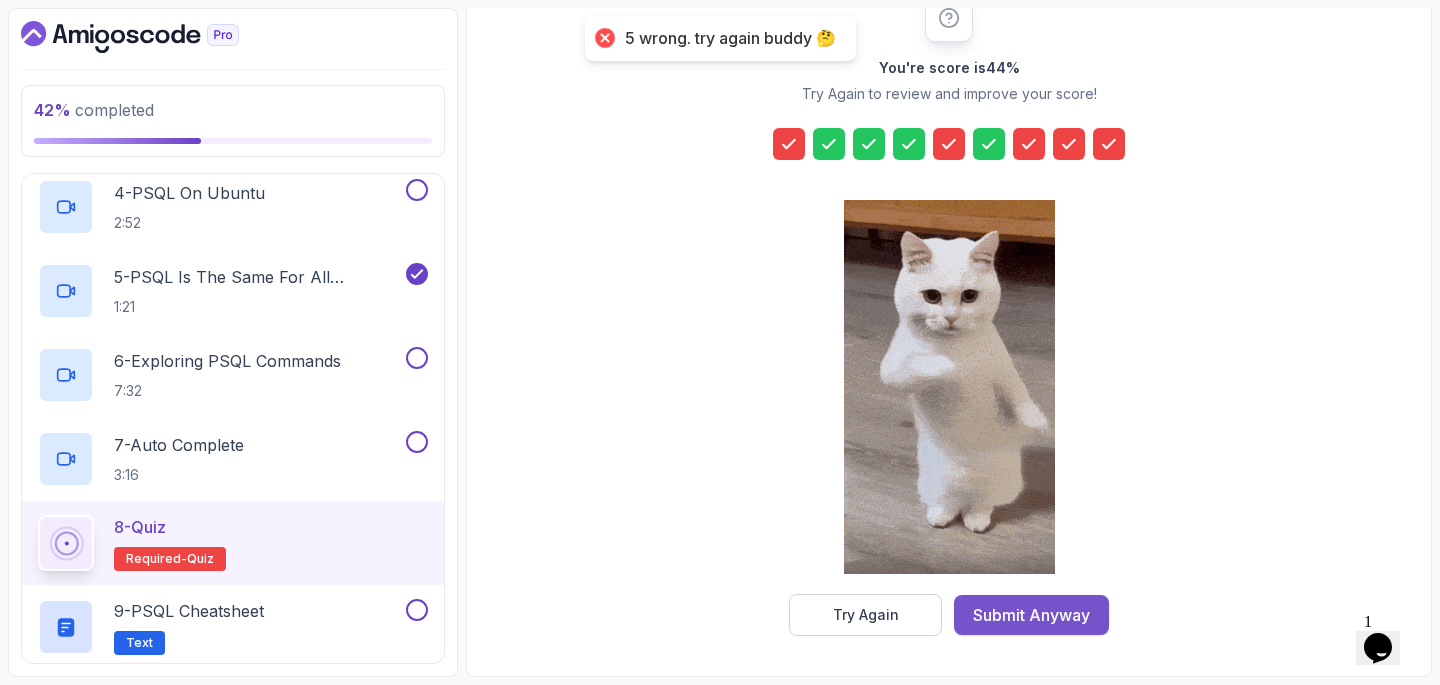 click on "Submit Anyway" at bounding box center (1031, 615) 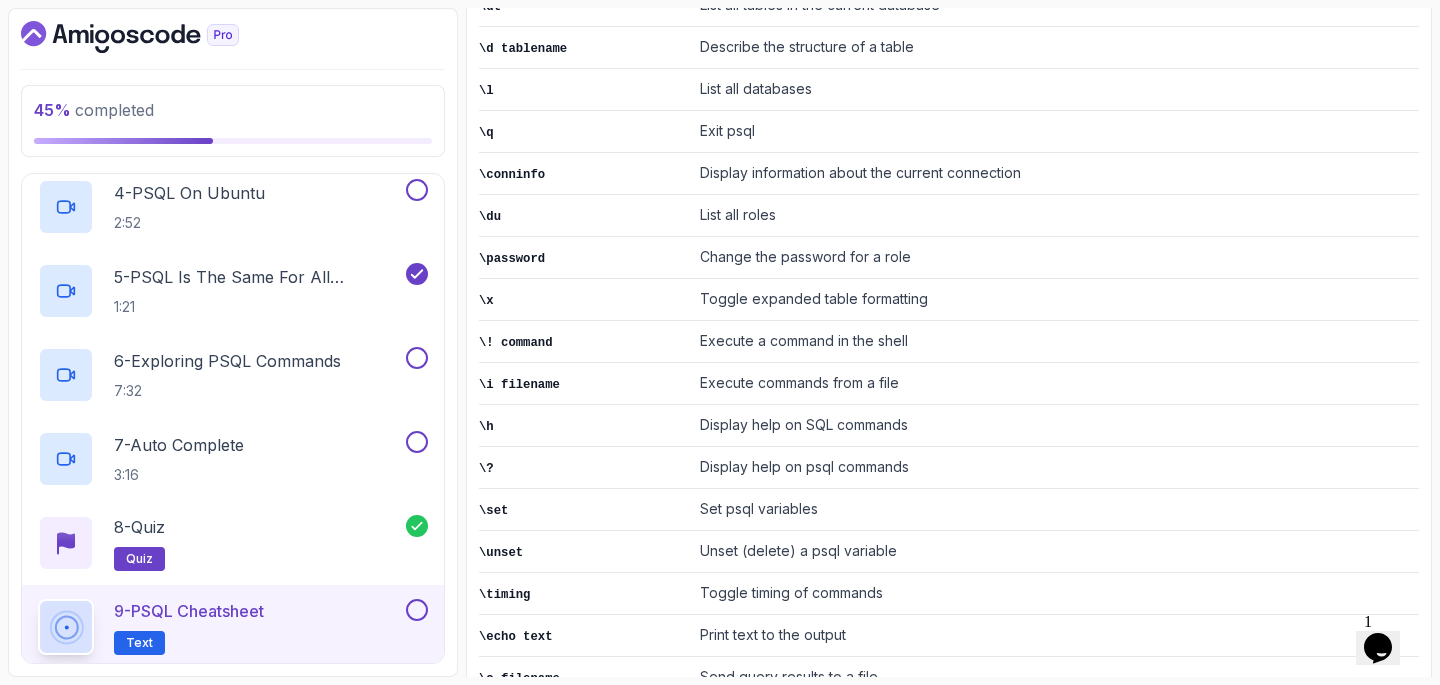 scroll, scrollTop: 474, scrollLeft: 0, axis: vertical 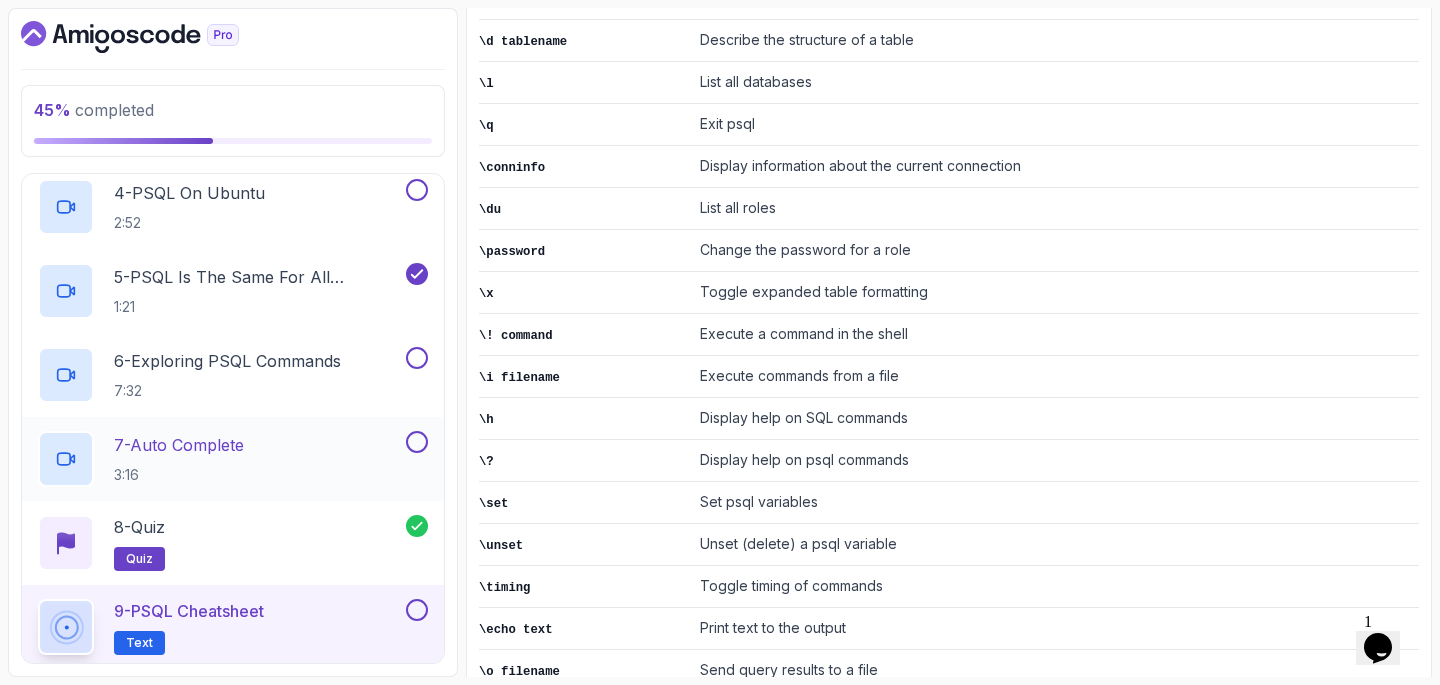 click on "7  -  Auto Complete 3:16" at bounding box center (220, 459) 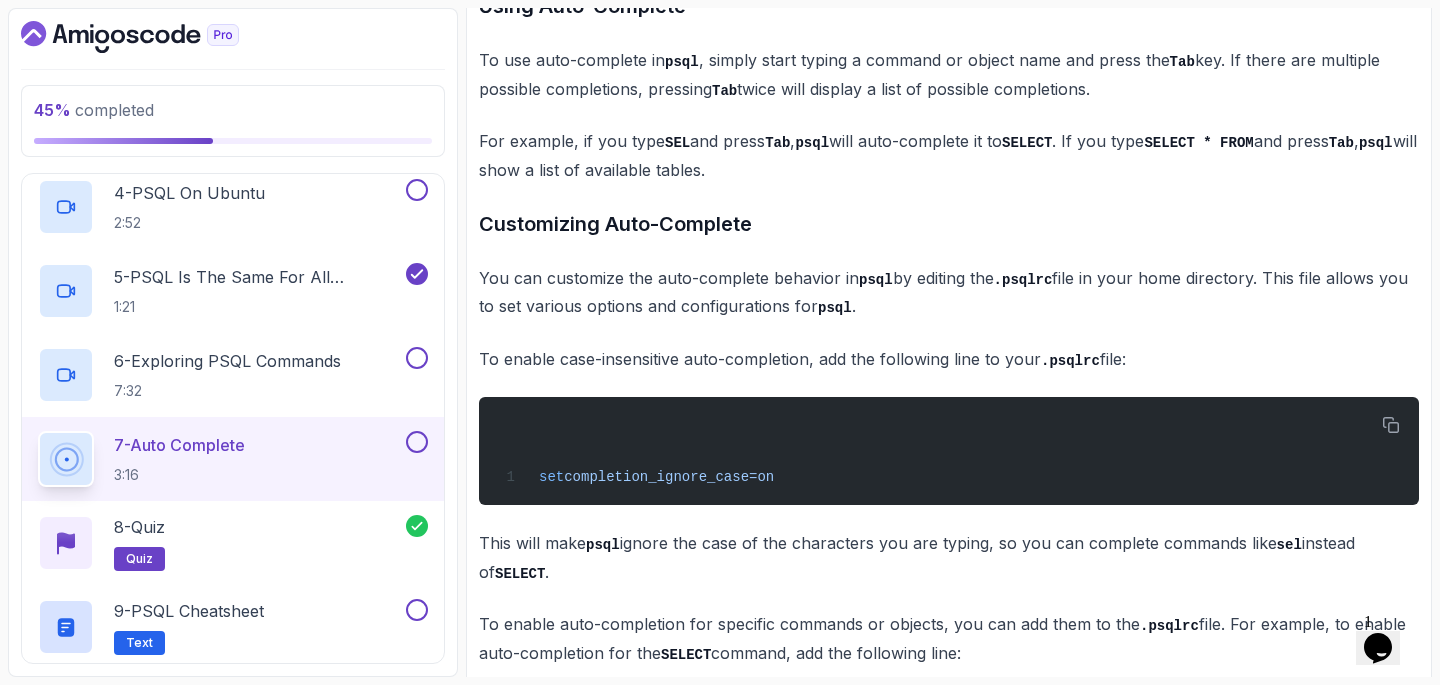 scroll, scrollTop: 1017, scrollLeft: 0, axis: vertical 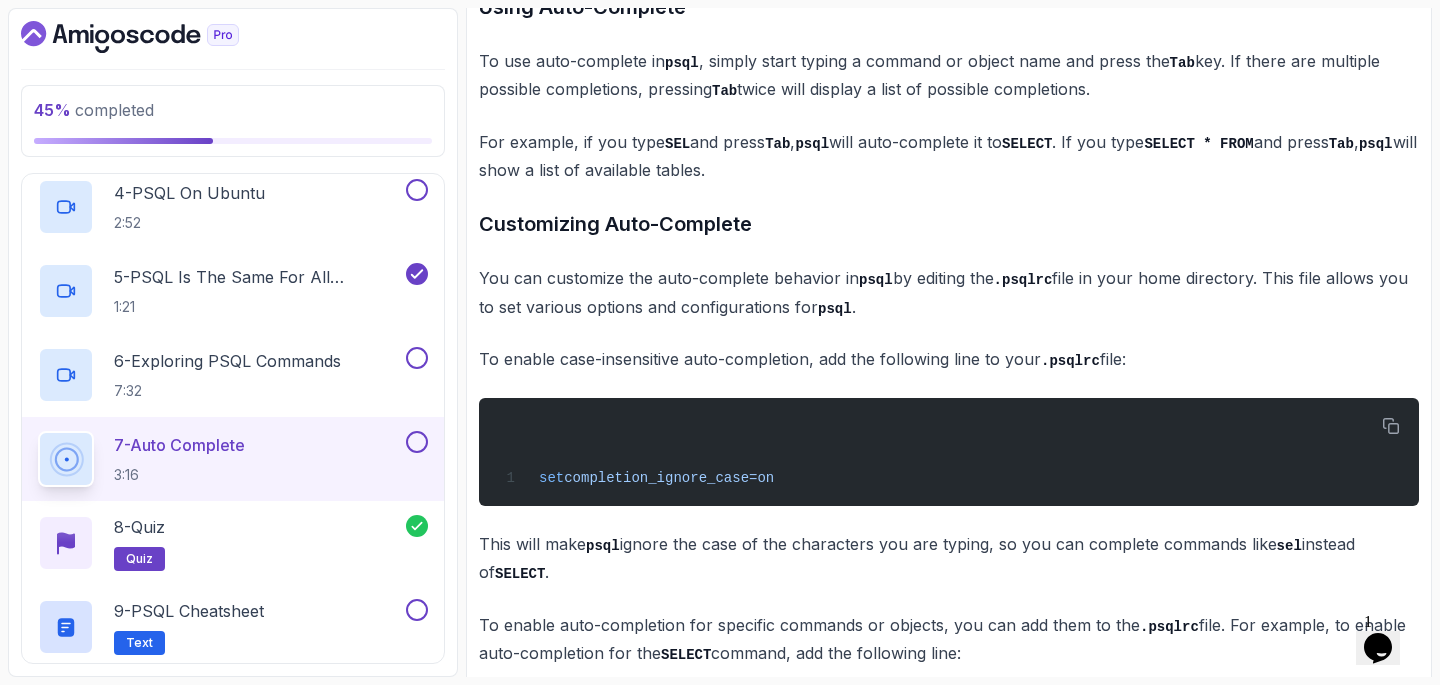 click at bounding box center [417, 442] 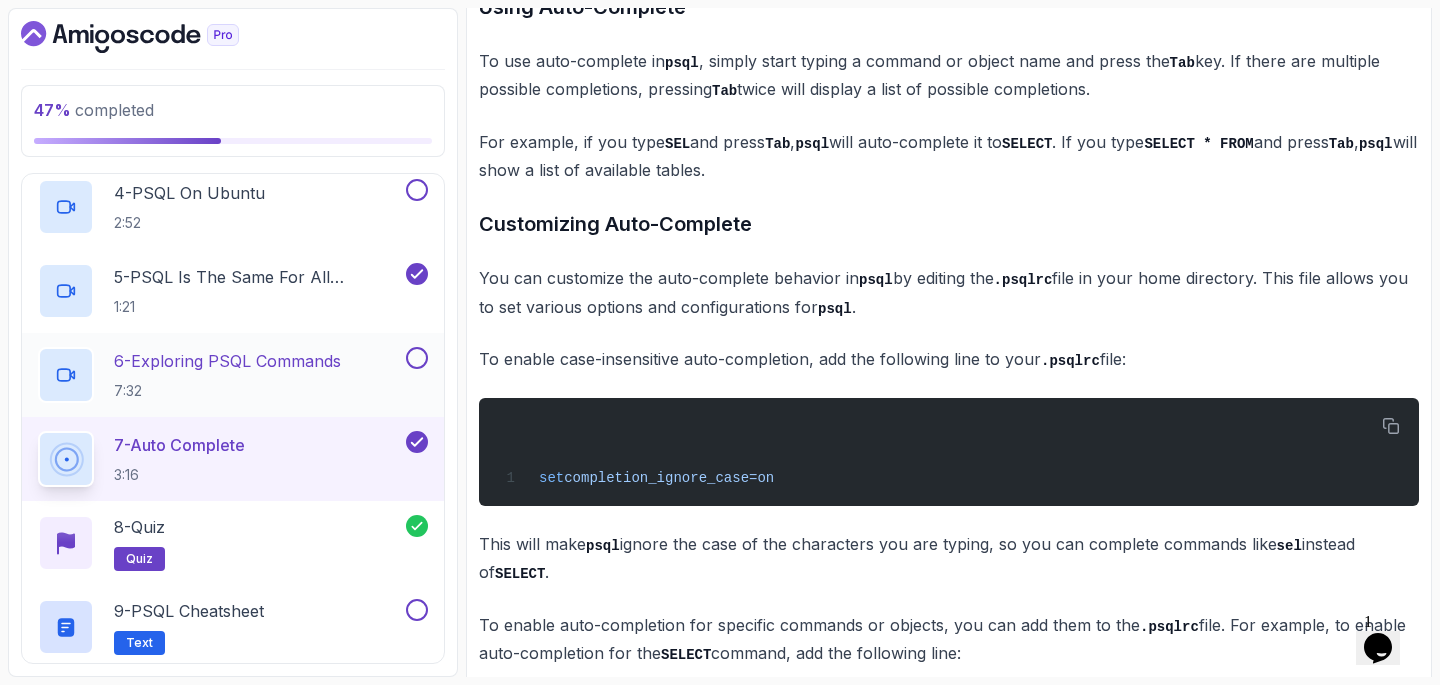 click at bounding box center [417, 358] 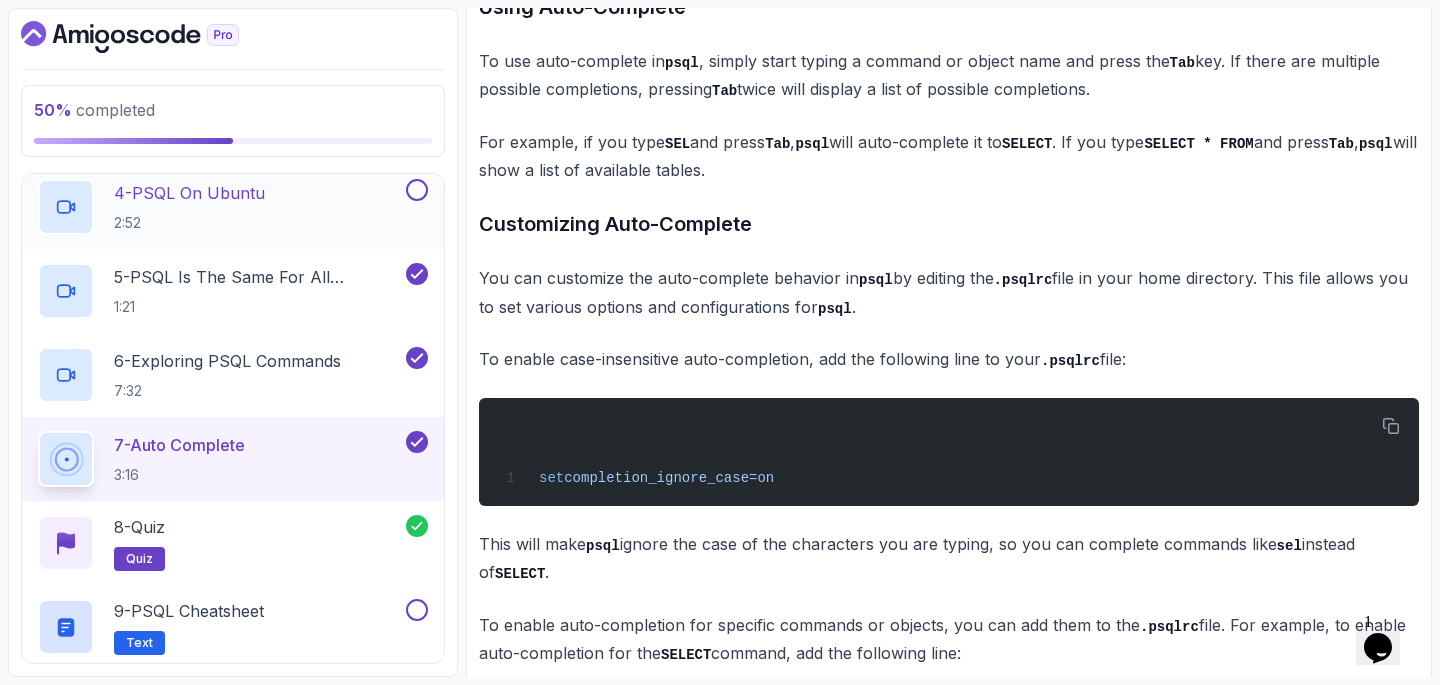 click at bounding box center (417, 190) 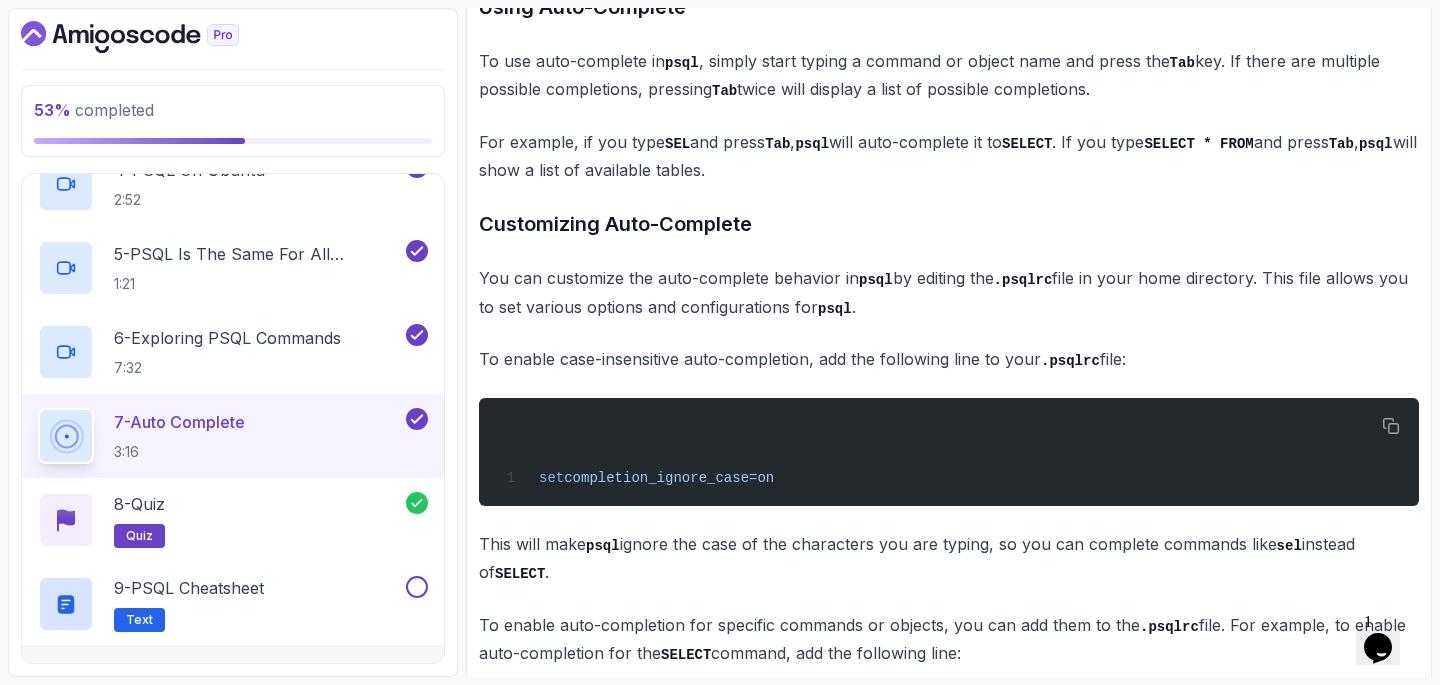 scroll, scrollTop: 549, scrollLeft: 0, axis: vertical 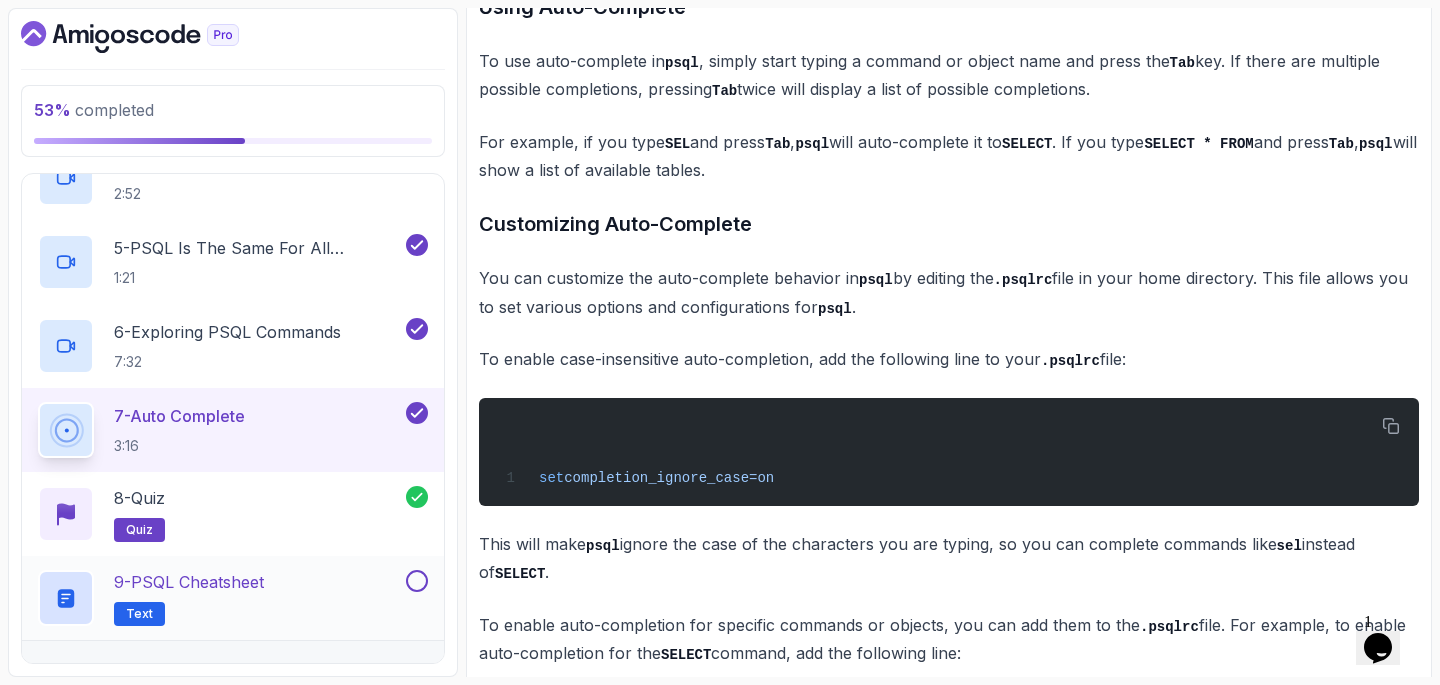 click on "9  -  PSQL Cheatsheet Text" at bounding box center (220, 598) 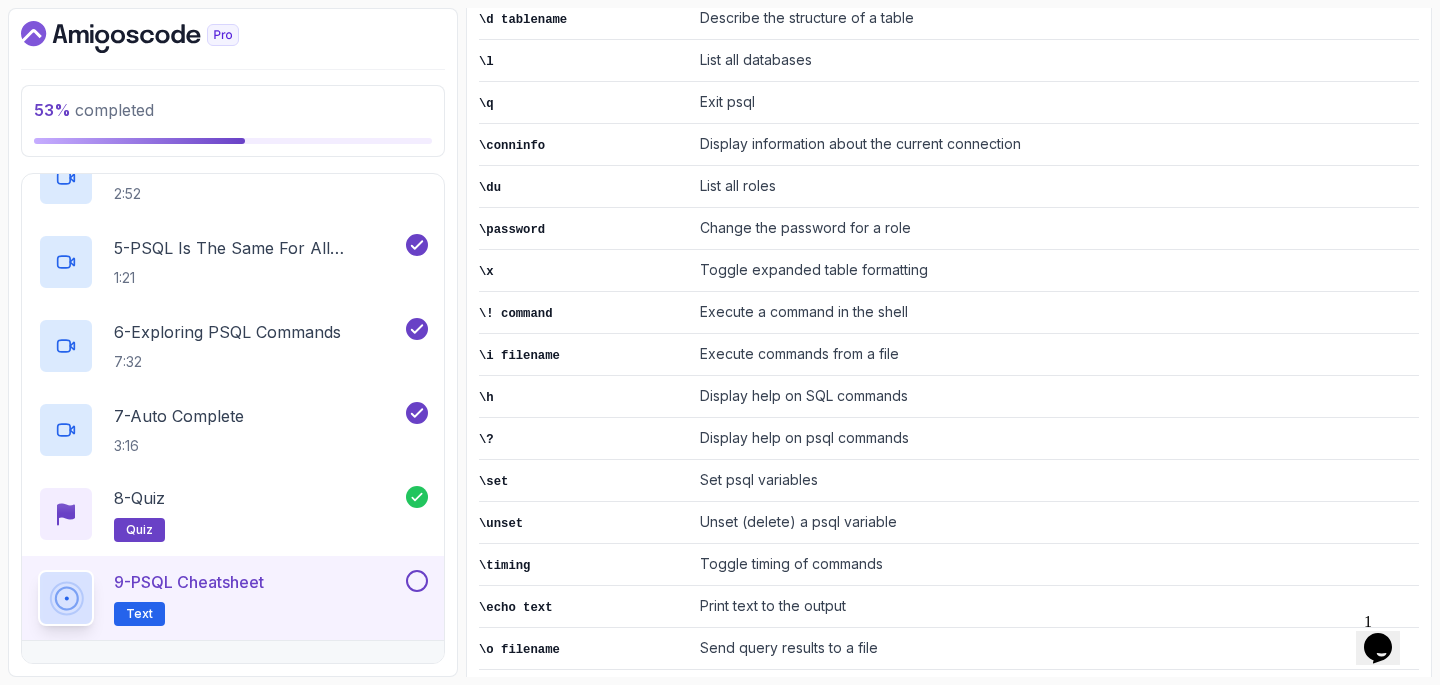 scroll, scrollTop: 474, scrollLeft: 0, axis: vertical 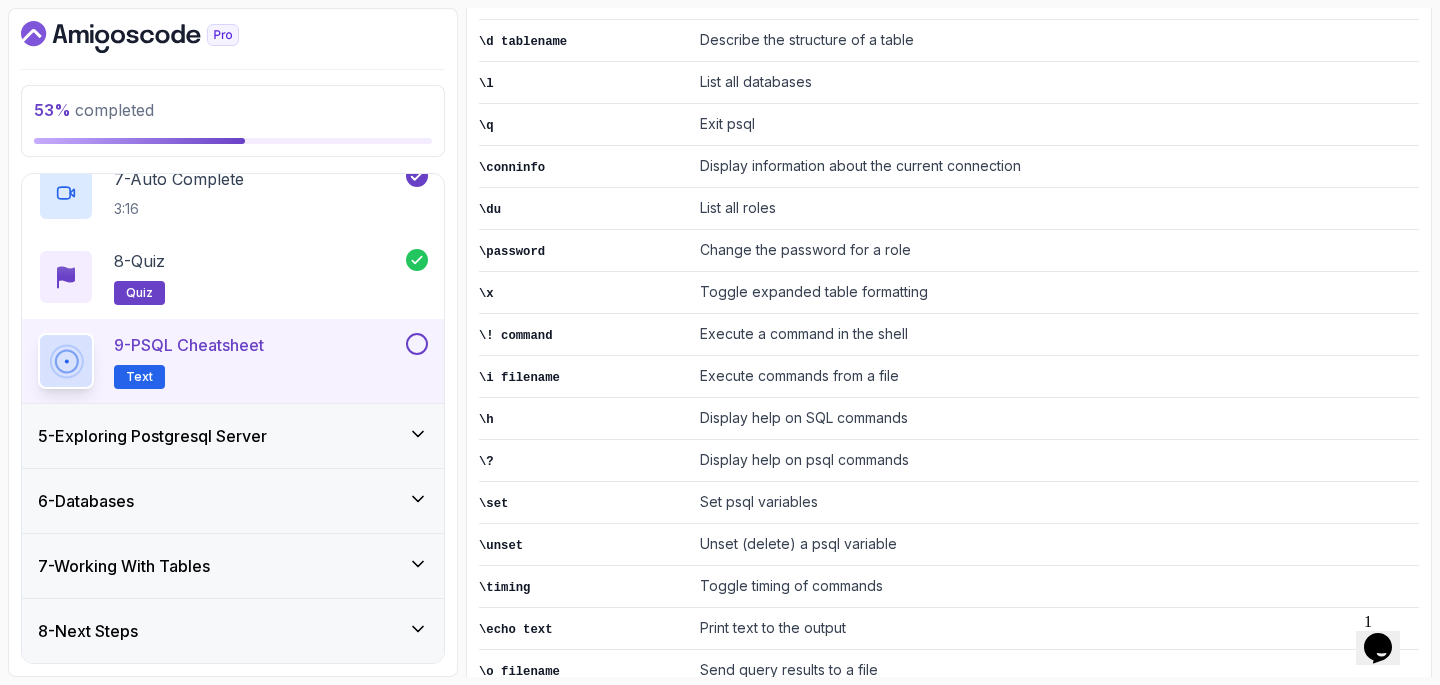 click at bounding box center [417, 344] 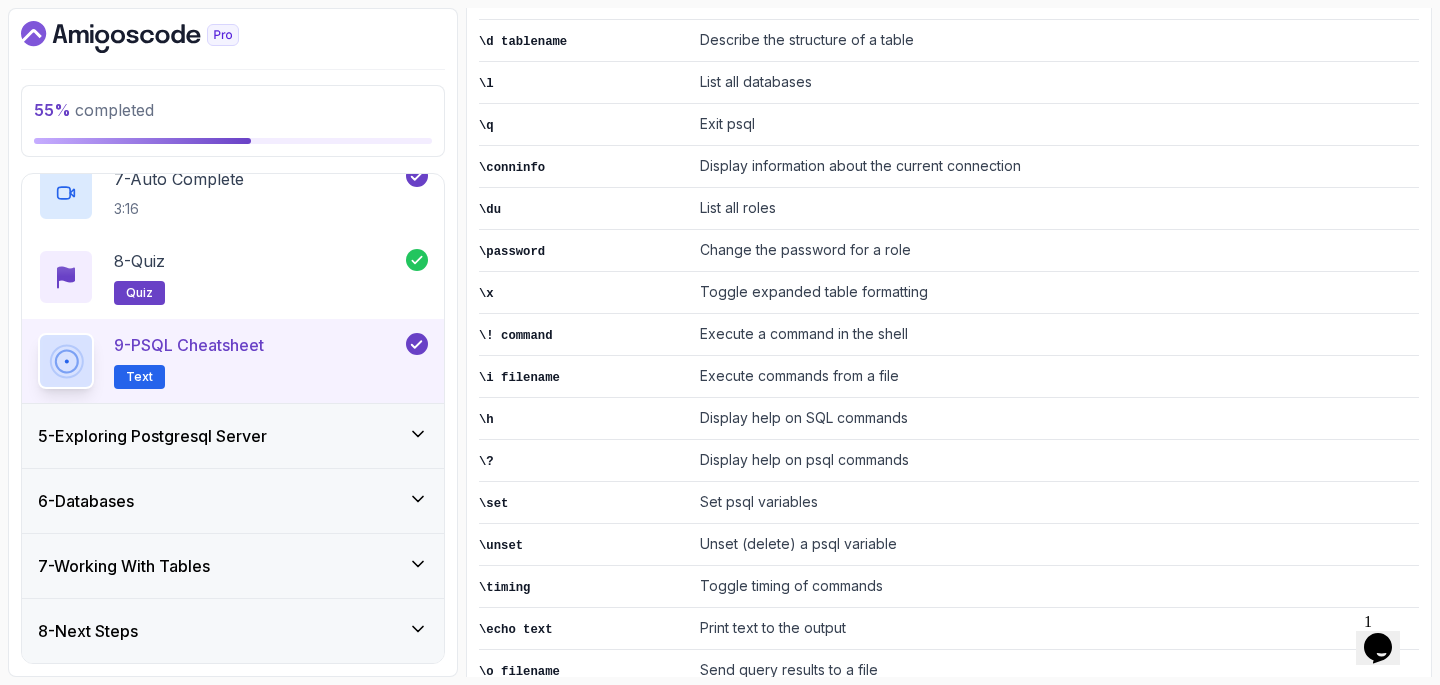 click on "5  -  Exploring Postgresql Server" at bounding box center [233, 436] 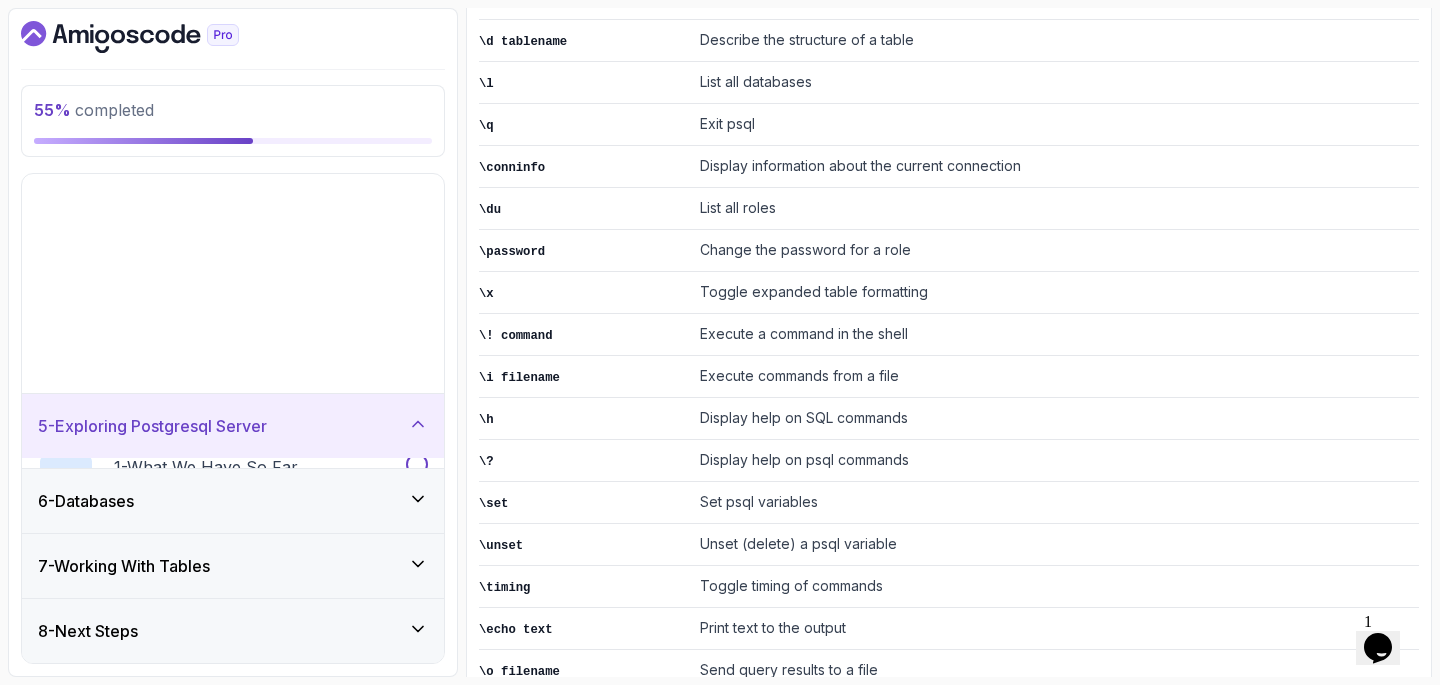 scroll, scrollTop: 31, scrollLeft: 0, axis: vertical 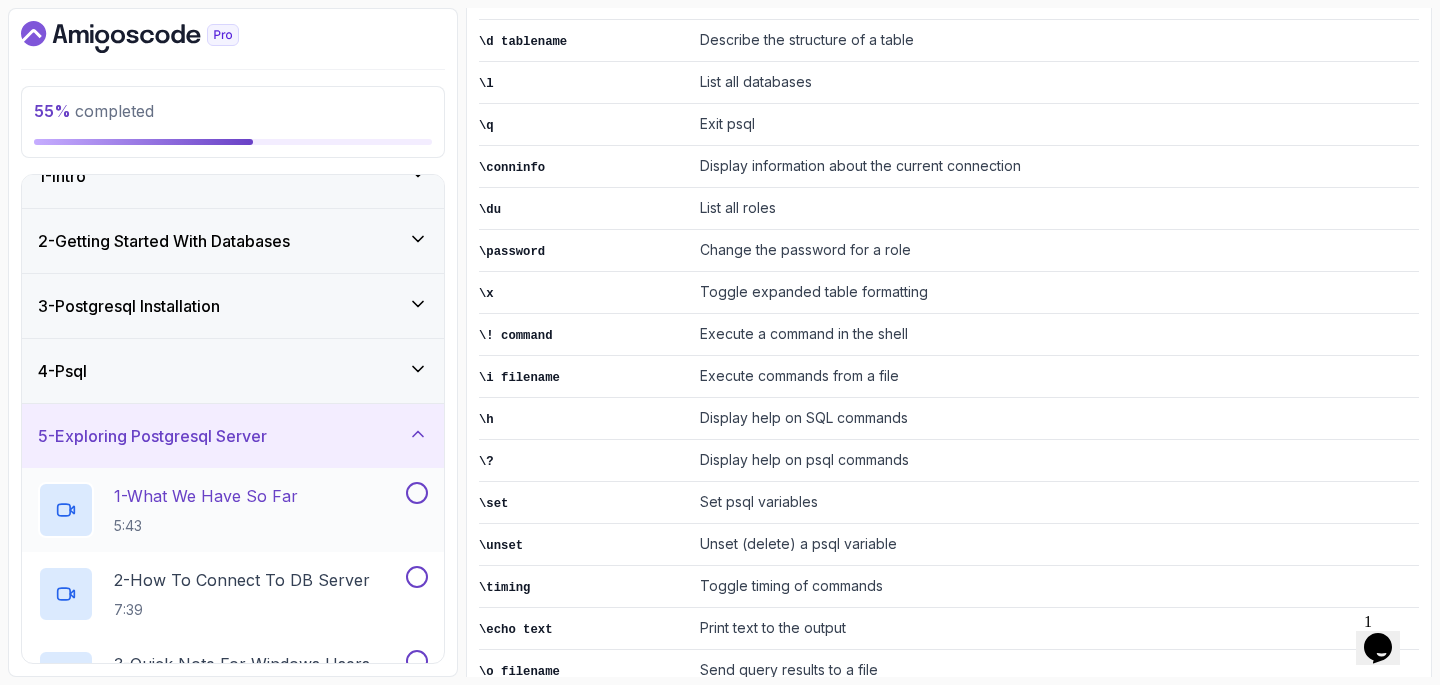 click on "1  -  What We Have So Far 5:43" at bounding box center [220, 510] 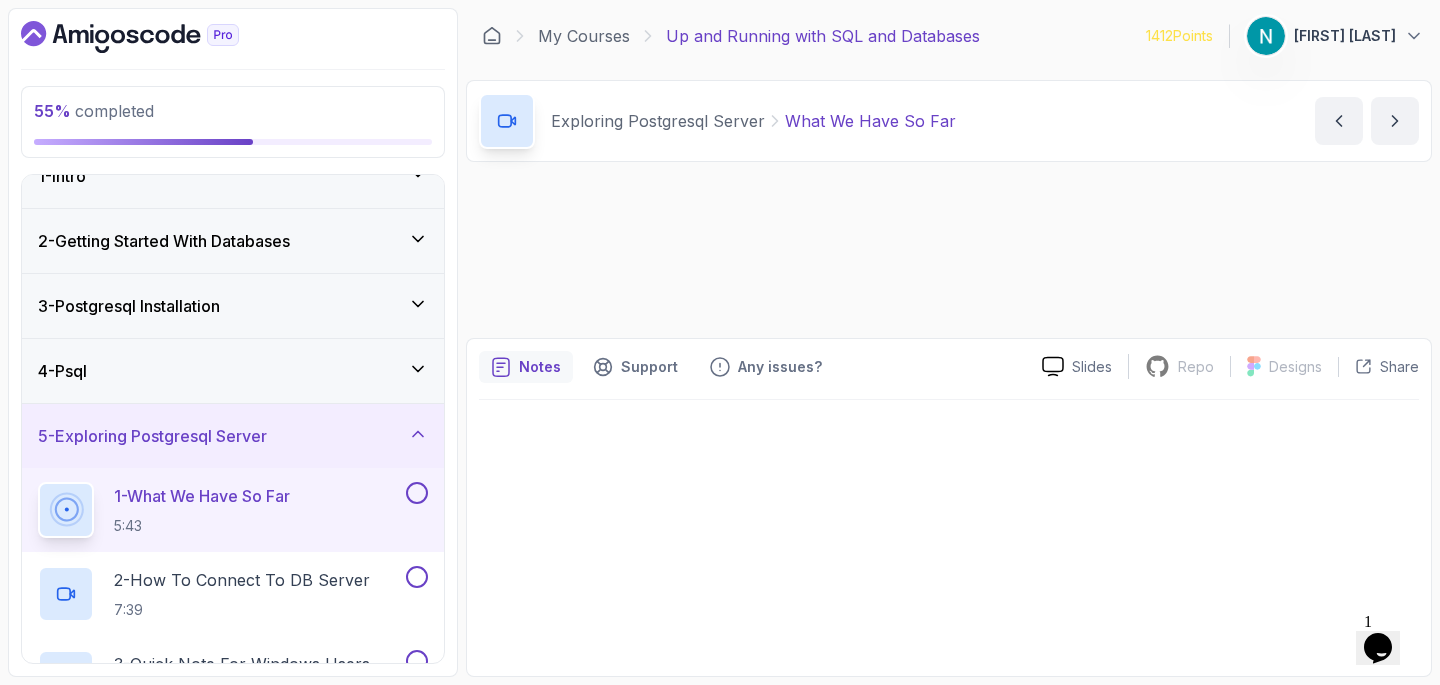 scroll, scrollTop: 0, scrollLeft: 0, axis: both 